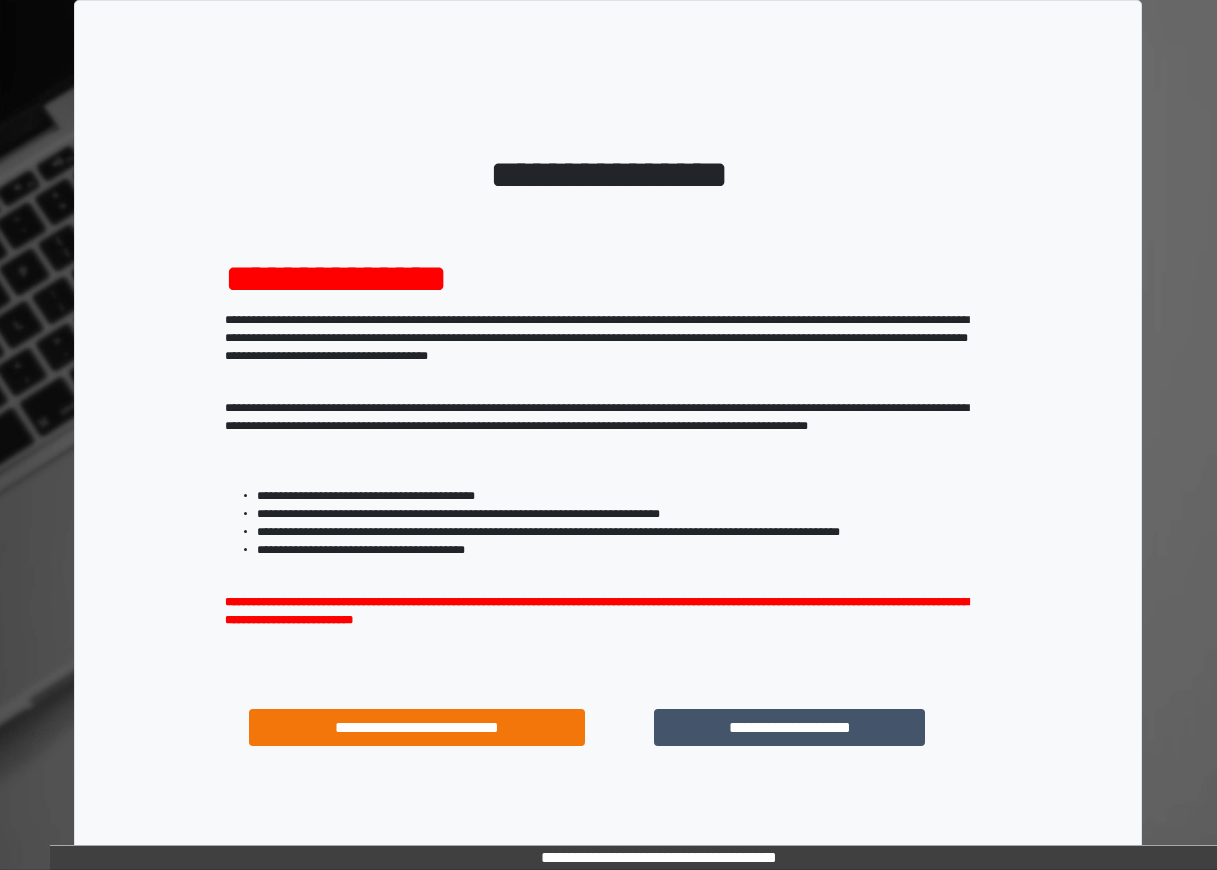 scroll, scrollTop: 0, scrollLeft: 0, axis: both 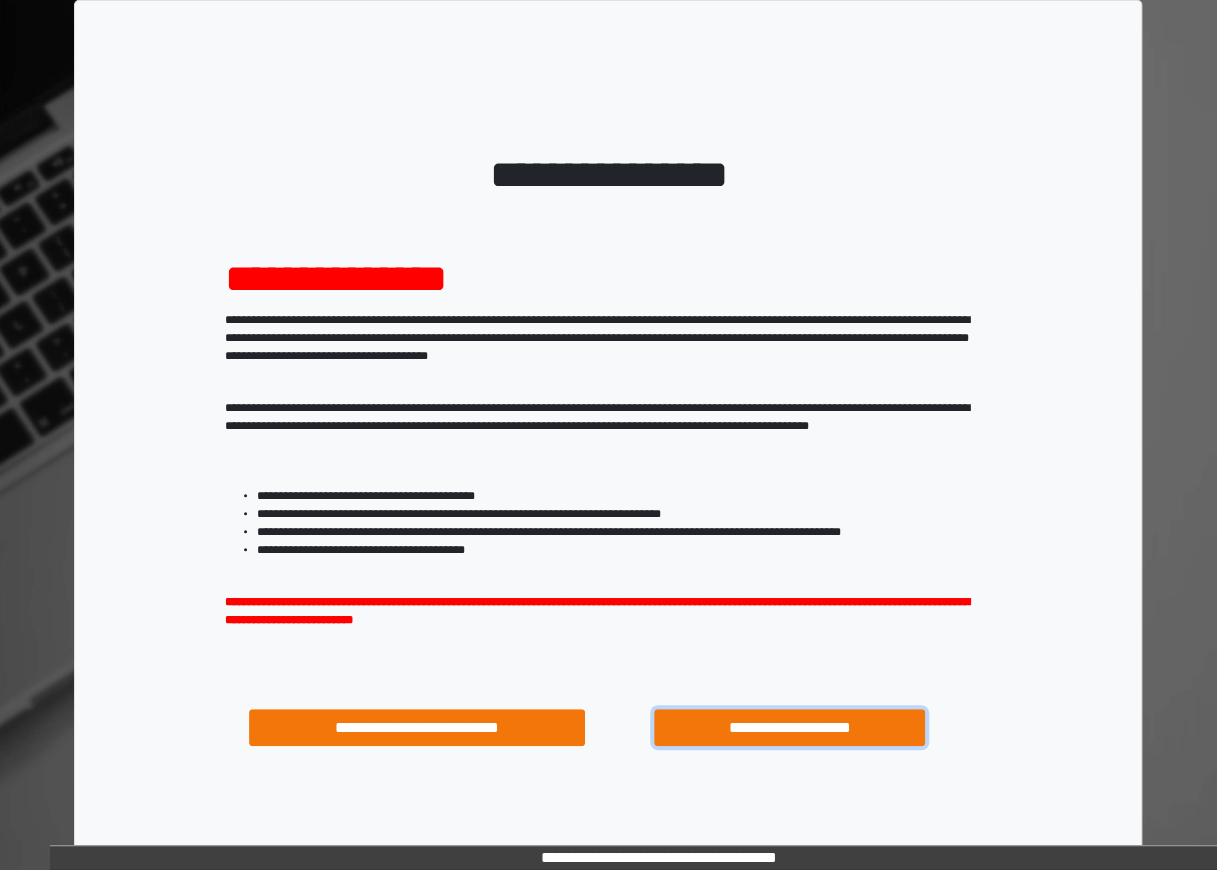 click on "**********" at bounding box center [789, 727] 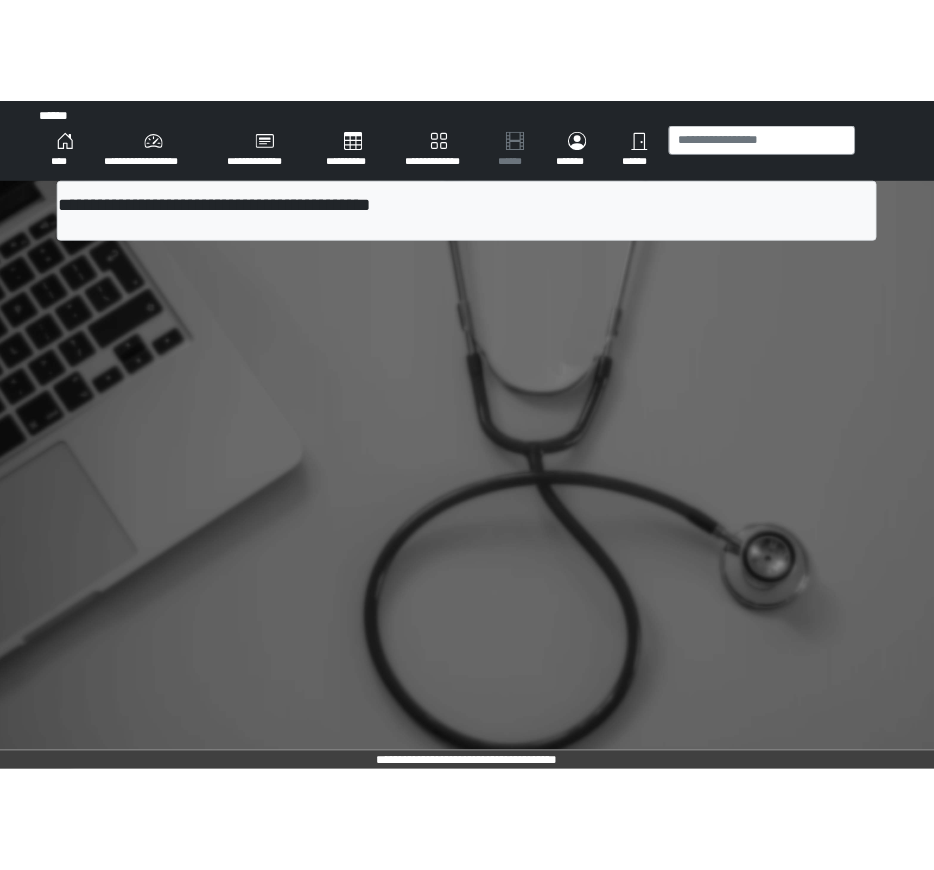 scroll, scrollTop: 0, scrollLeft: 0, axis: both 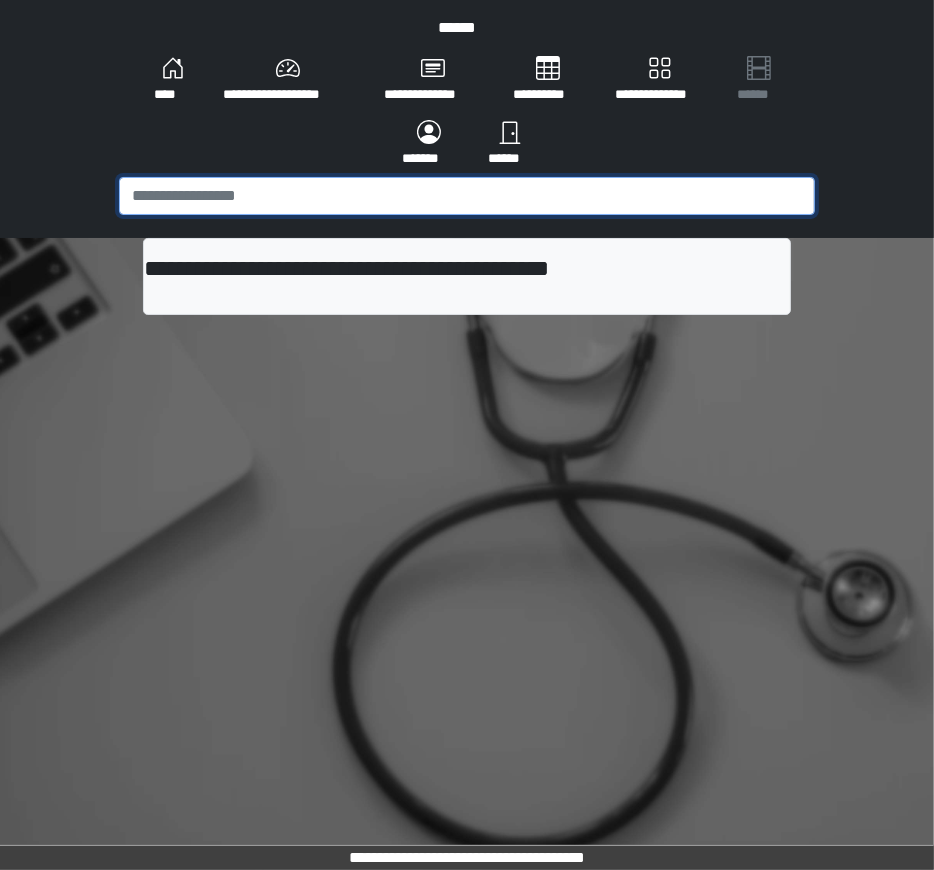 click at bounding box center (467, 196) 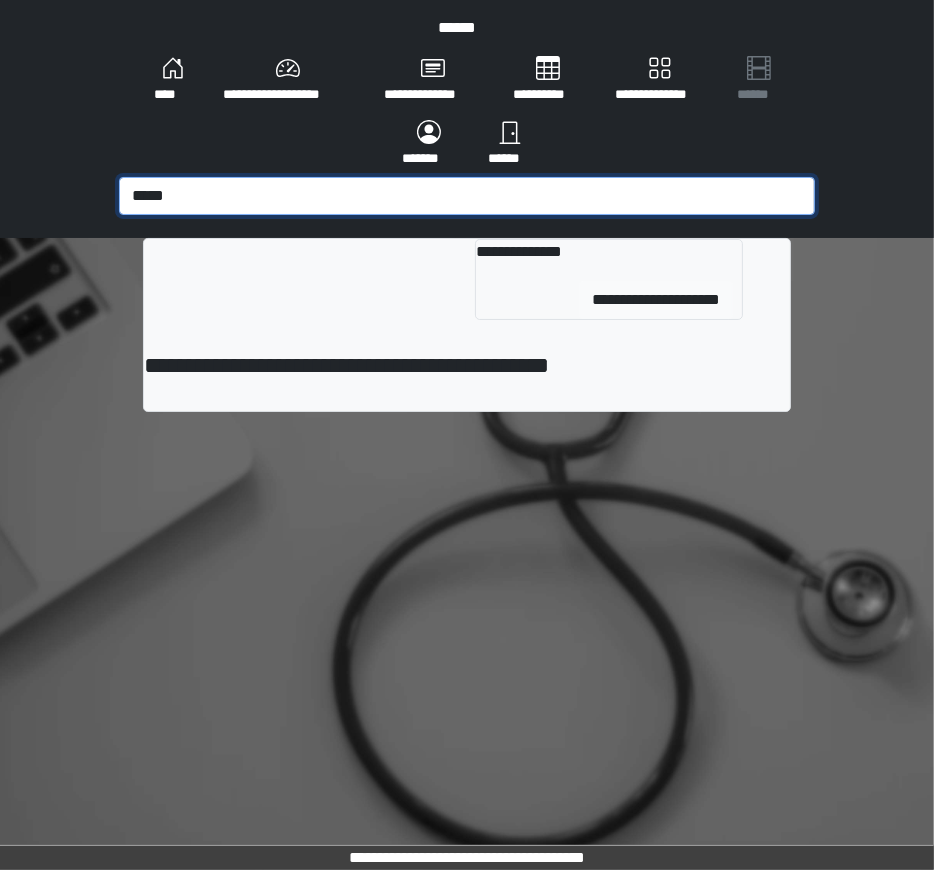 type on "*****" 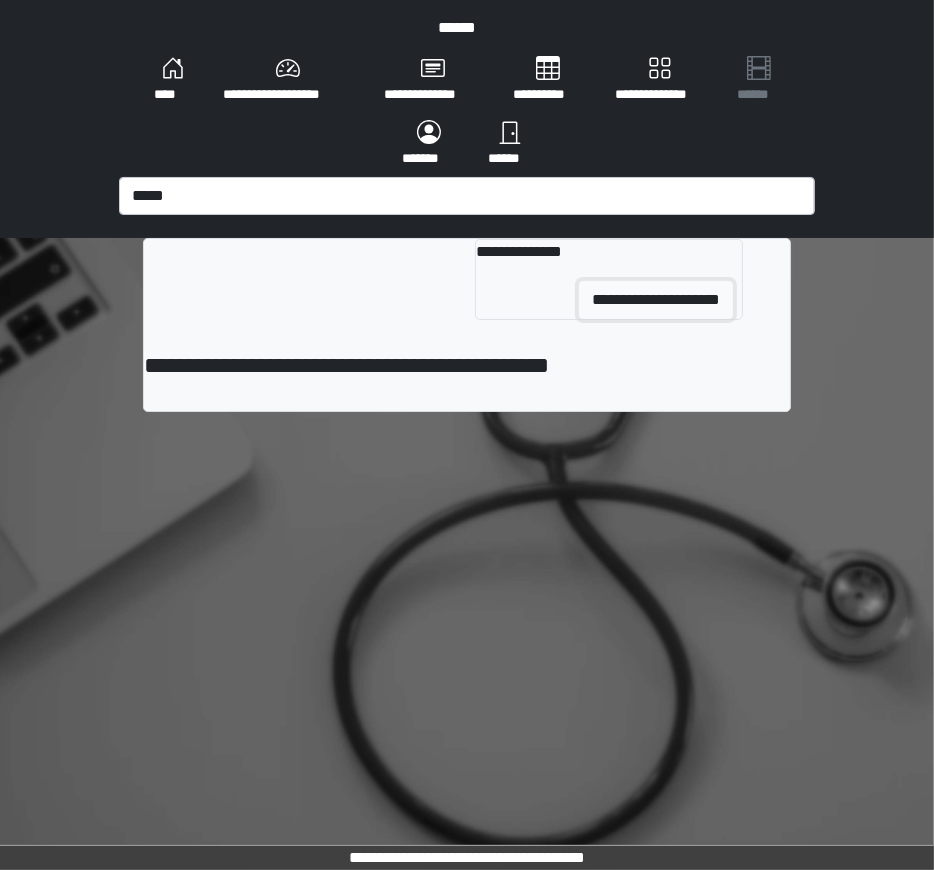 click on "**********" at bounding box center [656, 300] 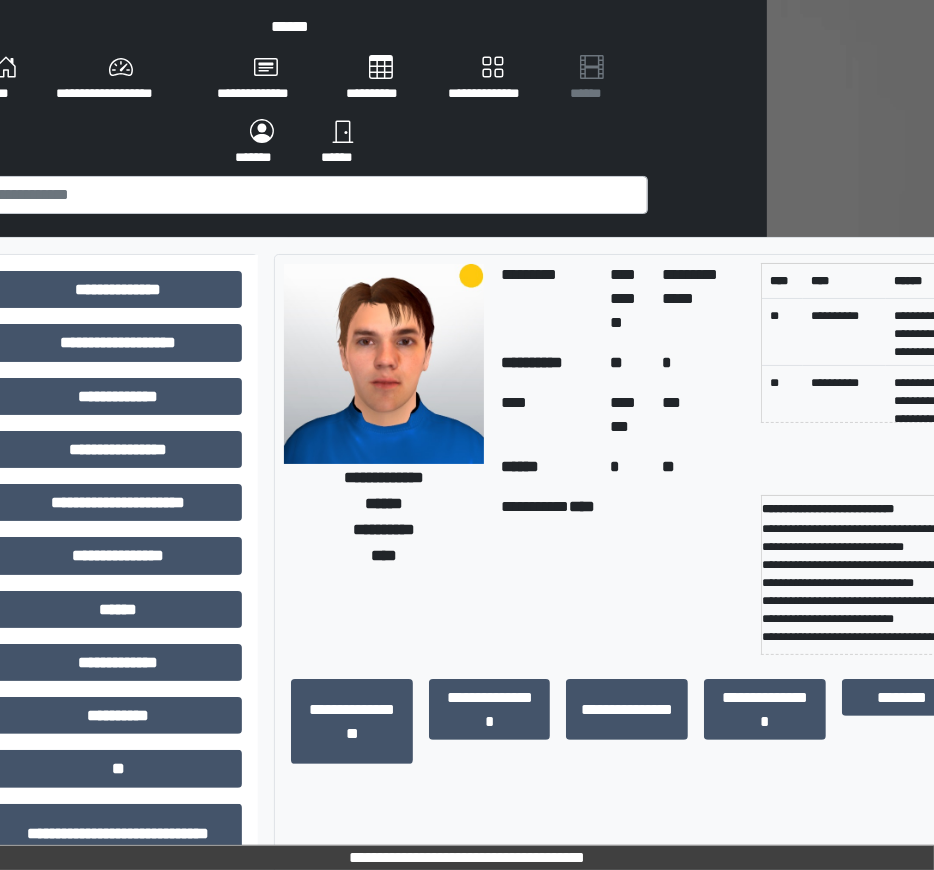 scroll, scrollTop: 1, scrollLeft: 212, axis: both 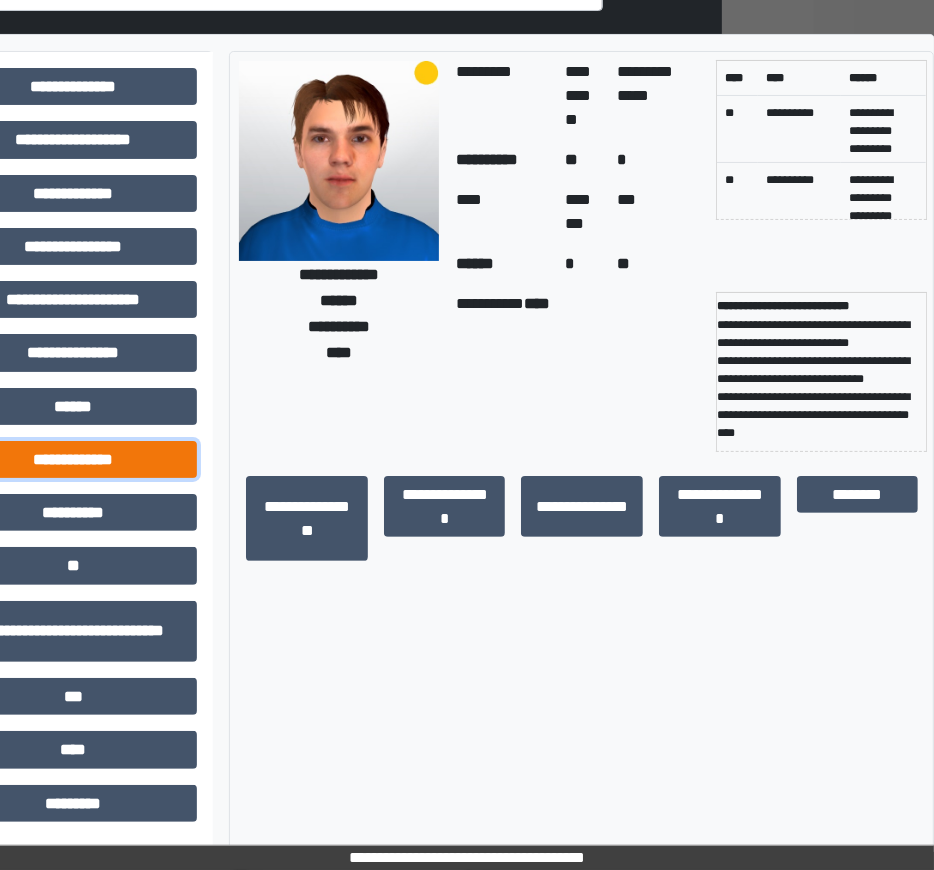 click on "**********" at bounding box center [73, 459] 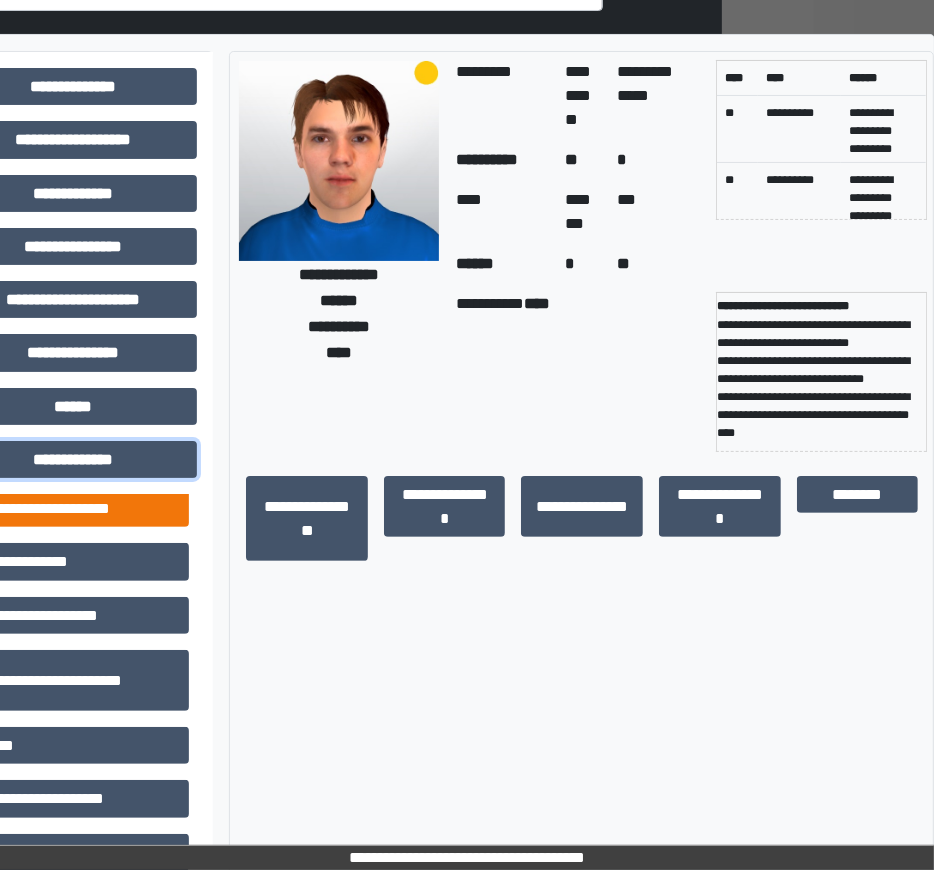 scroll, scrollTop: 697, scrollLeft: 0, axis: vertical 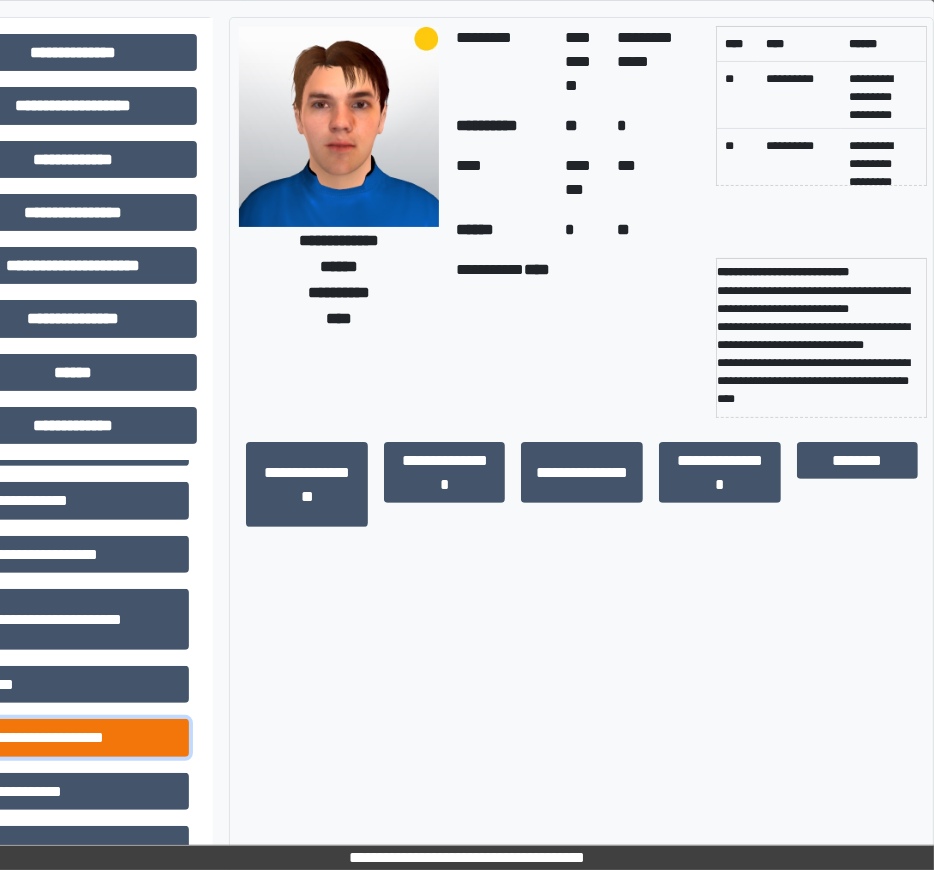 click on "**********" at bounding box center [73, 737] 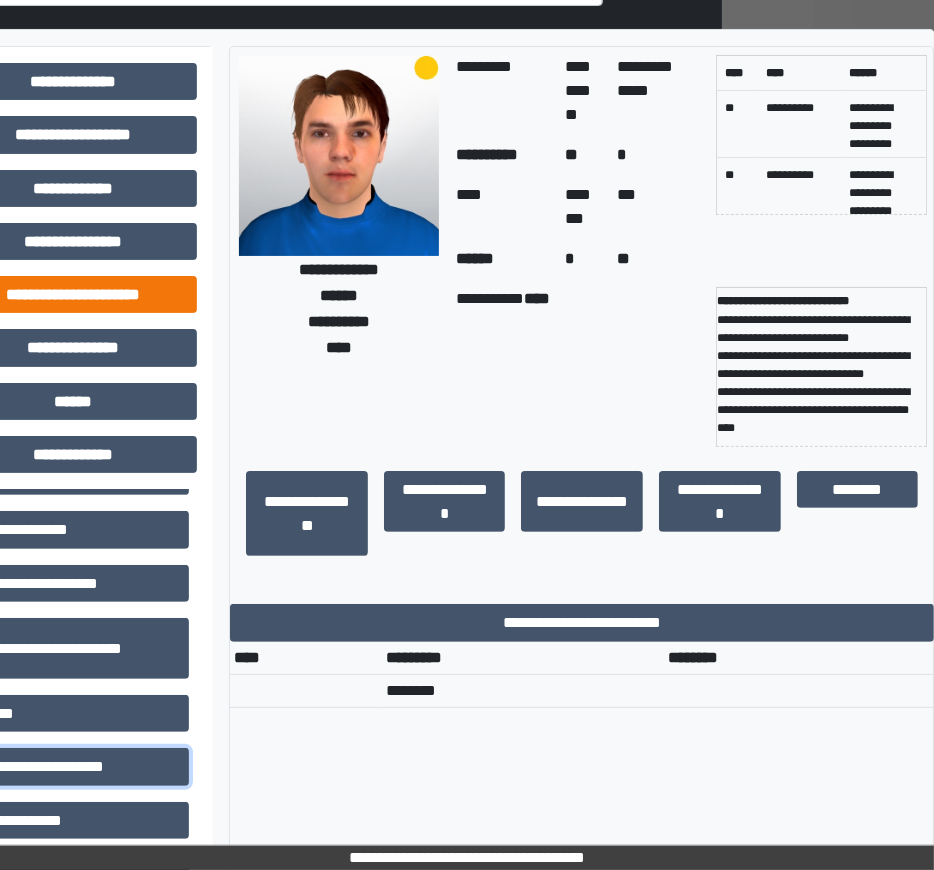 scroll, scrollTop: 0, scrollLeft: 212, axis: horizontal 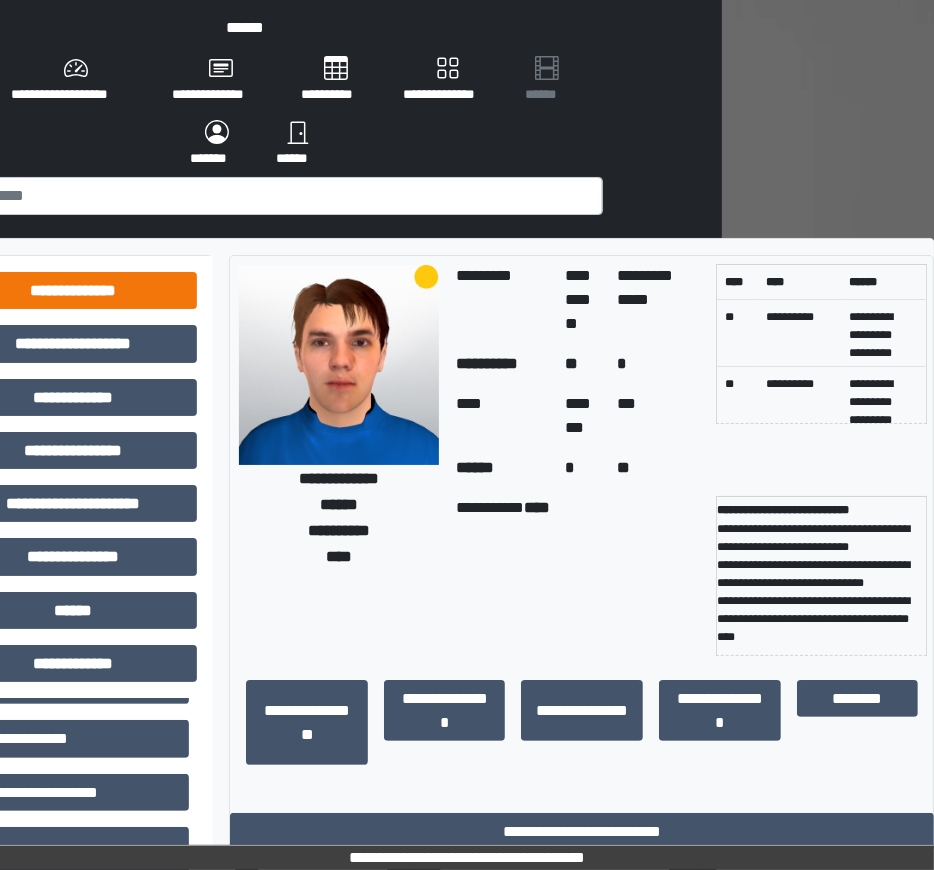 click on "**********" at bounding box center [73, 897] 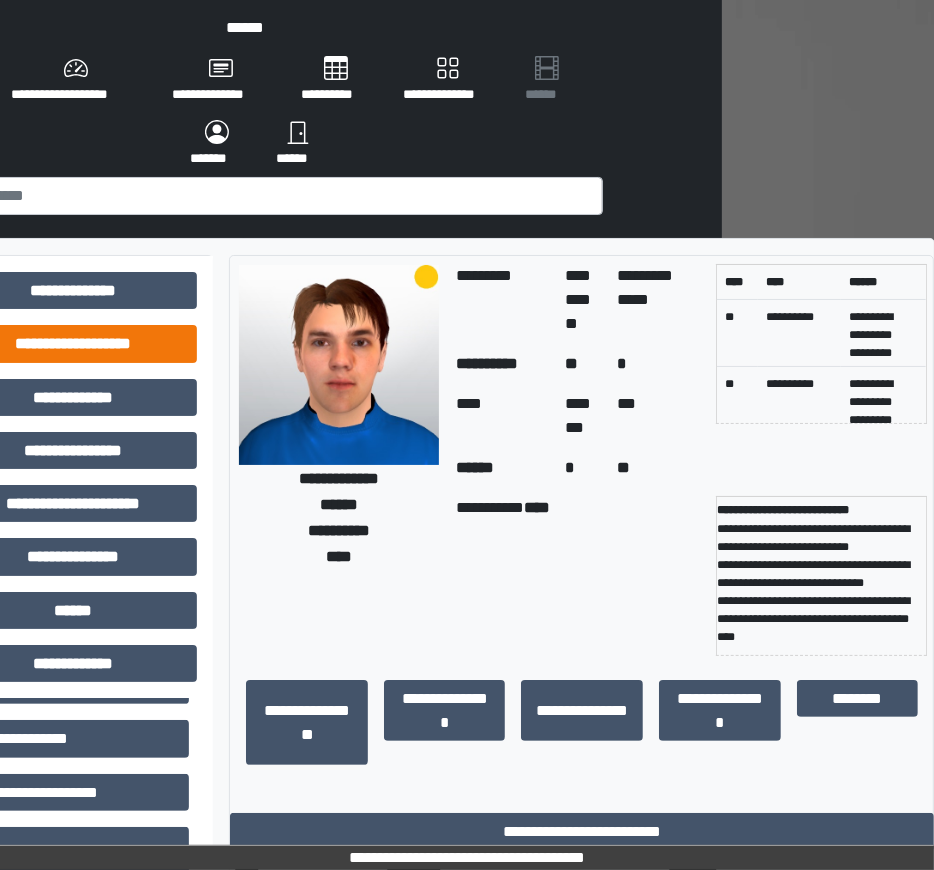 scroll, scrollTop: 684, scrollLeft: 212, axis: both 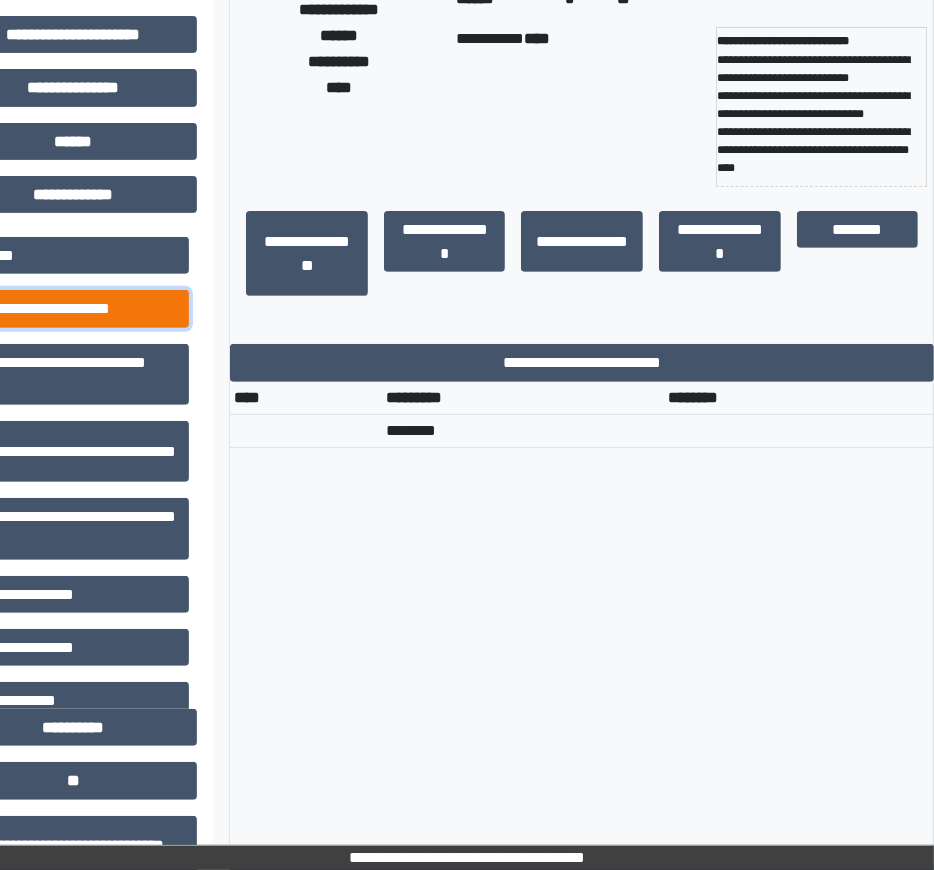 click on "**********" at bounding box center (73, 308) 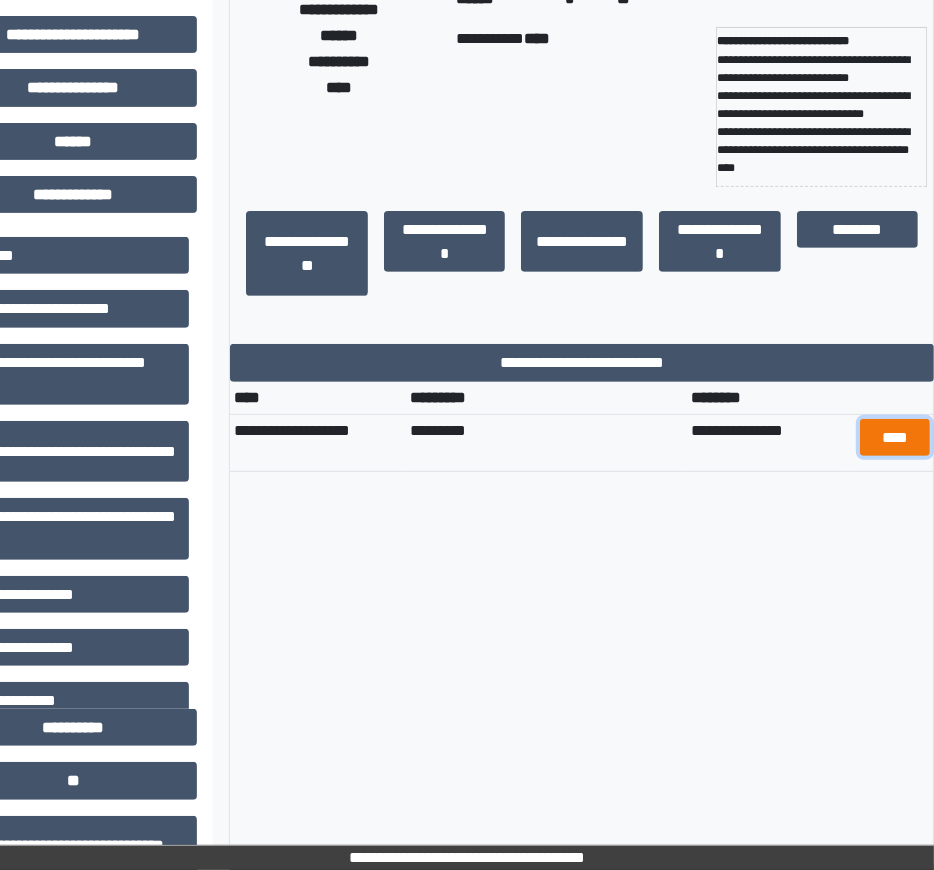 click on "****" at bounding box center (895, 437) 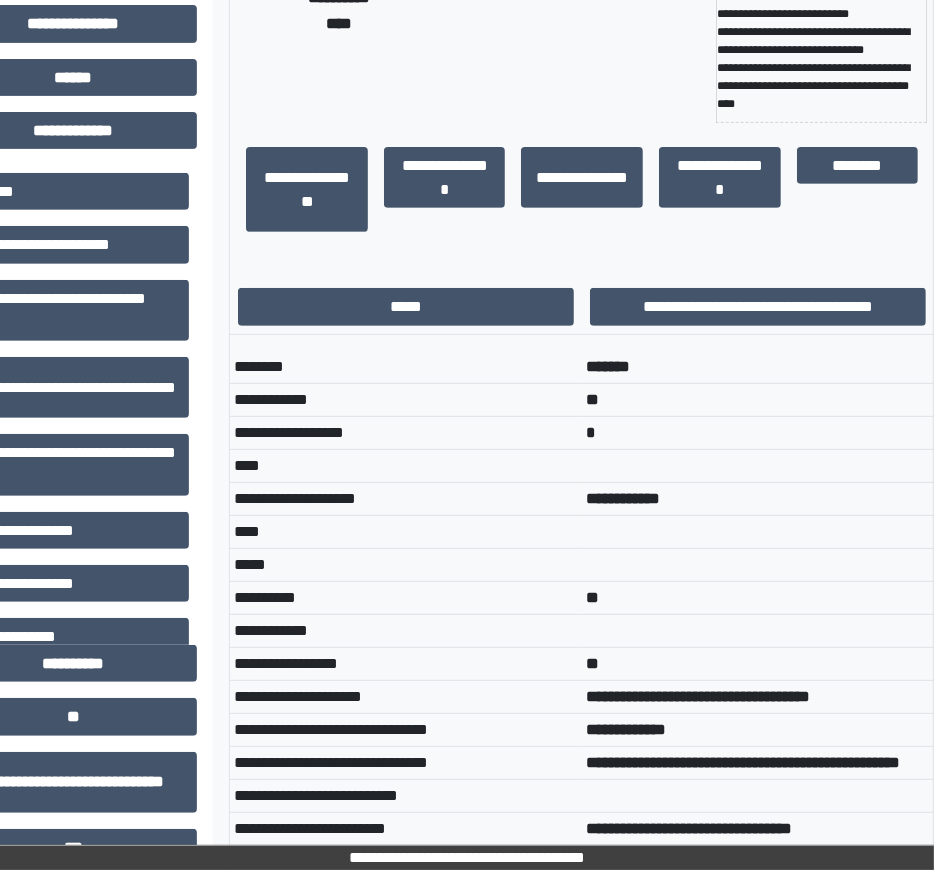 scroll, scrollTop: 544, scrollLeft: 212, axis: both 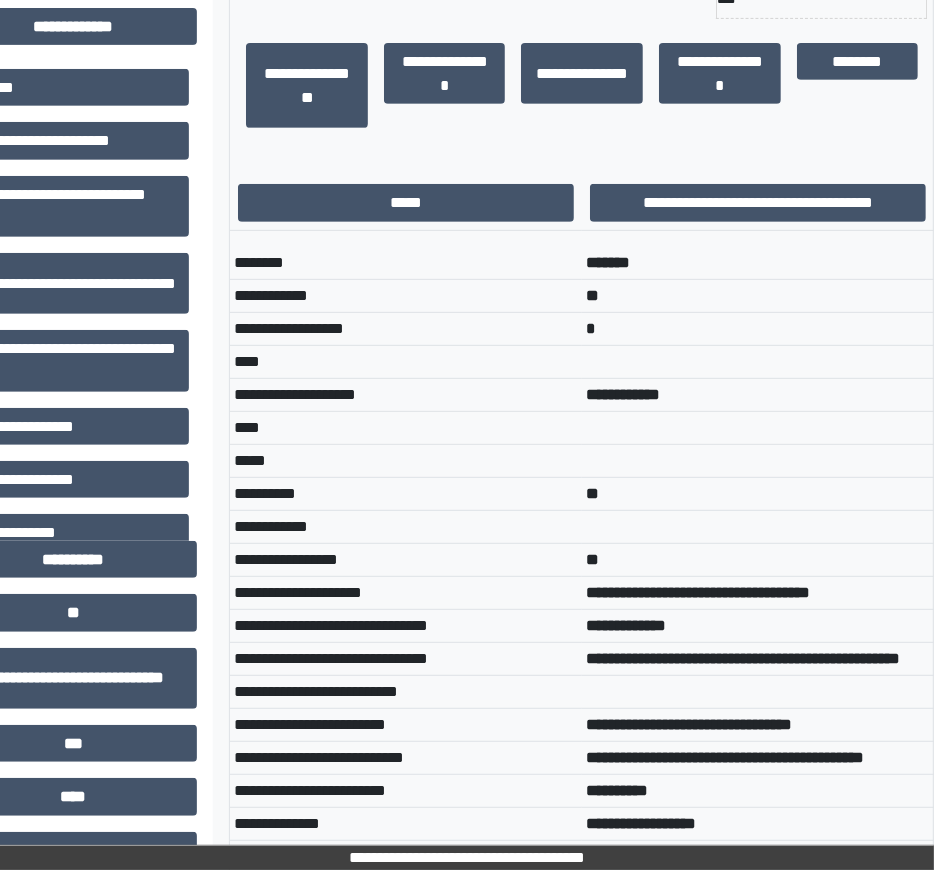 drag, startPoint x: 705, startPoint y: 614, endPoint x: 555, endPoint y: 610, distance: 150.05333 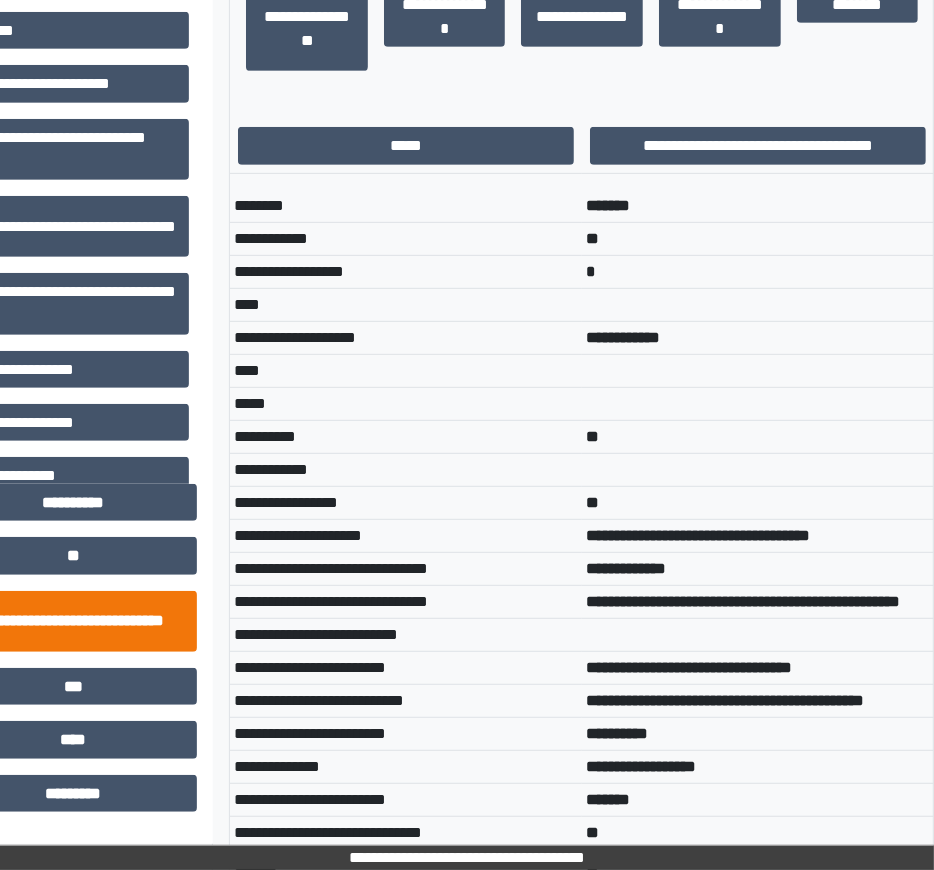 scroll, scrollTop: 716, scrollLeft: 212, axis: both 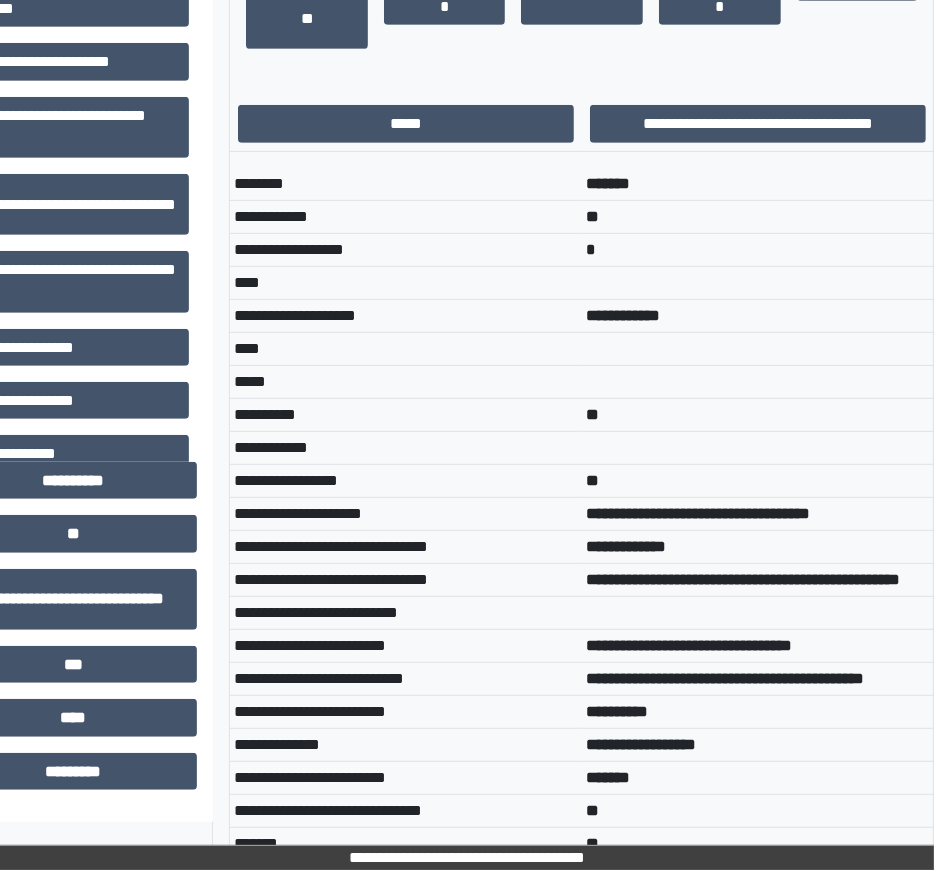 click at bounding box center [758, 612] 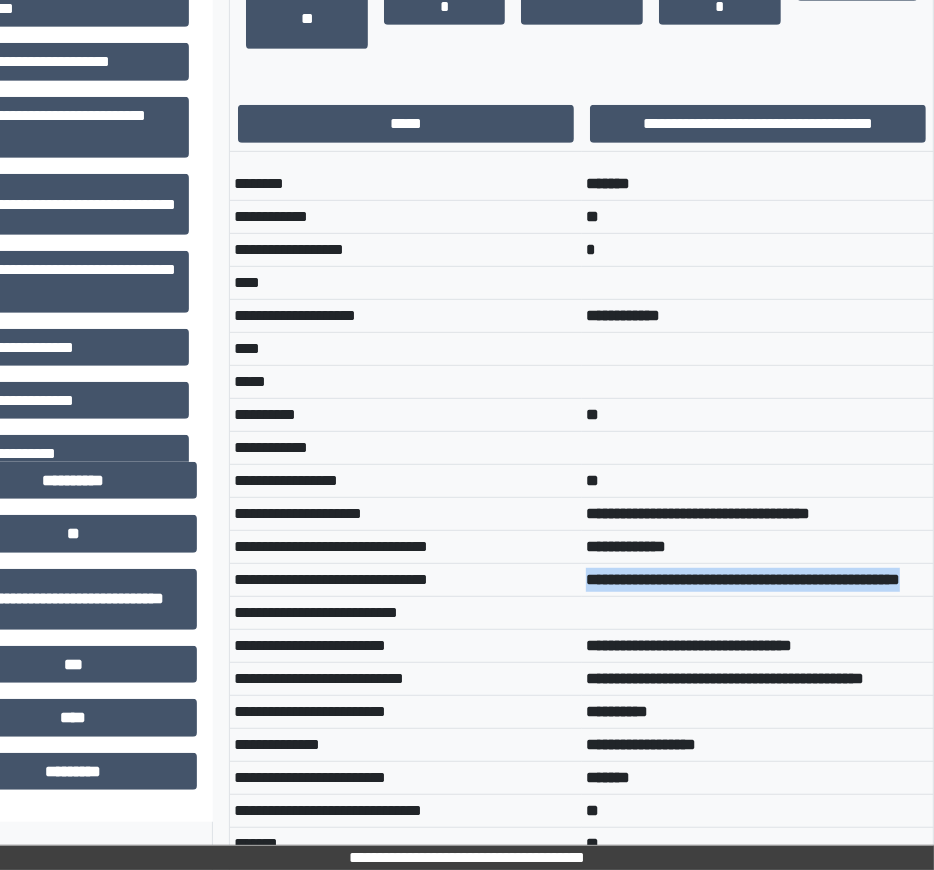 copy on "**********" 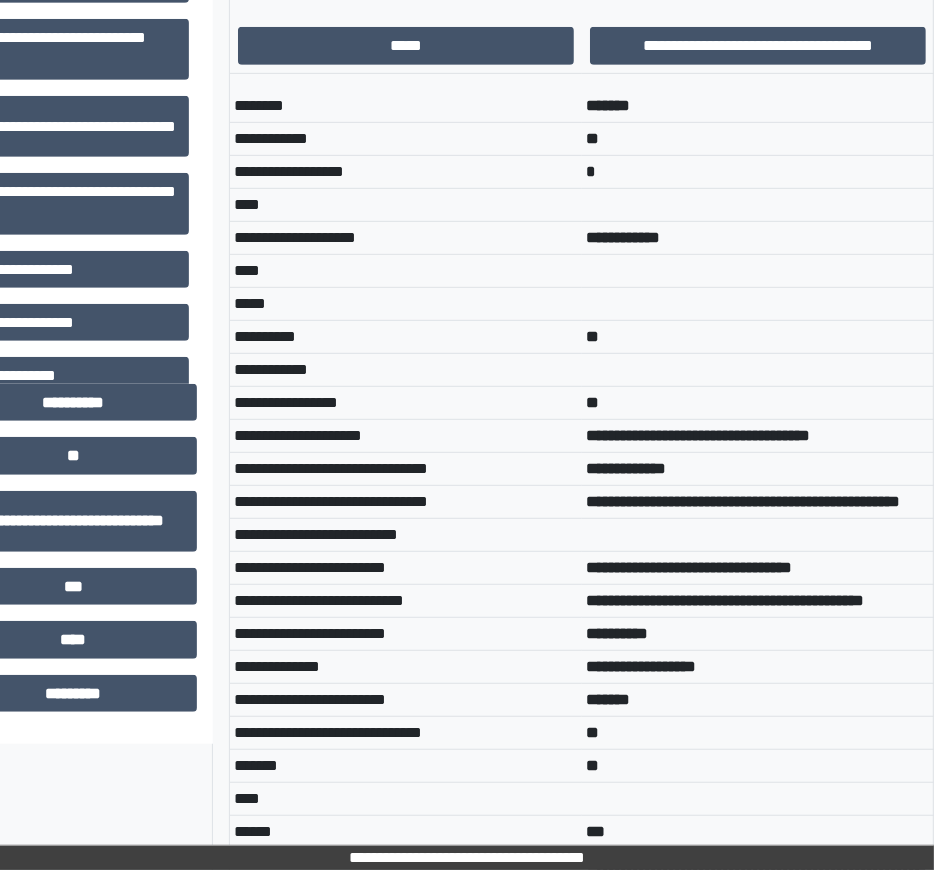 click on "**********" at bounding box center (725, 600) 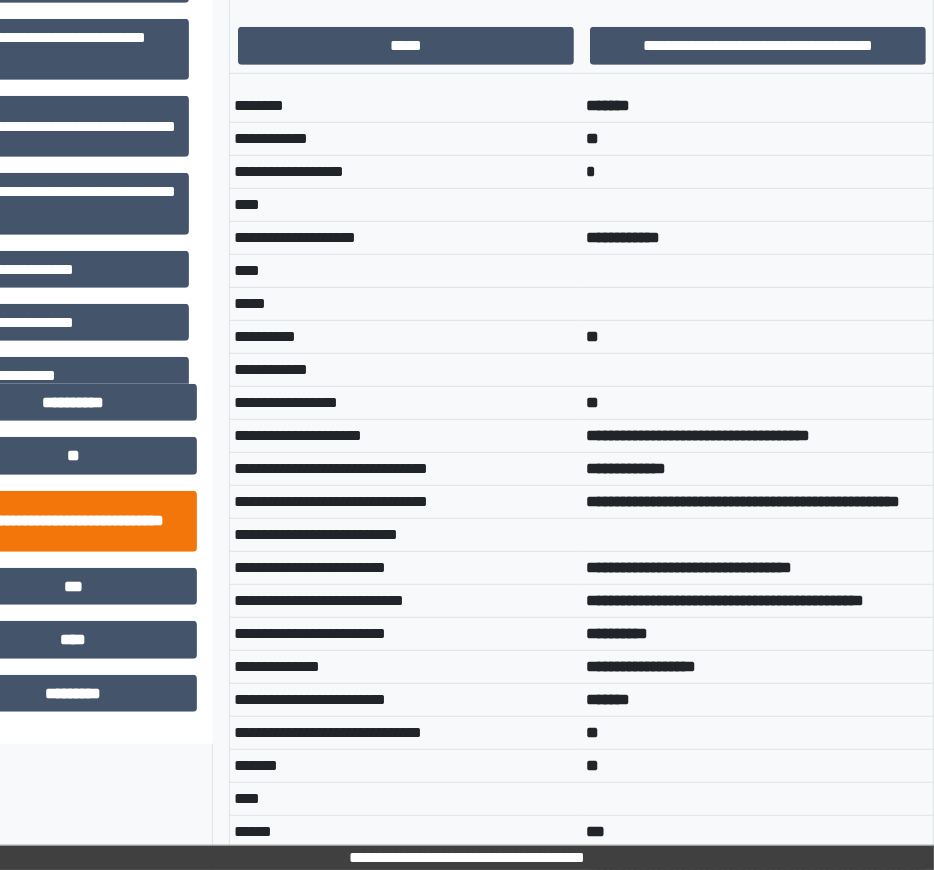 copy on "**********" 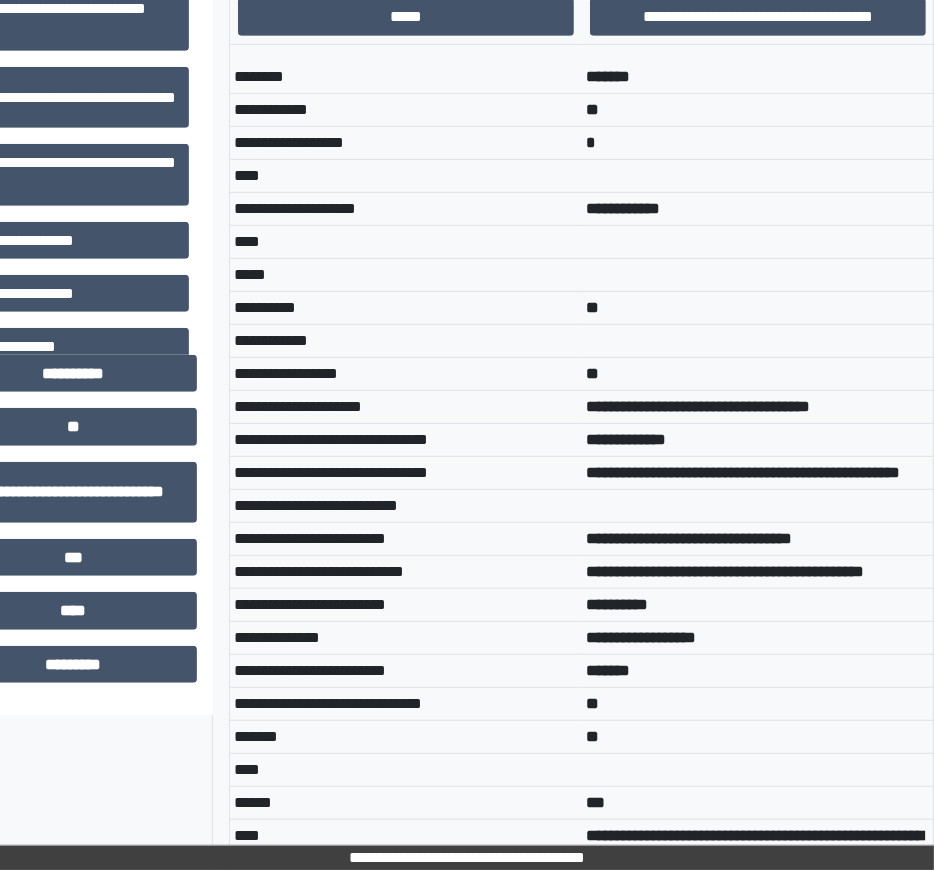 scroll, scrollTop: 830, scrollLeft: 212, axis: both 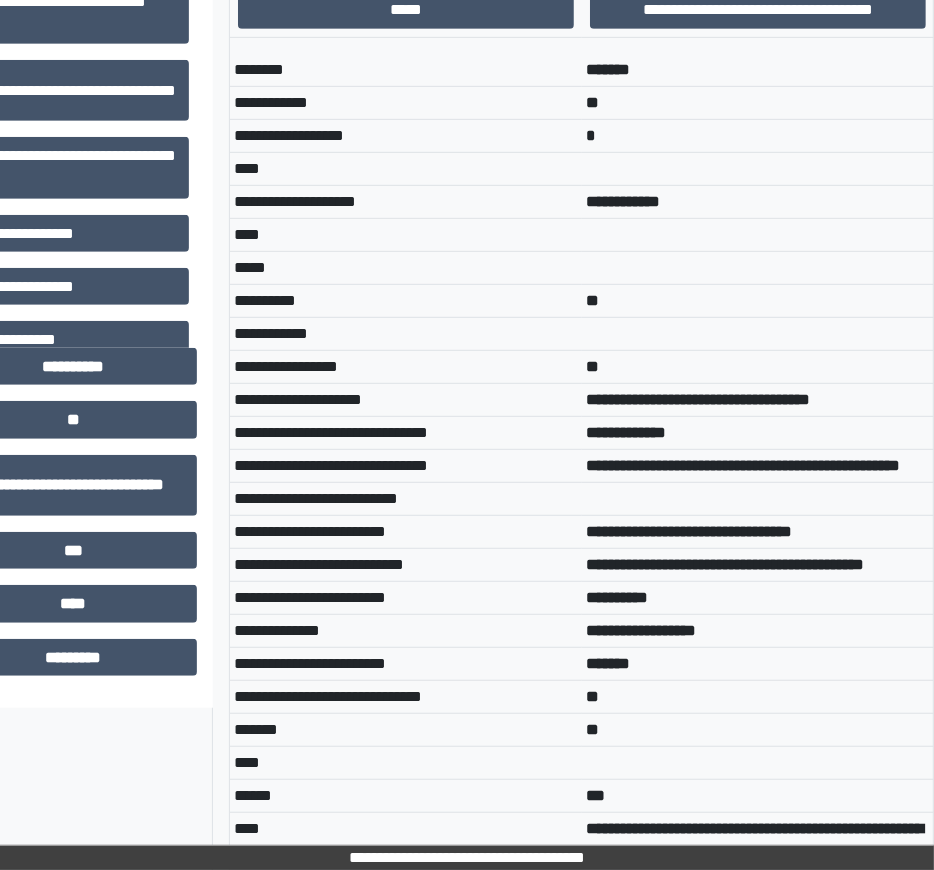 click on "**********" at bounding box center [406, 564] 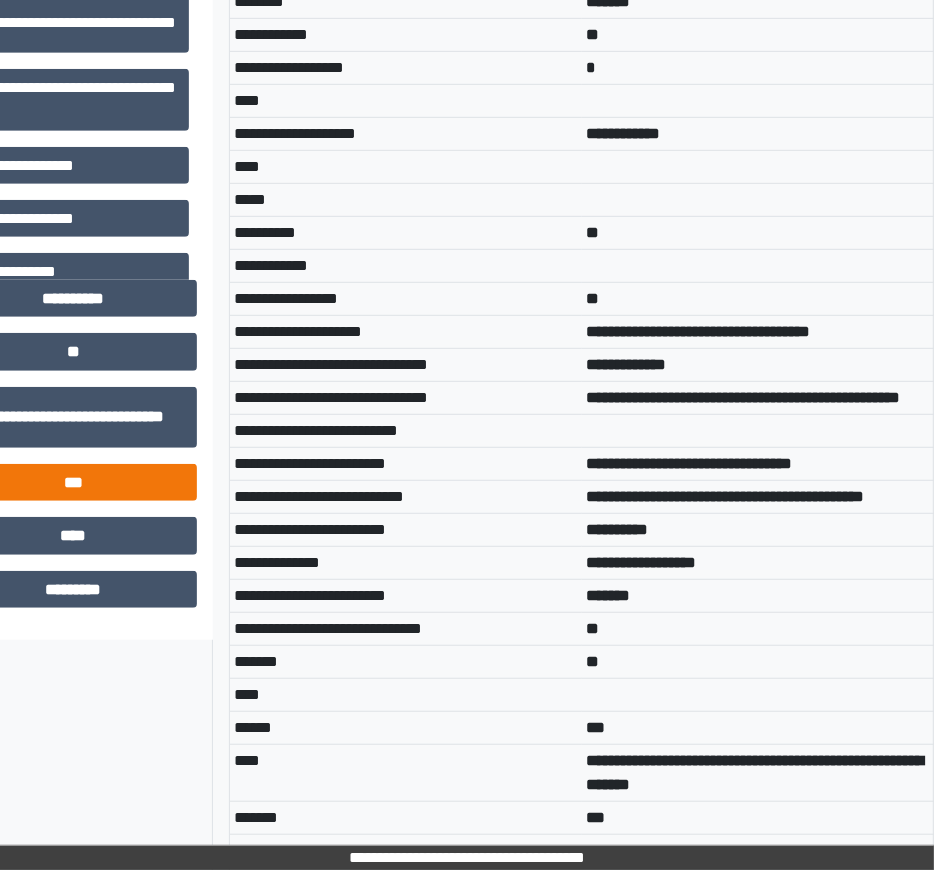 scroll, scrollTop: 930, scrollLeft: 212, axis: both 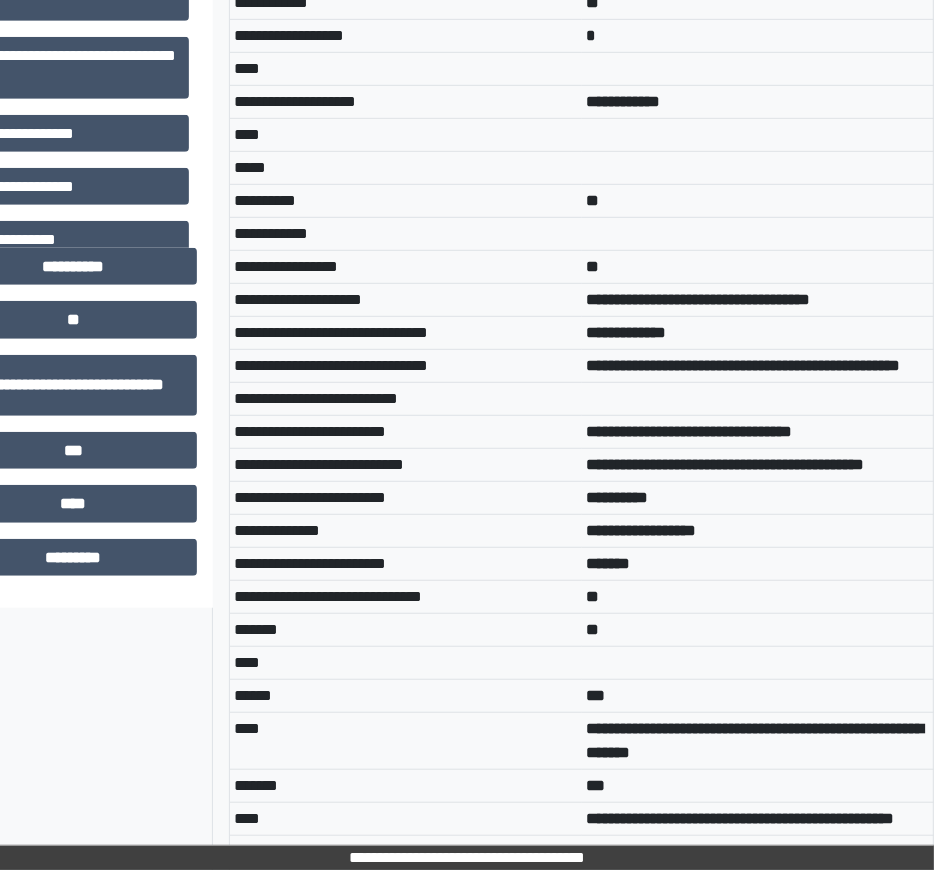 click on "**********" at bounding box center (641, 530) 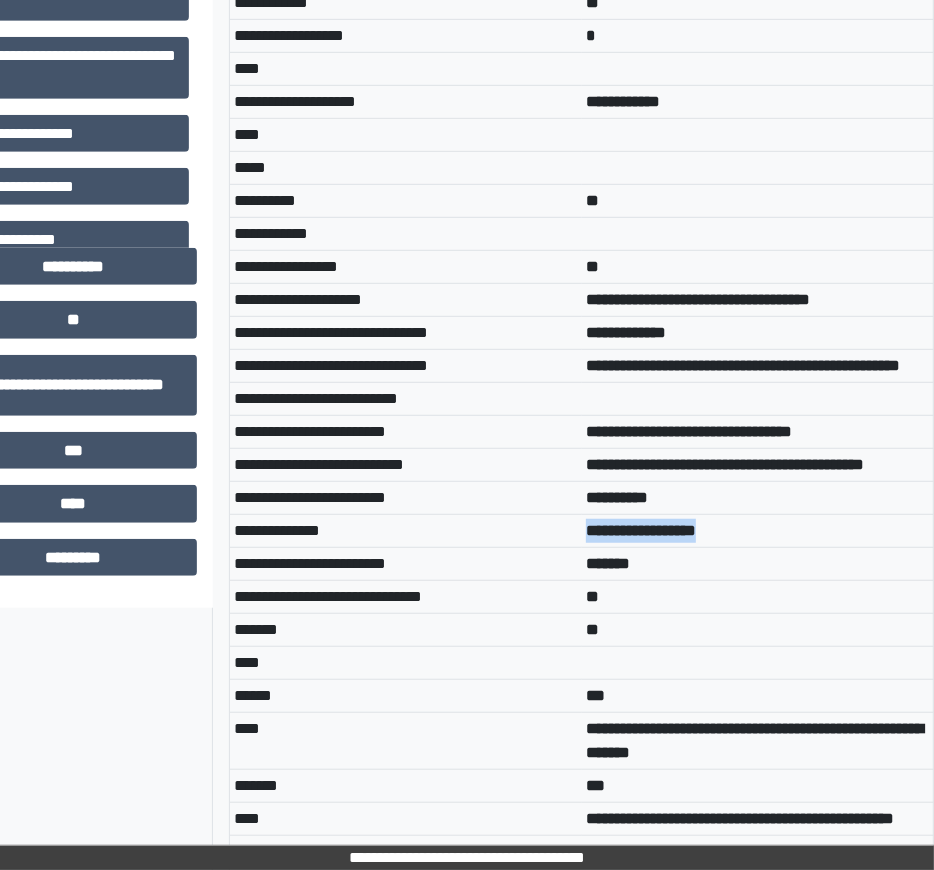 drag, startPoint x: 735, startPoint y: 573, endPoint x: 543, endPoint y: 572, distance: 192.00261 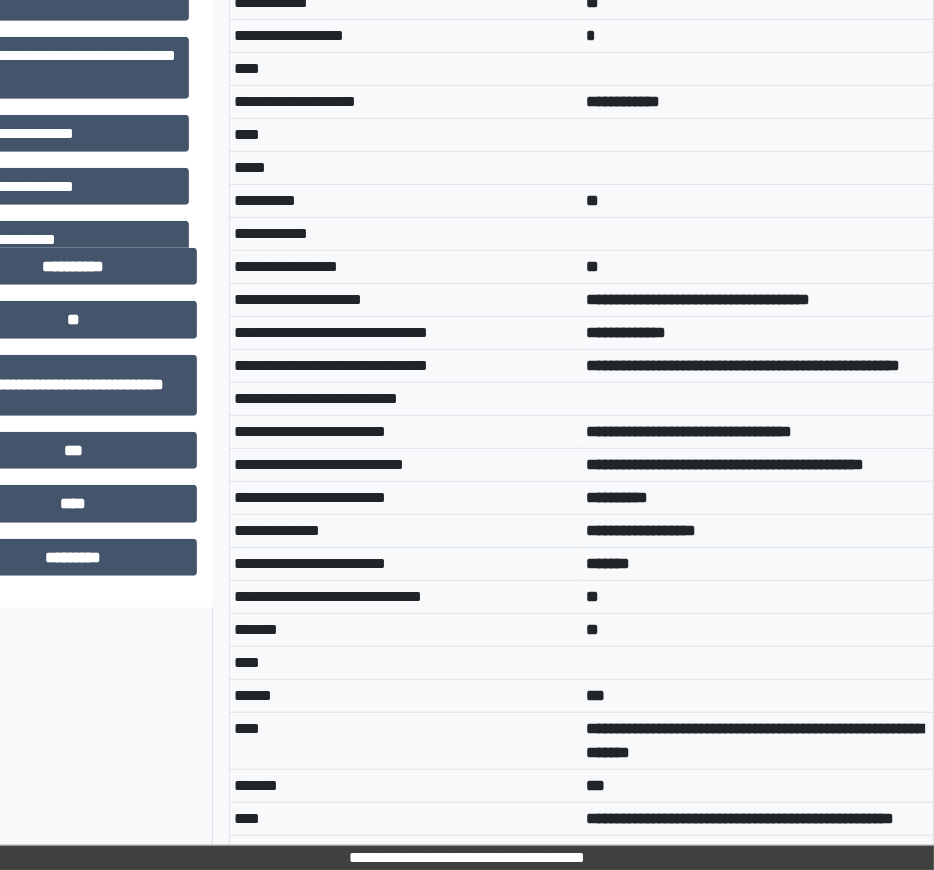 click on "*******" at bounding box center (758, 563) 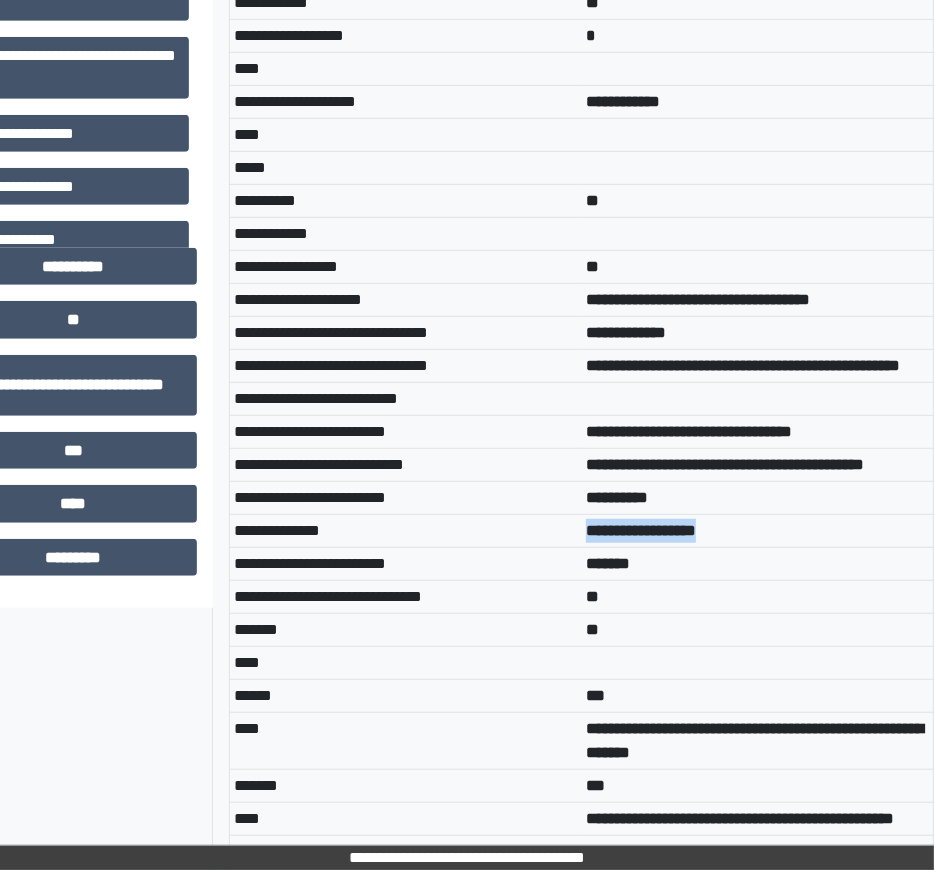 drag, startPoint x: 732, startPoint y: 569, endPoint x: 586, endPoint y: 575, distance: 146.12323 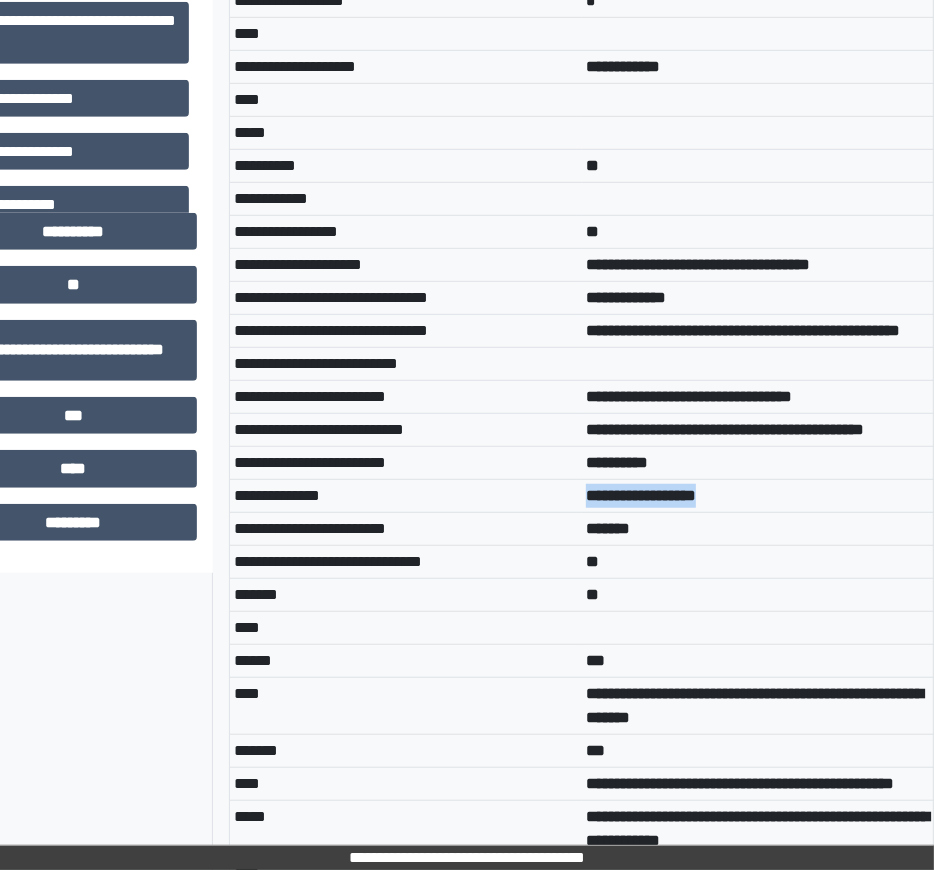 scroll, scrollTop: 1001, scrollLeft: 212, axis: both 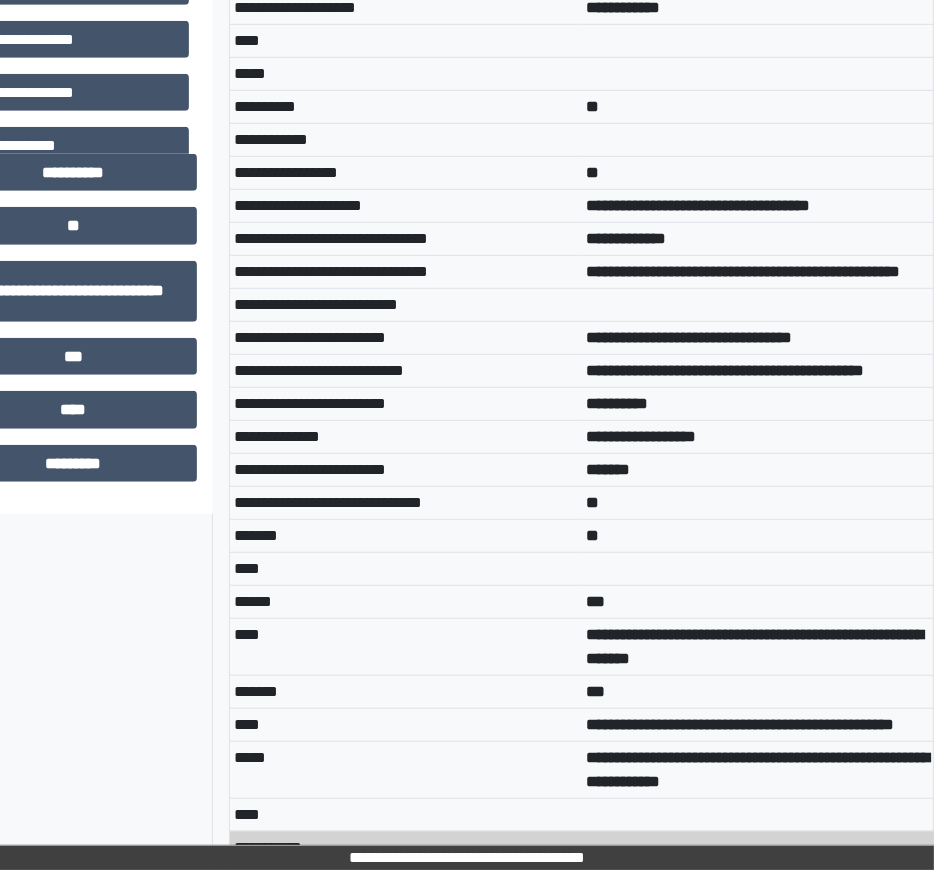 click on "*******" at bounding box center (406, 535) 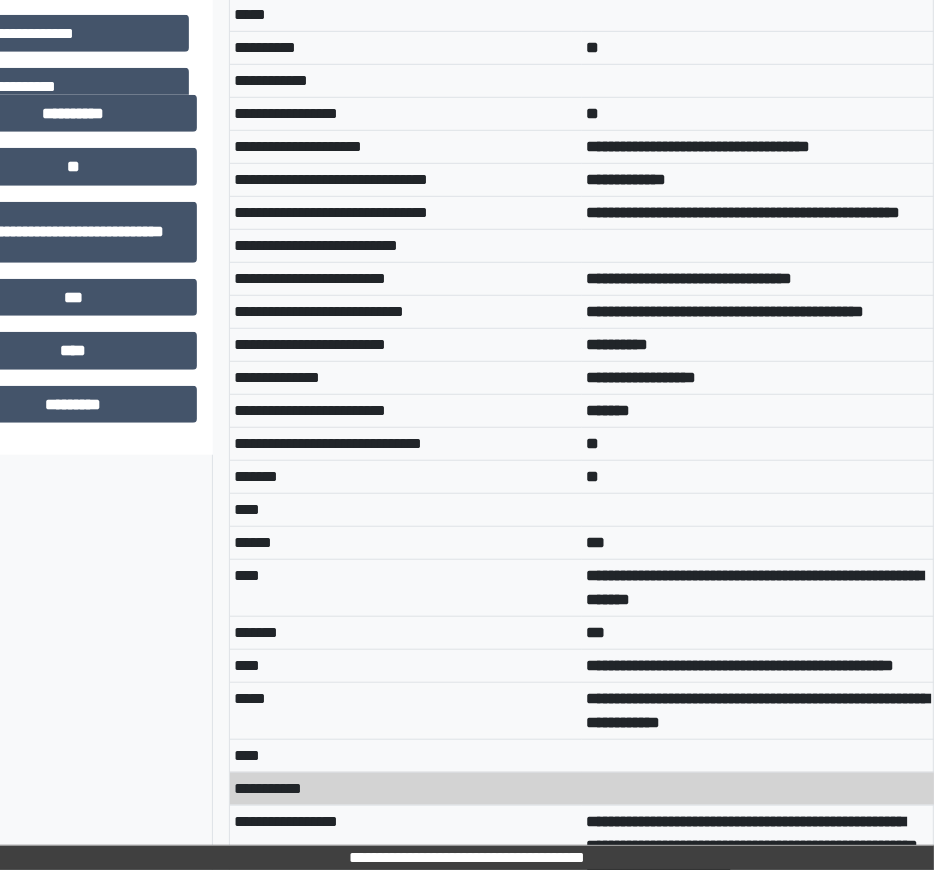 scroll, scrollTop: 1088, scrollLeft: 212, axis: both 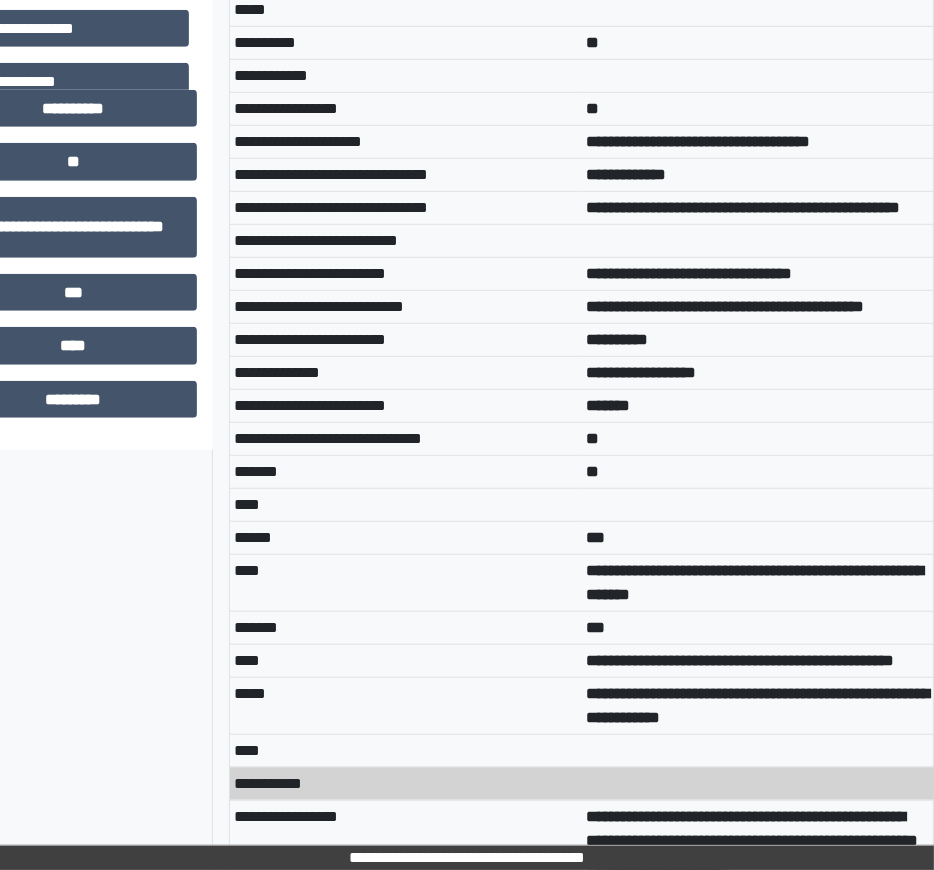 drag, startPoint x: 748, startPoint y: 636, endPoint x: 583, endPoint y: 607, distance: 167.5291 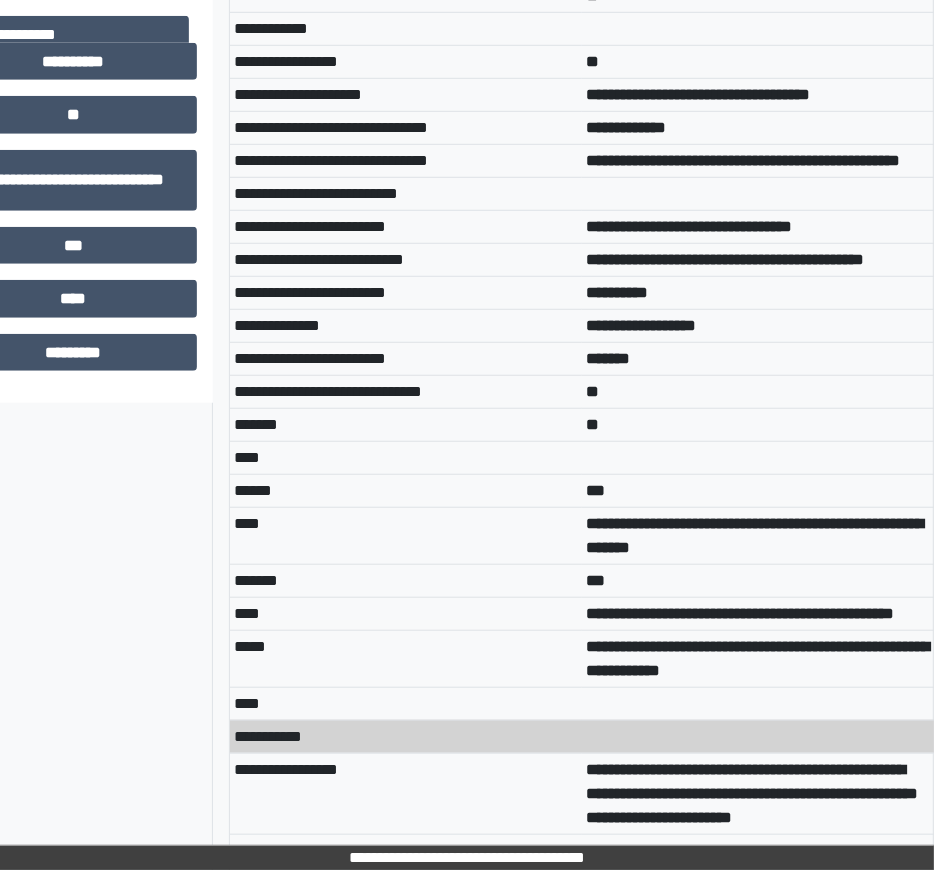 scroll, scrollTop: 1139, scrollLeft: 212, axis: both 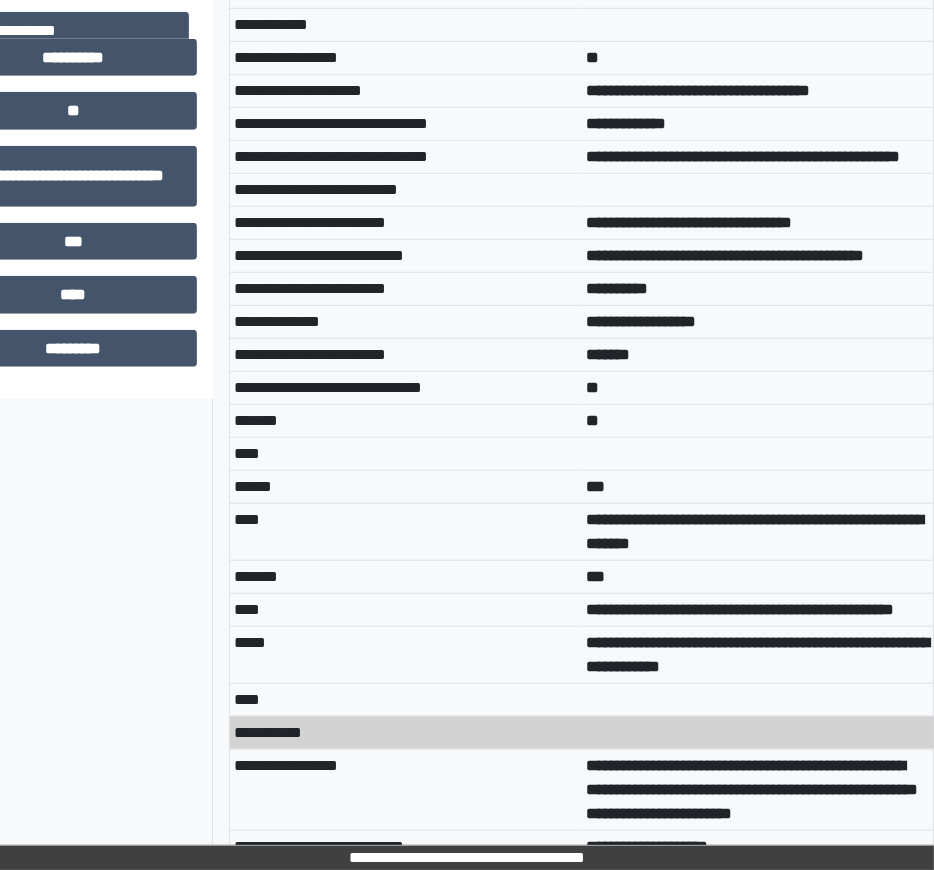 drag, startPoint x: 740, startPoint y: 576, endPoint x: 585, endPoint y: 557, distance: 156.16017 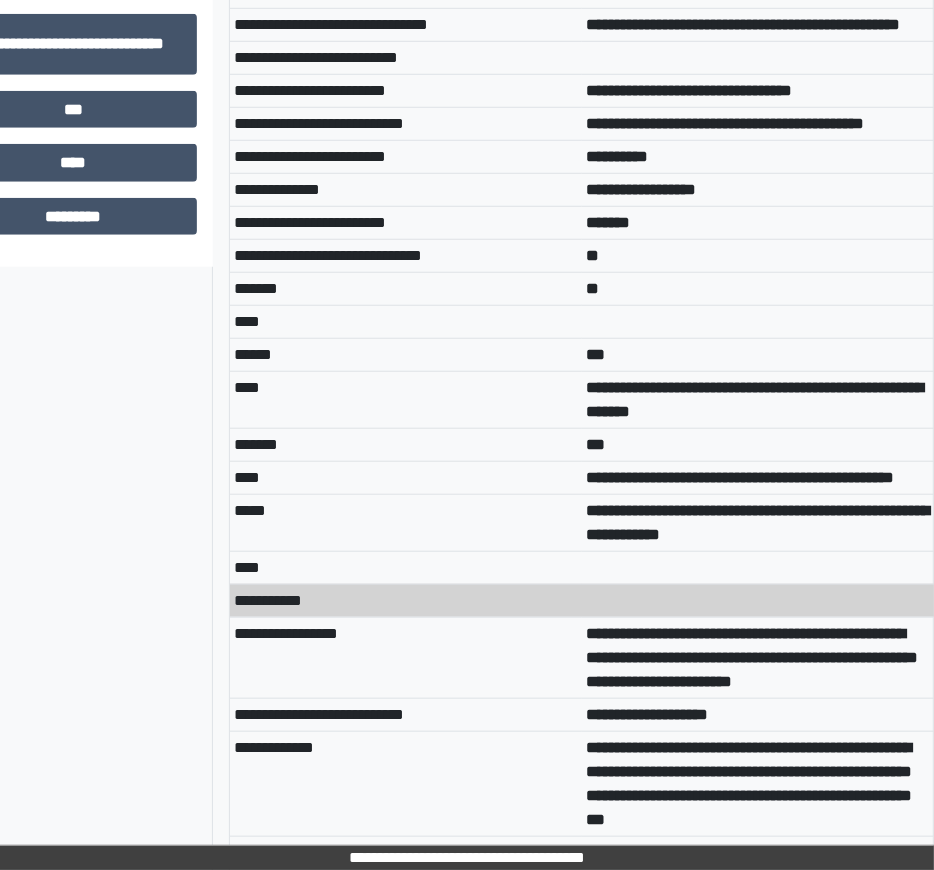 scroll, scrollTop: 1302, scrollLeft: 212, axis: both 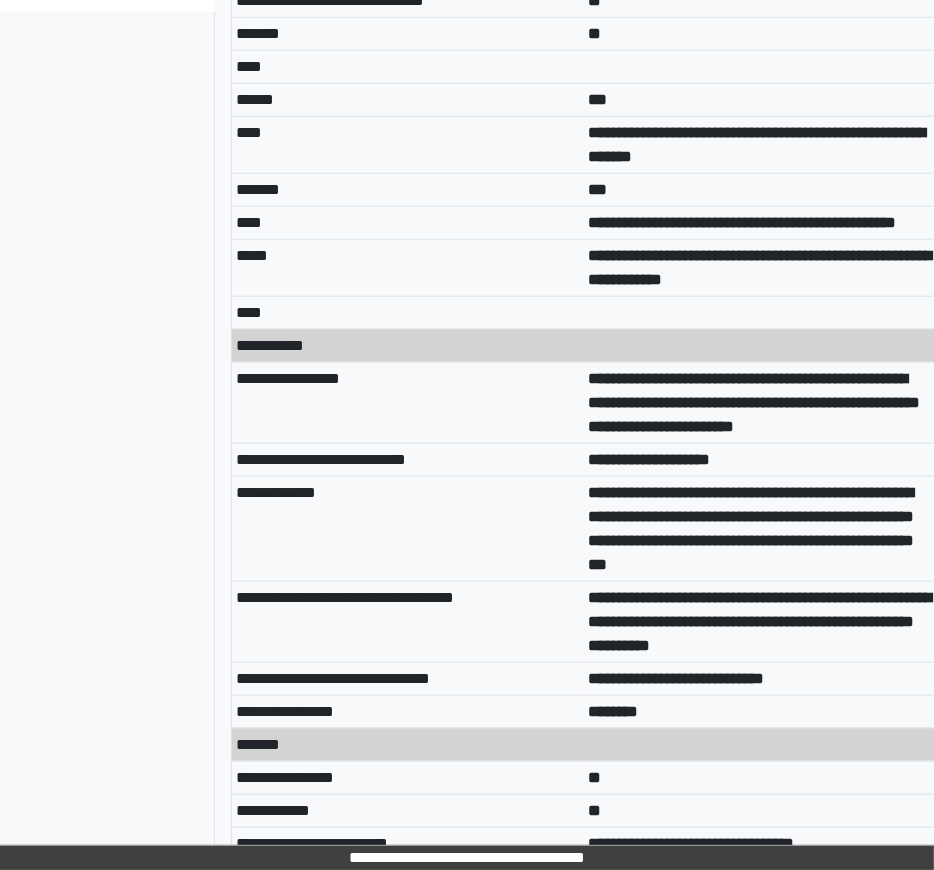 drag, startPoint x: 765, startPoint y: 544, endPoint x: 588, endPoint y: 540, distance: 177.0452 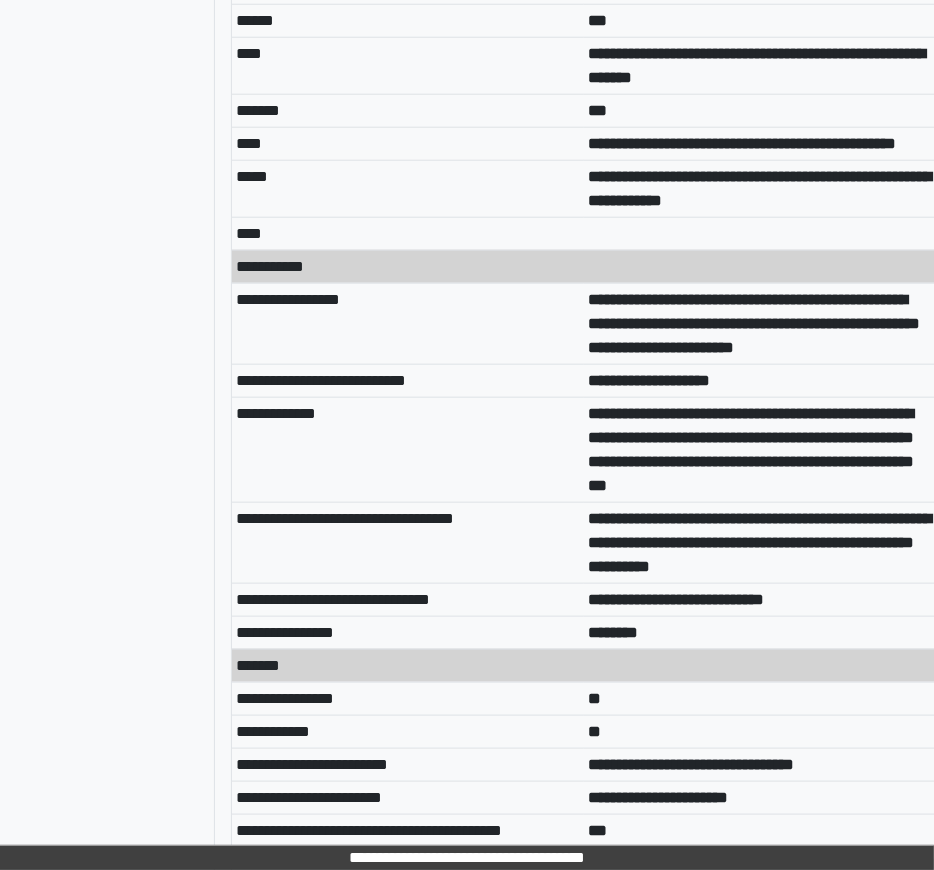 scroll, scrollTop: 1606, scrollLeft: 210, axis: both 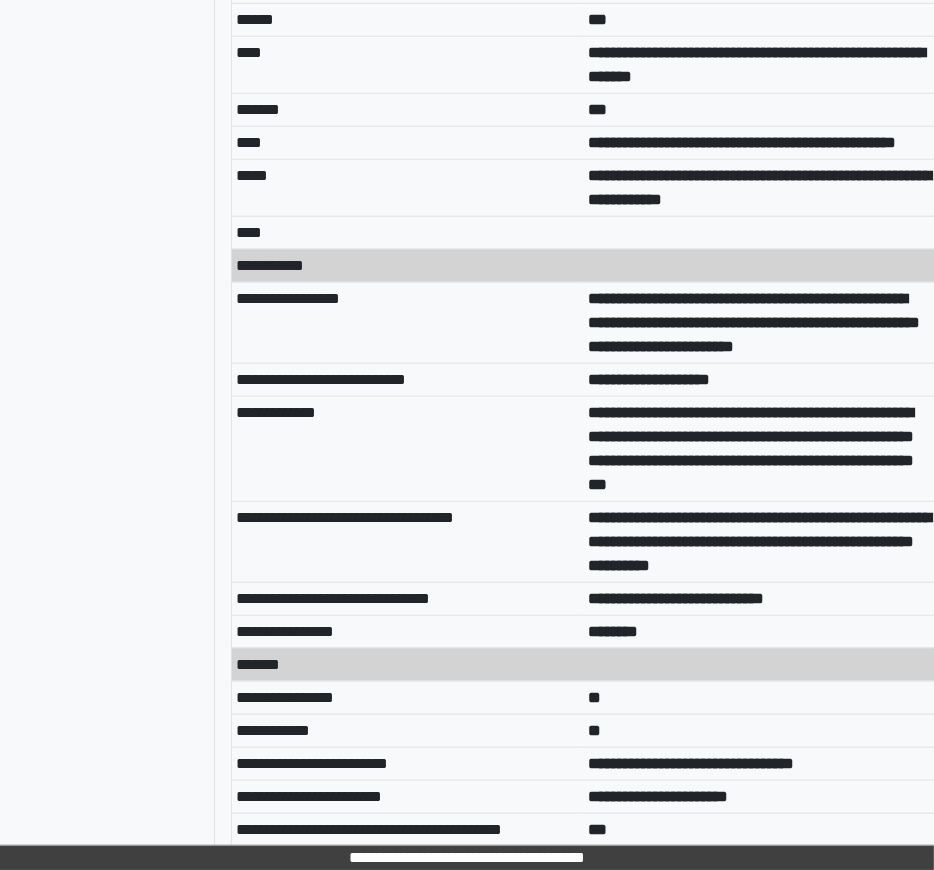 click on "**********" at bounding box center [408, 448] 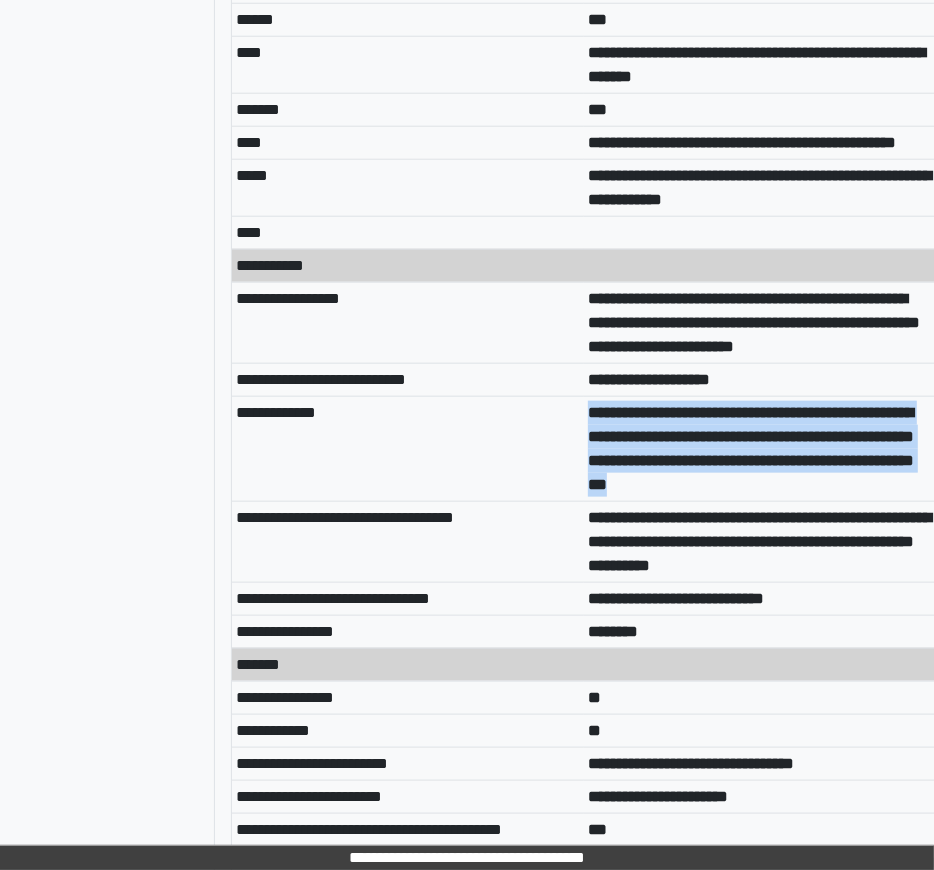 drag, startPoint x: 588, startPoint y: 498, endPoint x: 677, endPoint y: 582, distance: 122.380554 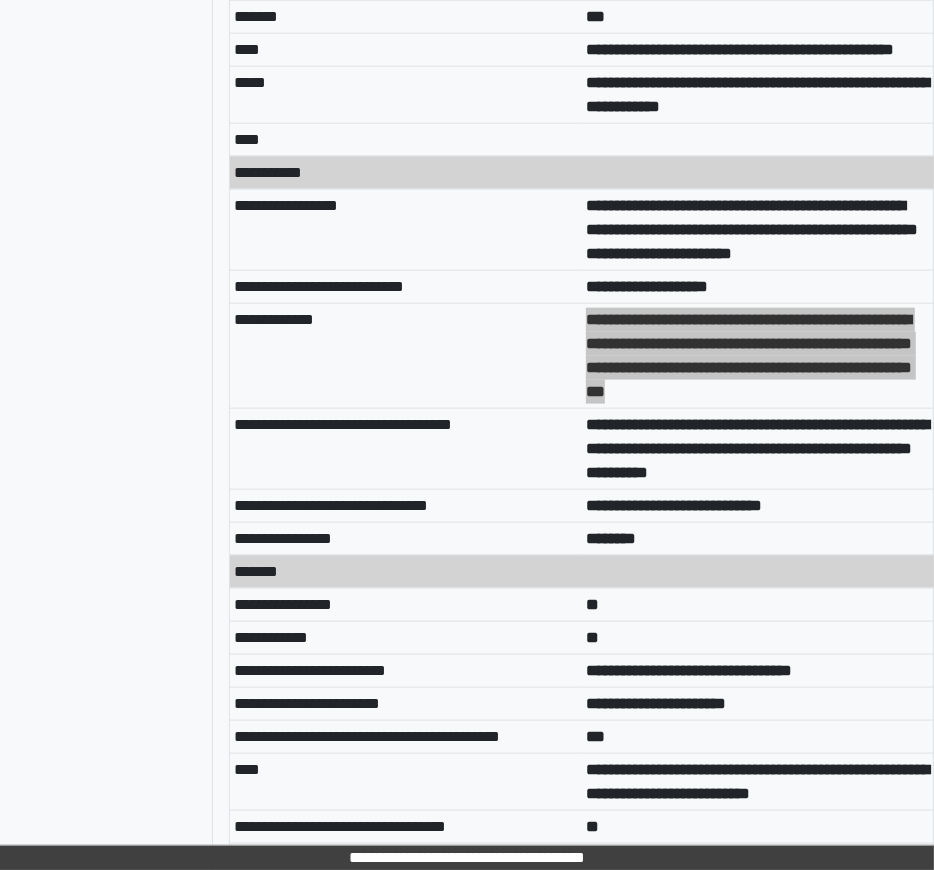 scroll, scrollTop: 1718, scrollLeft: 212, axis: both 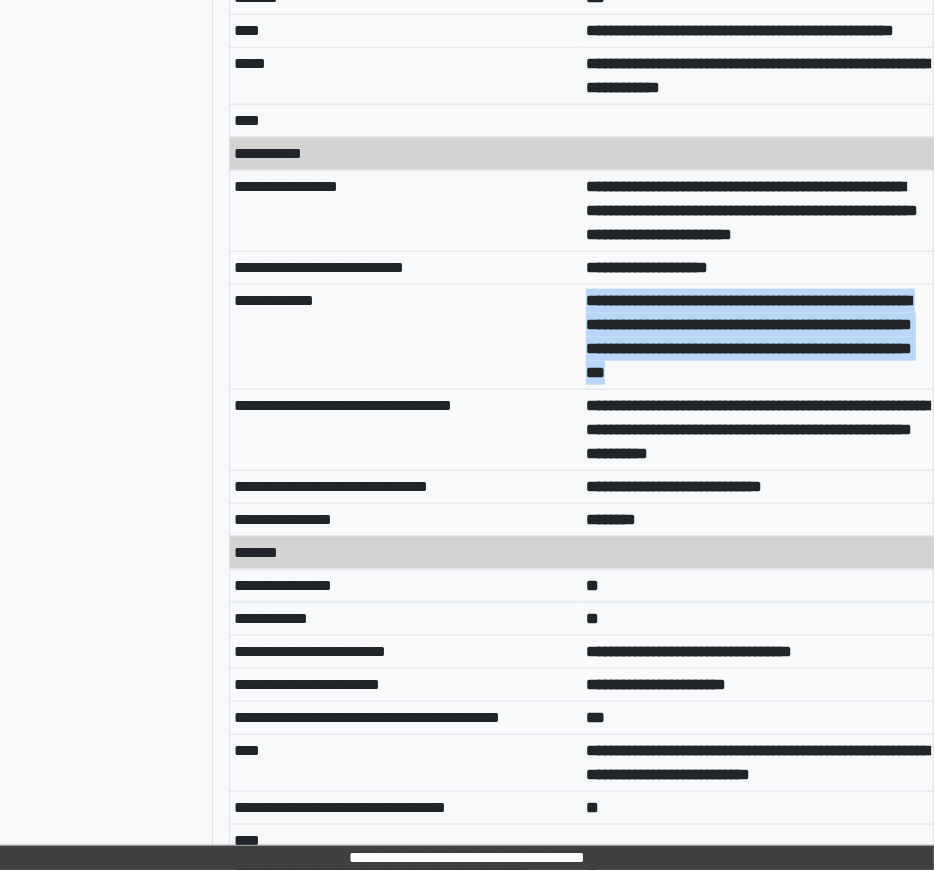 drag, startPoint x: 680, startPoint y: 513, endPoint x: 913, endPoint y: 558, distance: 237.30571 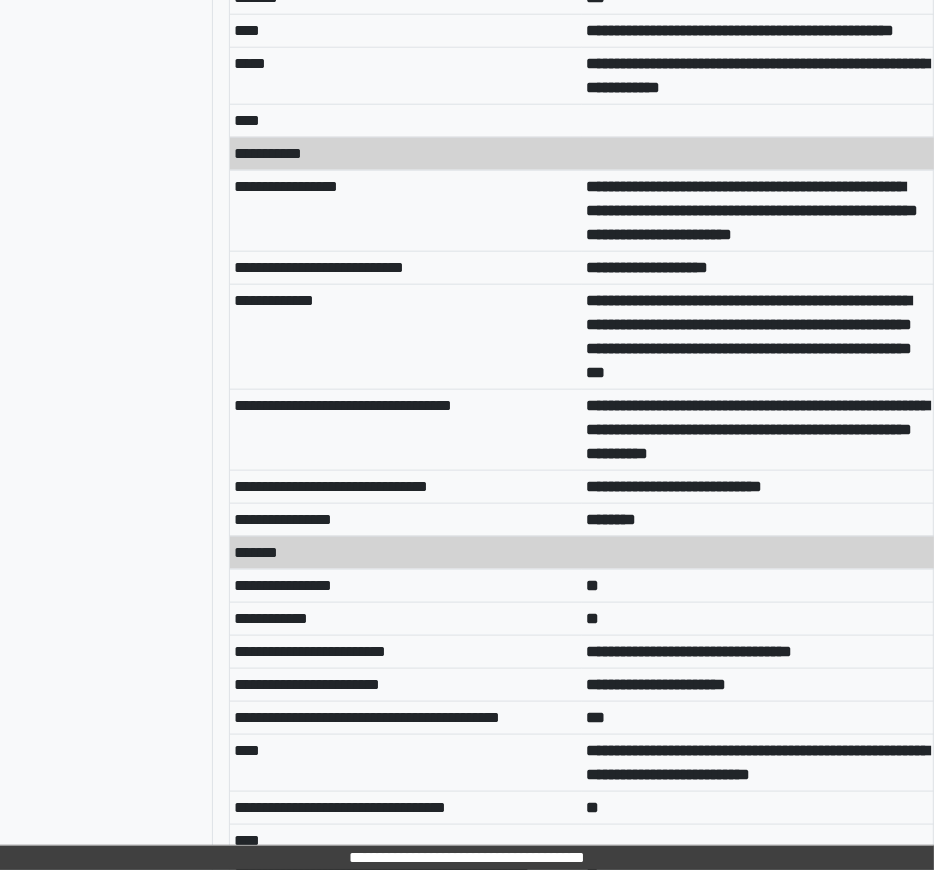 click on "**********" at bounding box center [406, 519] 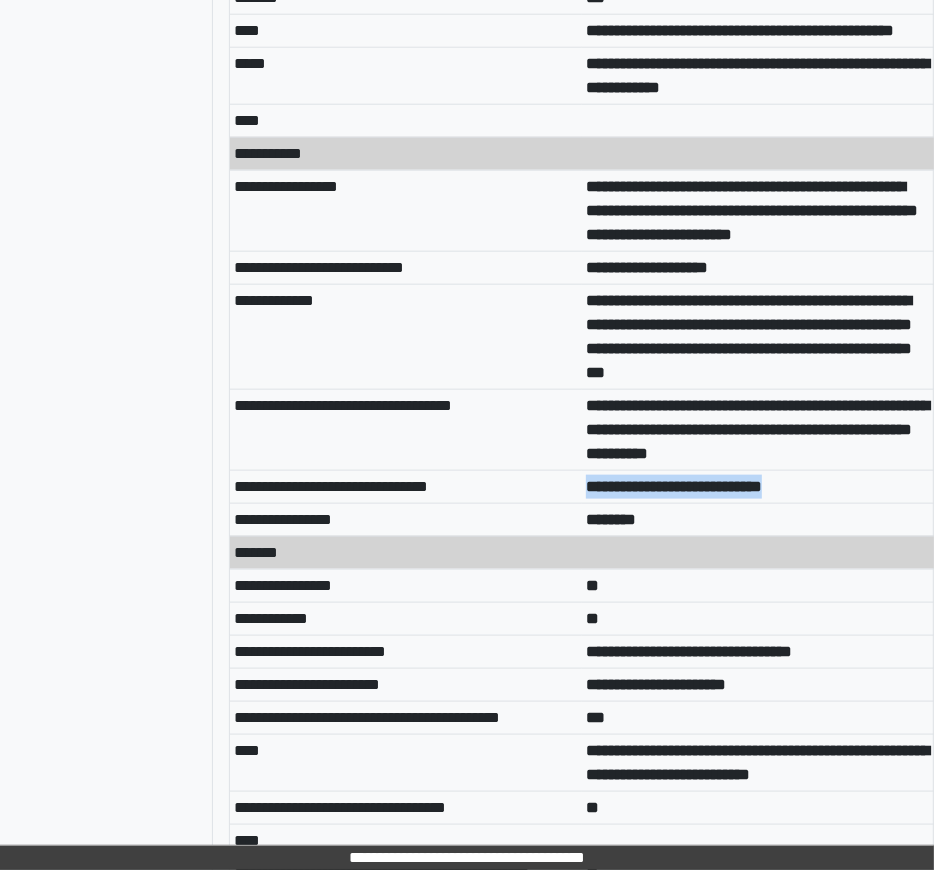 drag, startPoint x: 821, startPoint y: 591, endPoint x: 580, endPoint y: 583, distance: 241.13274 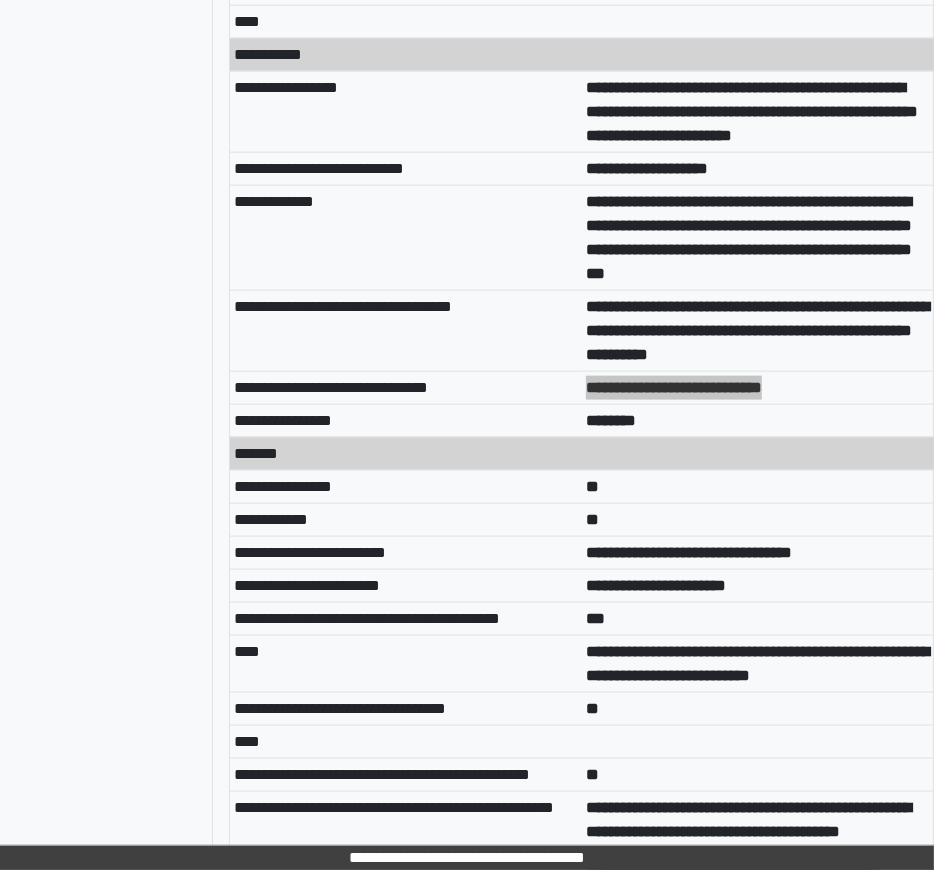 scroll, scrollTop: 1834, scrollLeft: 212, axis: both 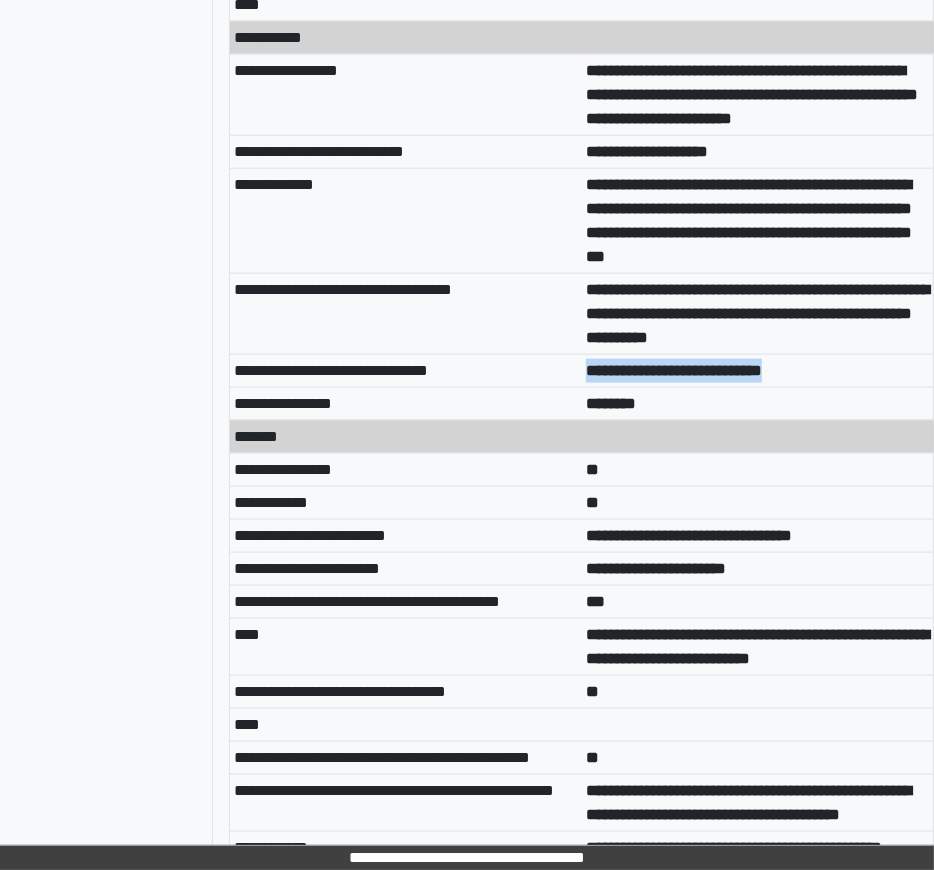 drag, startPoint x: 680, startPoint y: 514, endPoint x: 566, endPoint y: 500, distance: 114.85643 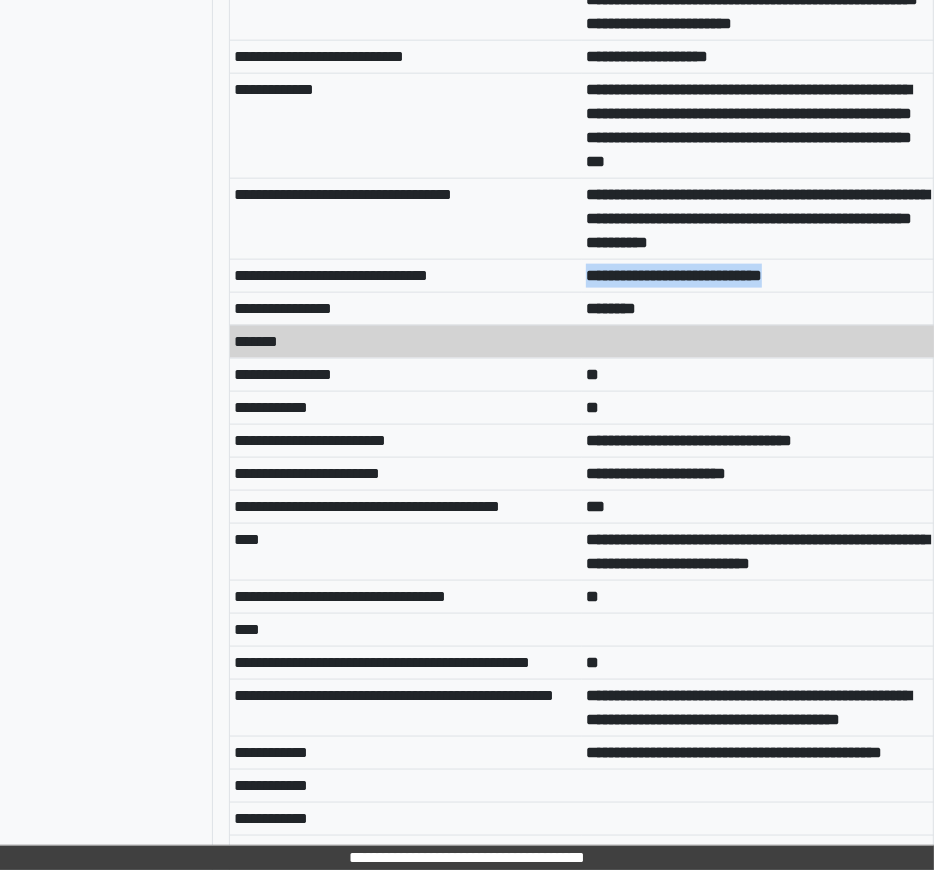 scroll, scrollTop: 1942, scrollLeft: 212, axis: both 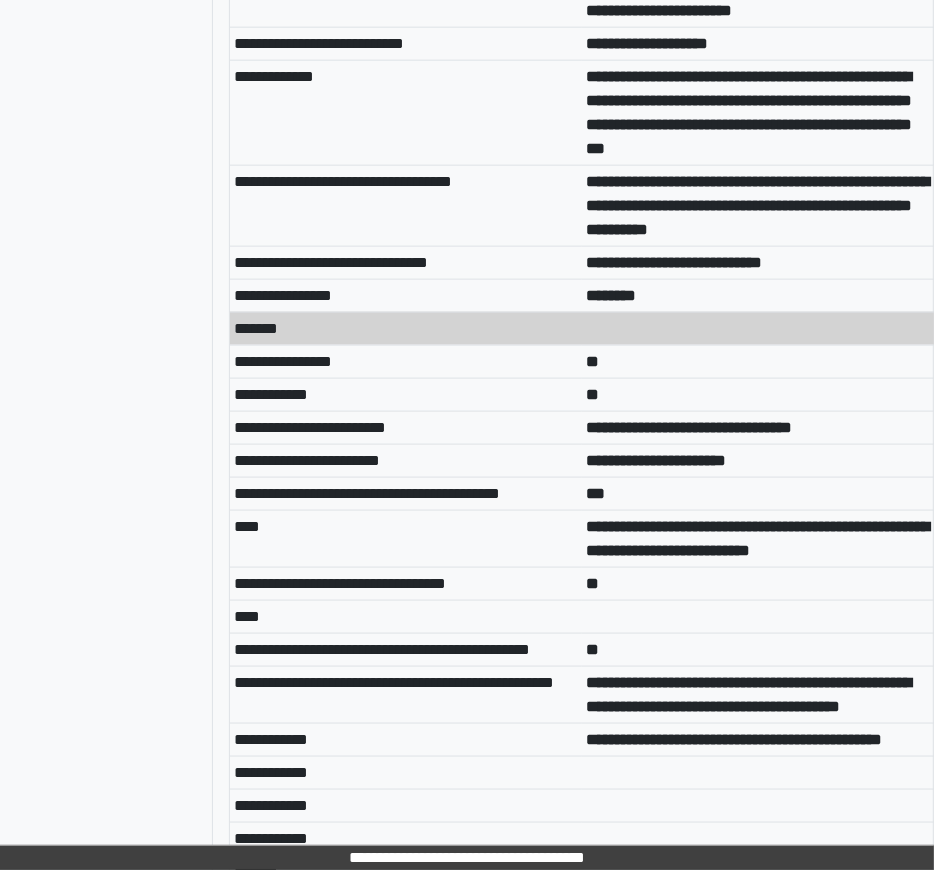 click on "**********" at bounding box center [758, 427] 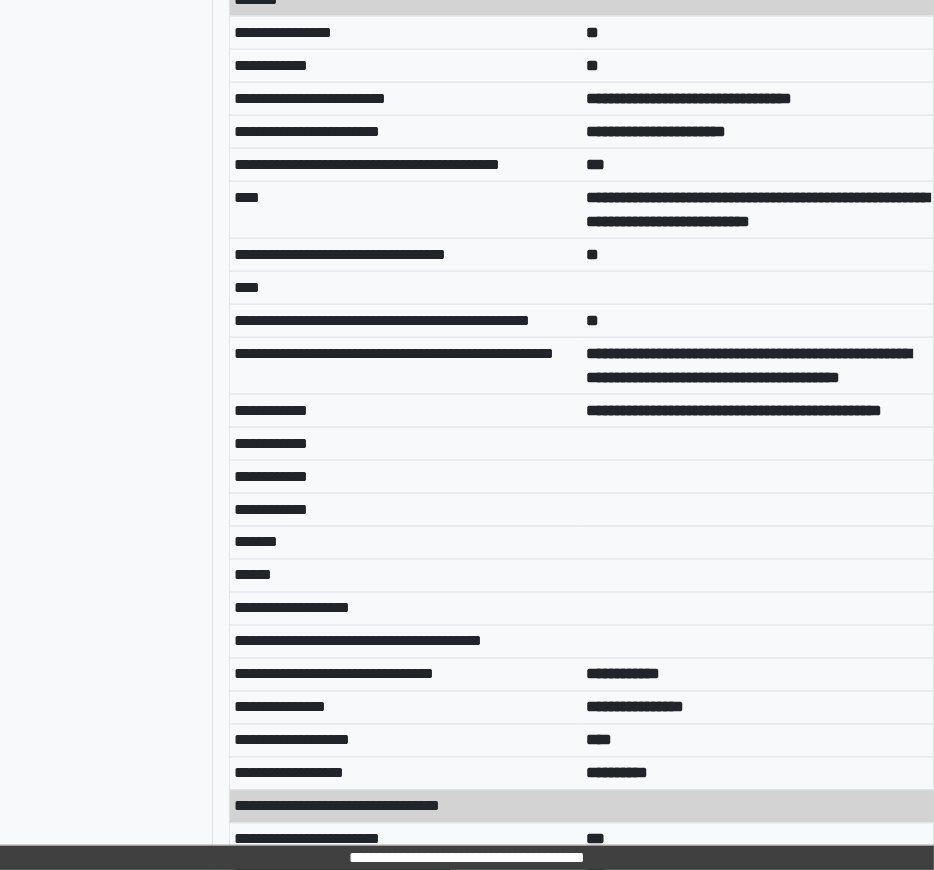scroll, scrollTop: 2273, scrollLeft: 210, axis: both 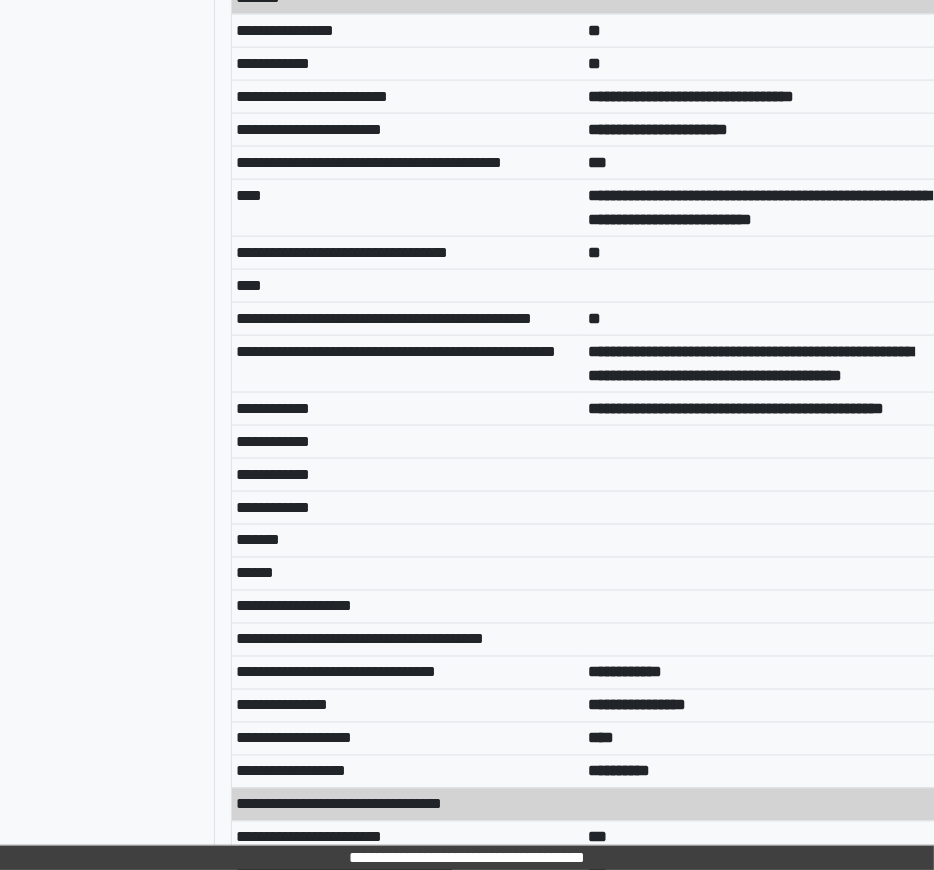 click on "**********" at bounding box center [760, 207] 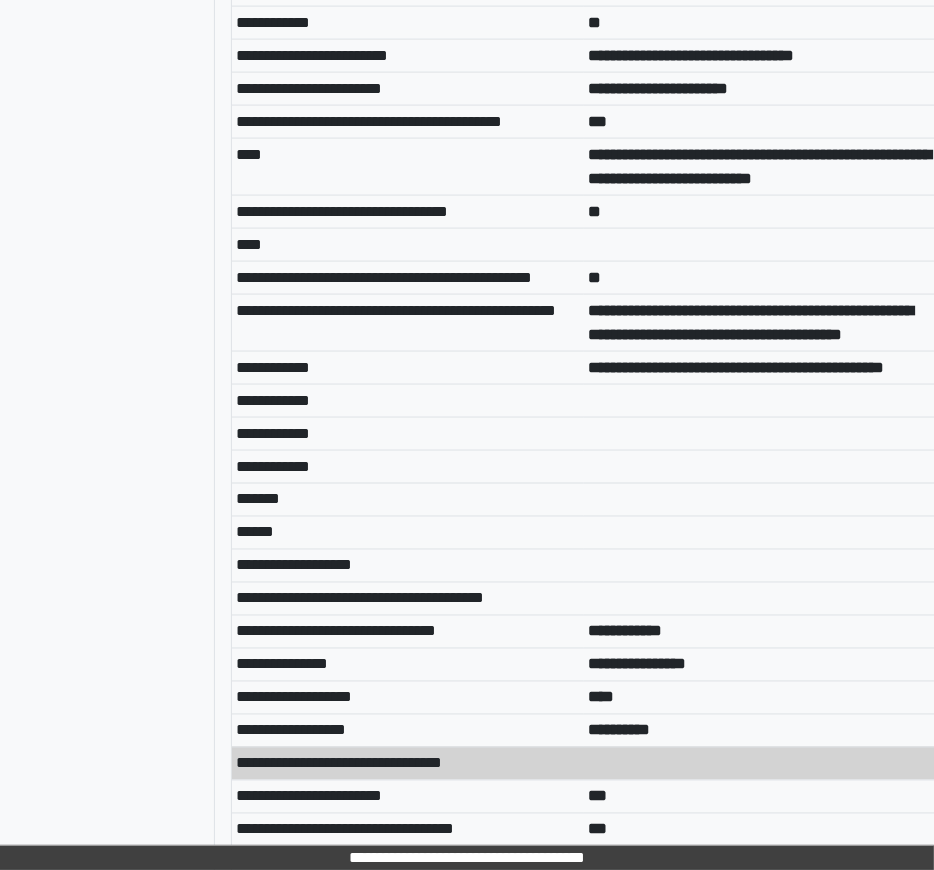 scroll, scrollTop: 2317, scrollLeft: 210, axis: both 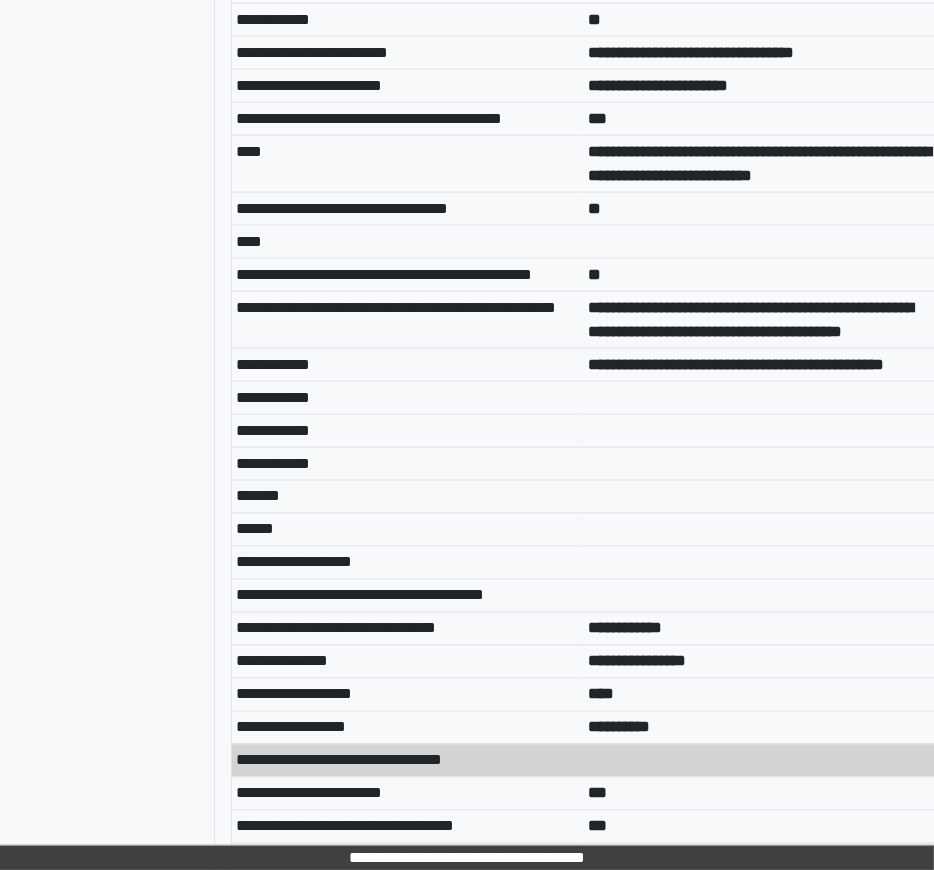 click on "**********" at bounding box center (750, 319) 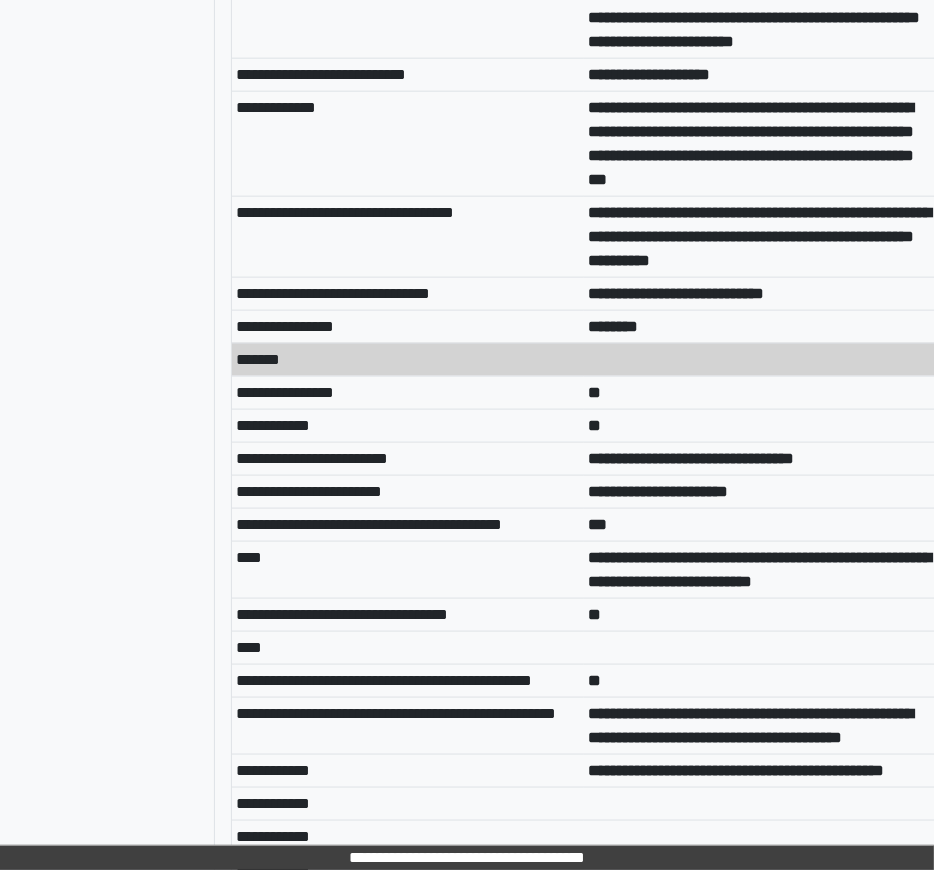 scroll, scrollTop: 274, scrollLeft: 210, axis: both 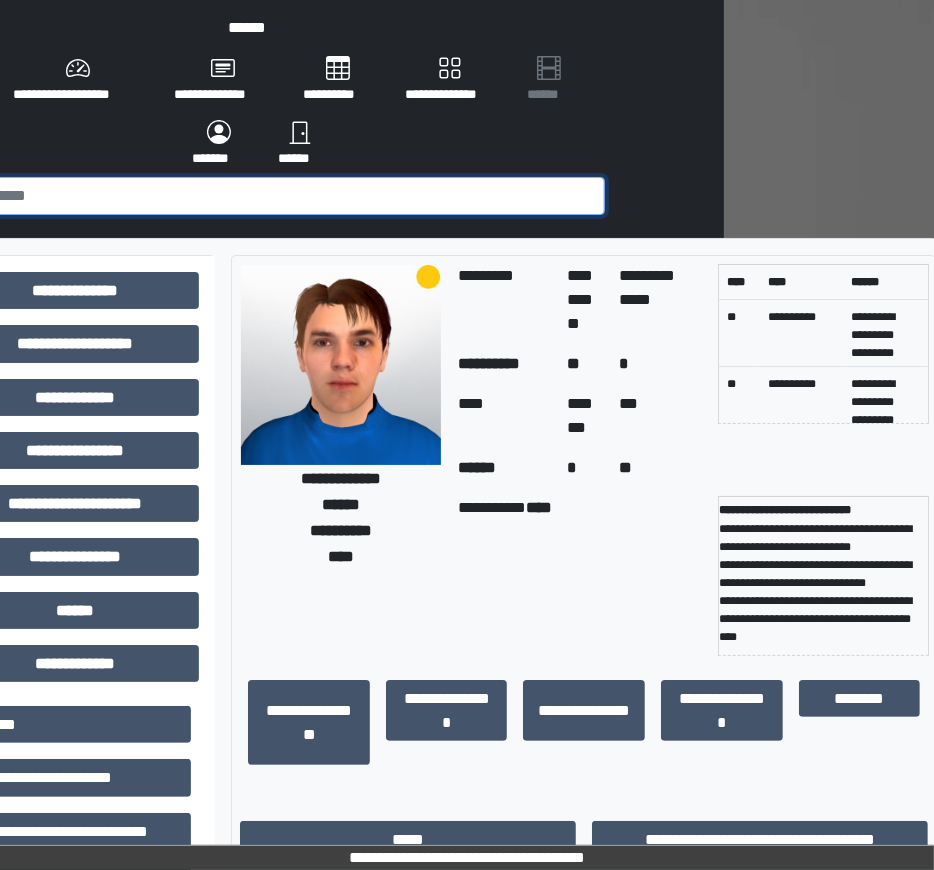 click at bounding box center [257, 196] 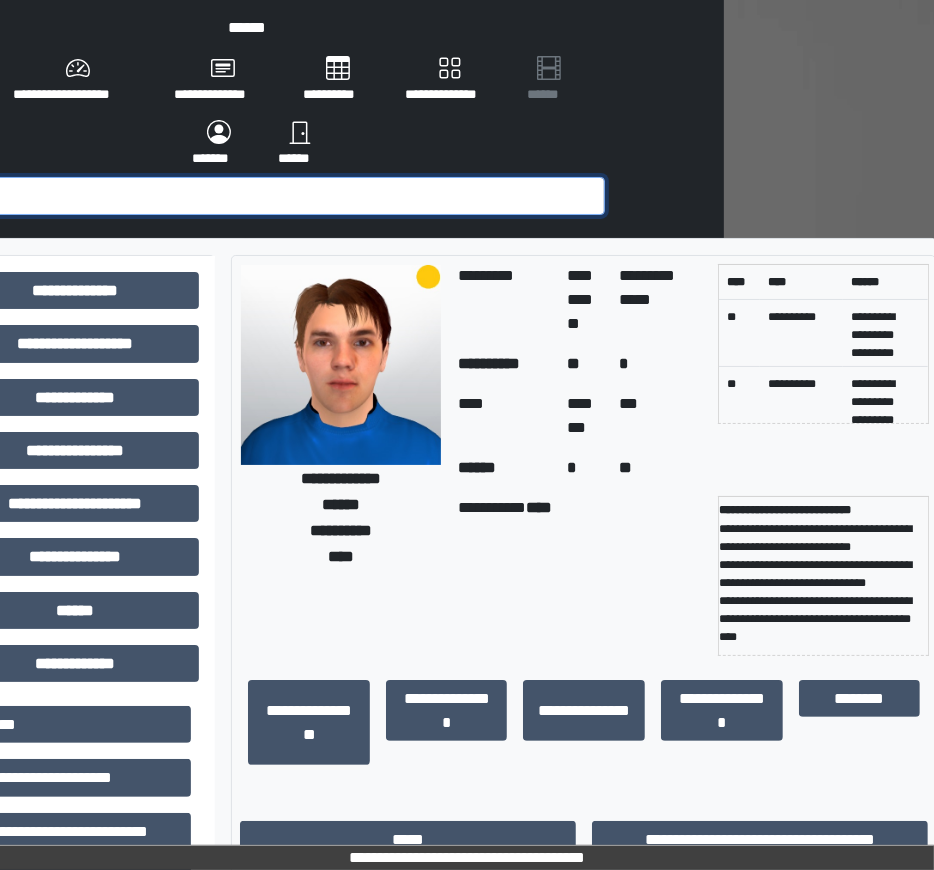 scroll, scrollTop: 0, scrollLeft: 140, axis: horizontal 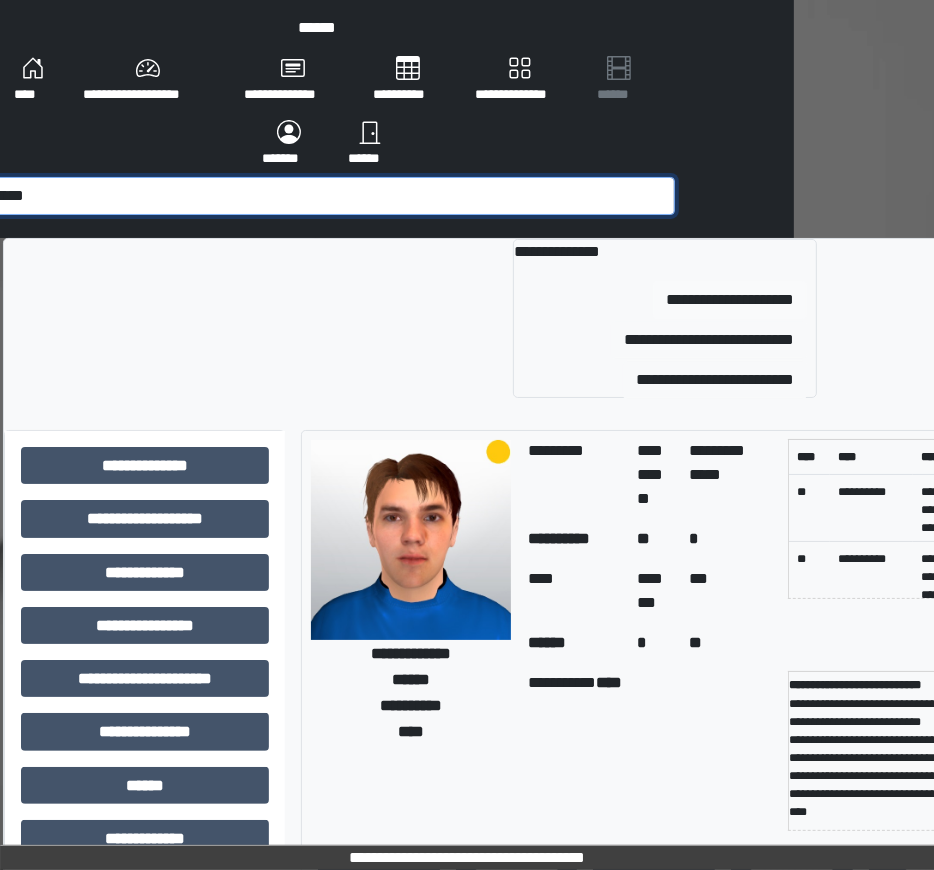 type on "*****" 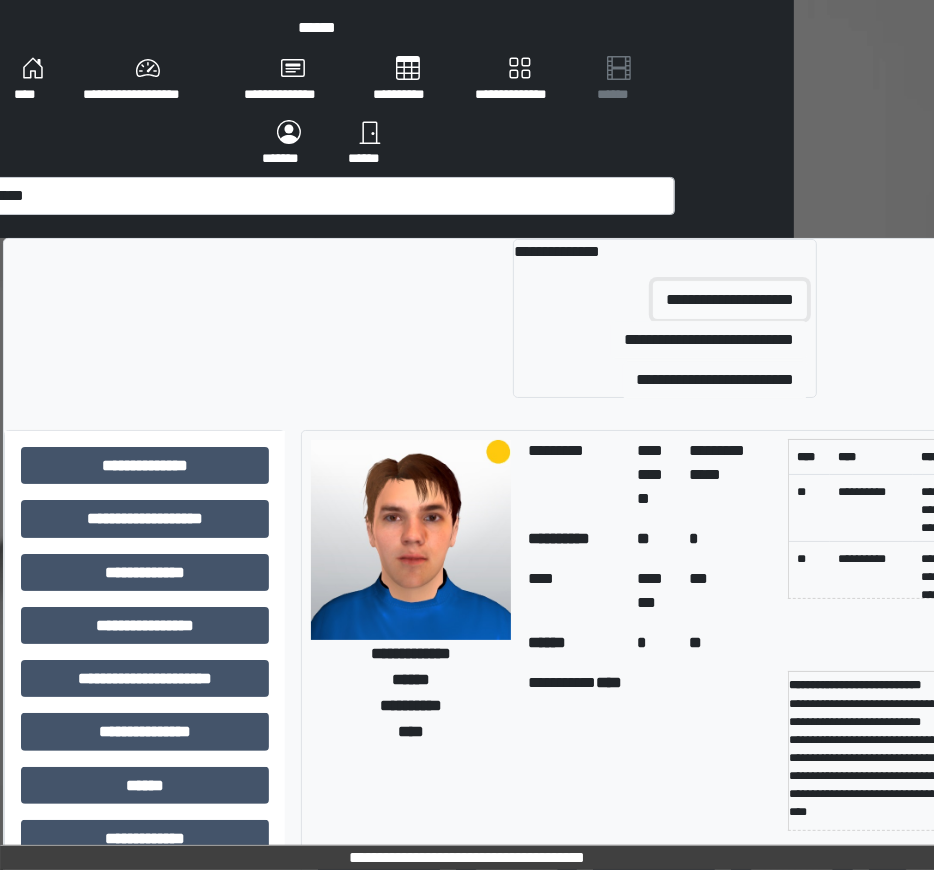 scroll, scrollTop: 91, scrollLeft: 0, axis: vertical 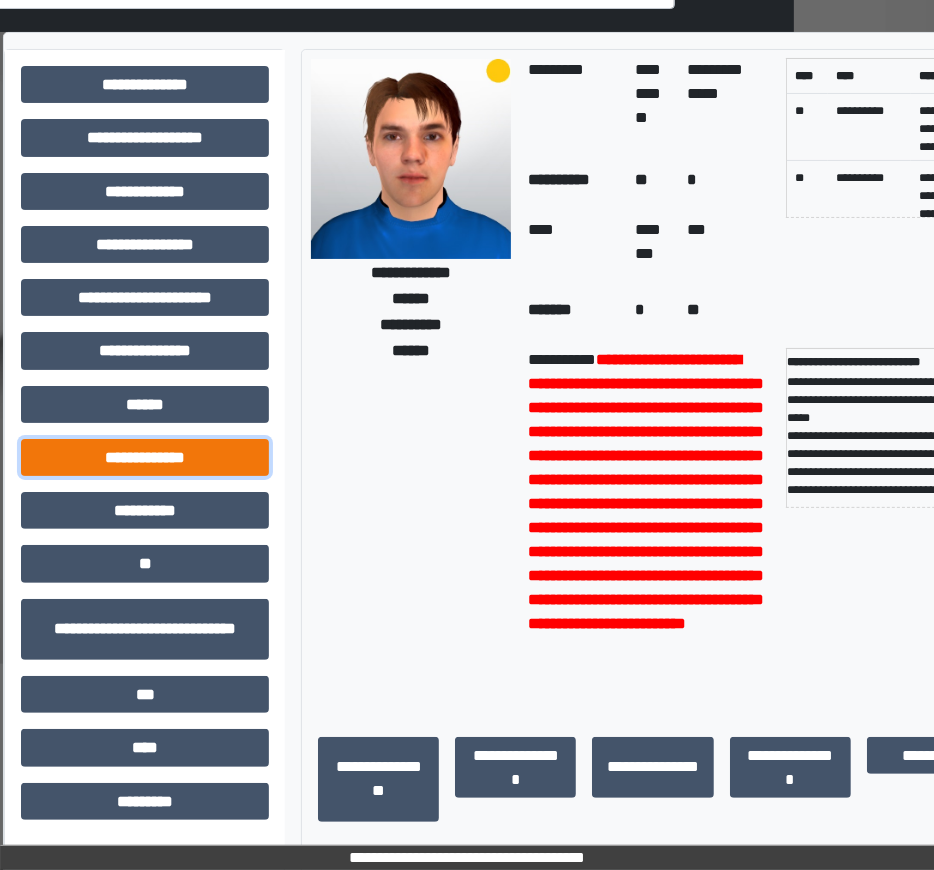 click on "**********" at bounding box center [145, 457] 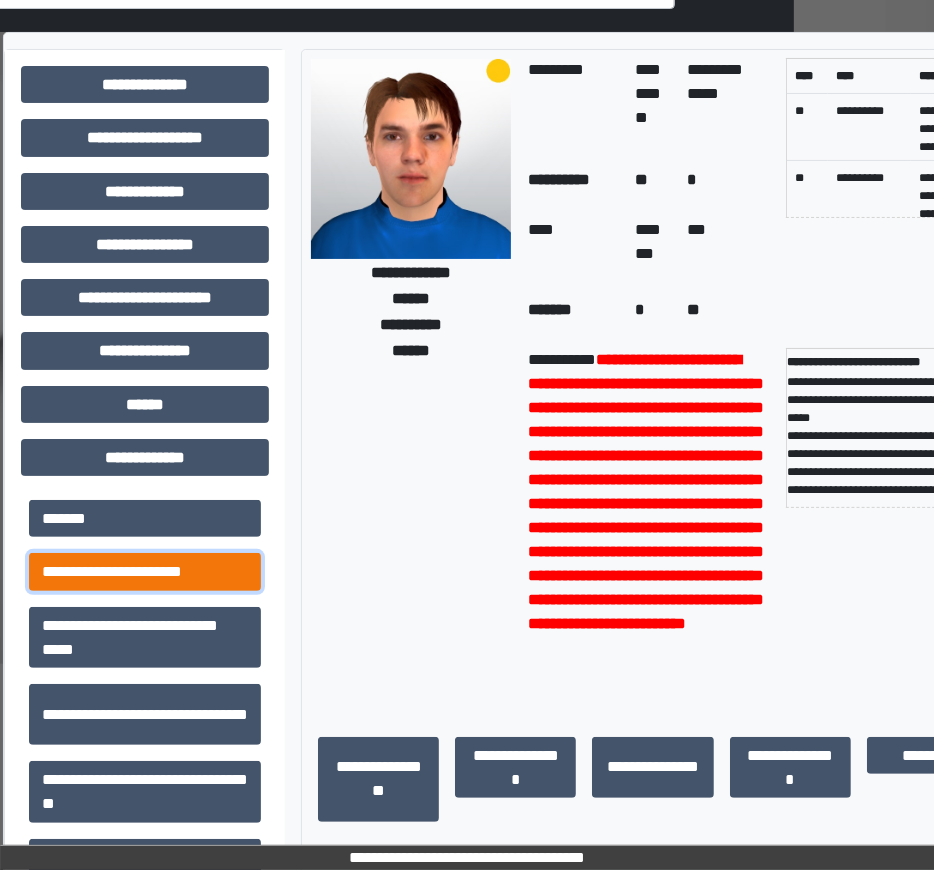 click on "**********" at bounding box center (145, 571) 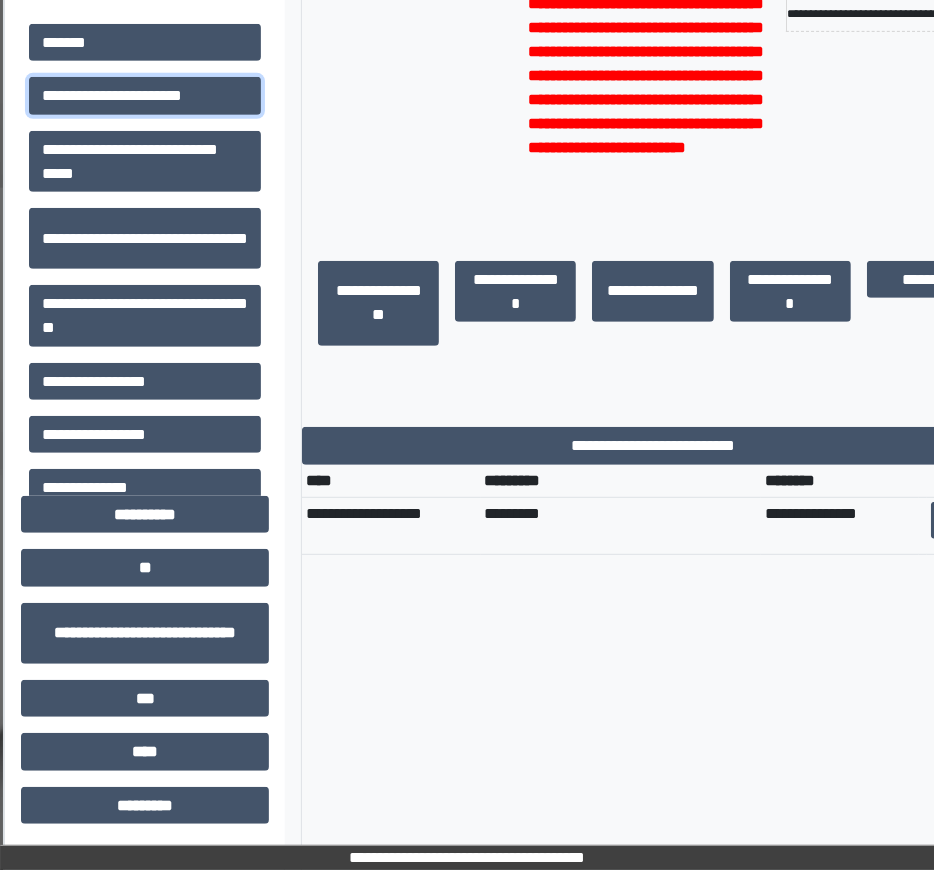 scroll, scrollTop: 682, scrollLeft: 210, axis: both 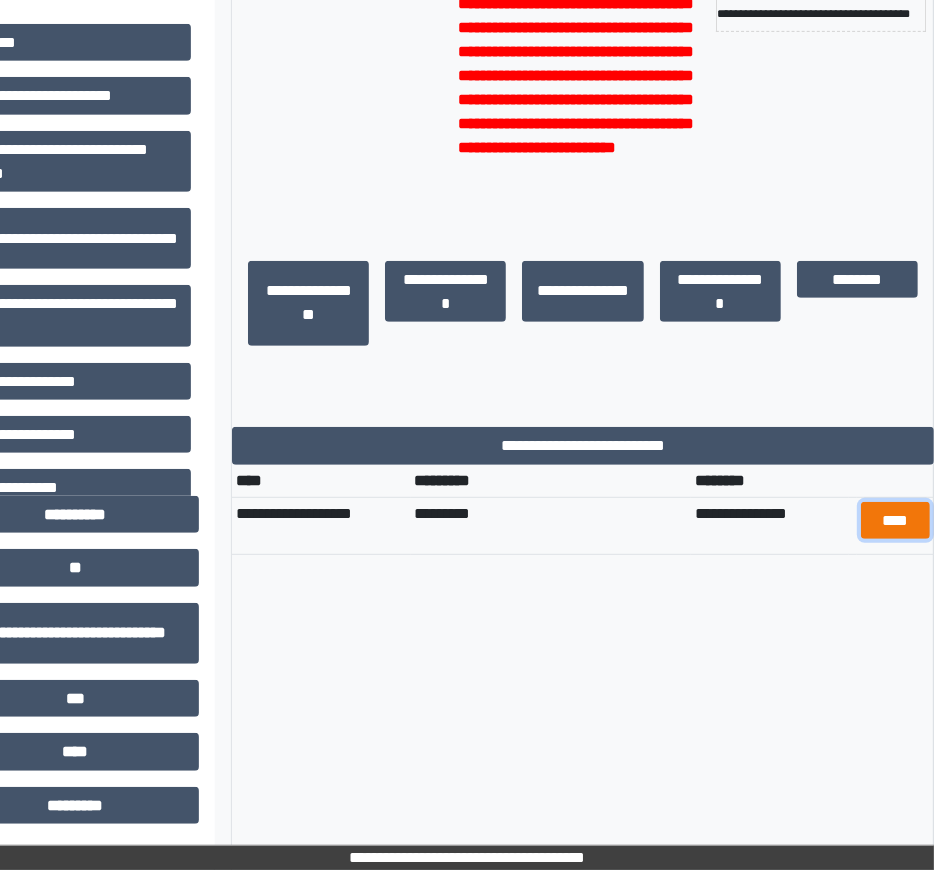 click on "****" at bounding box center [895, 520] 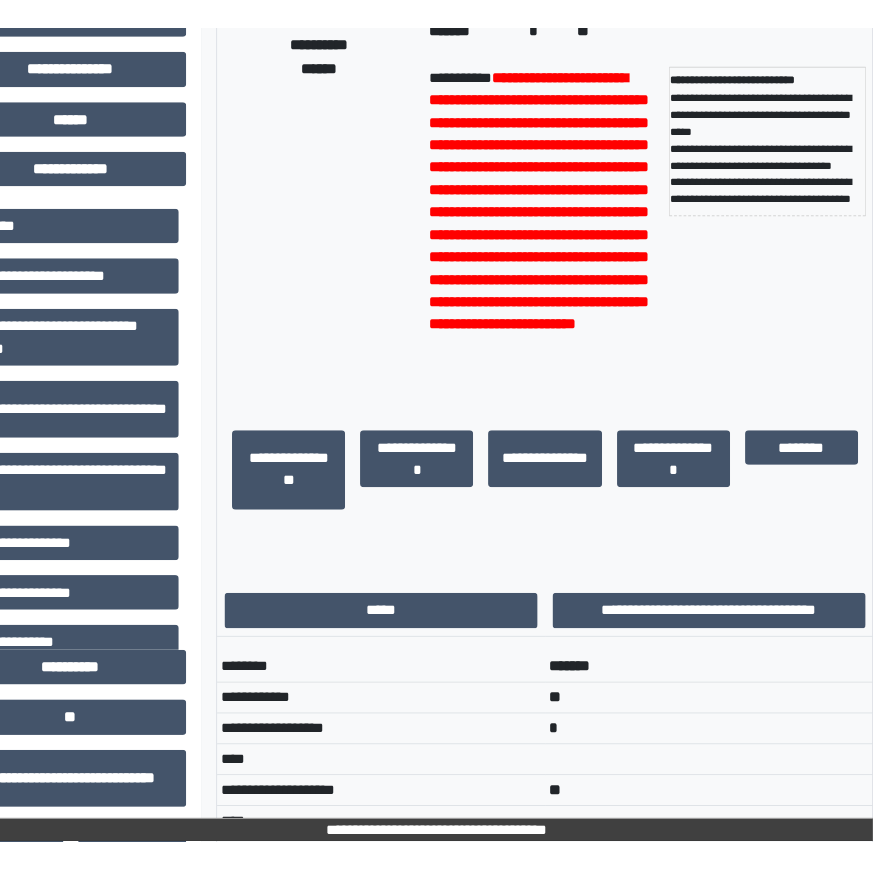 scroll, scrollTop: 953, scrollLeft: 210, axis: both 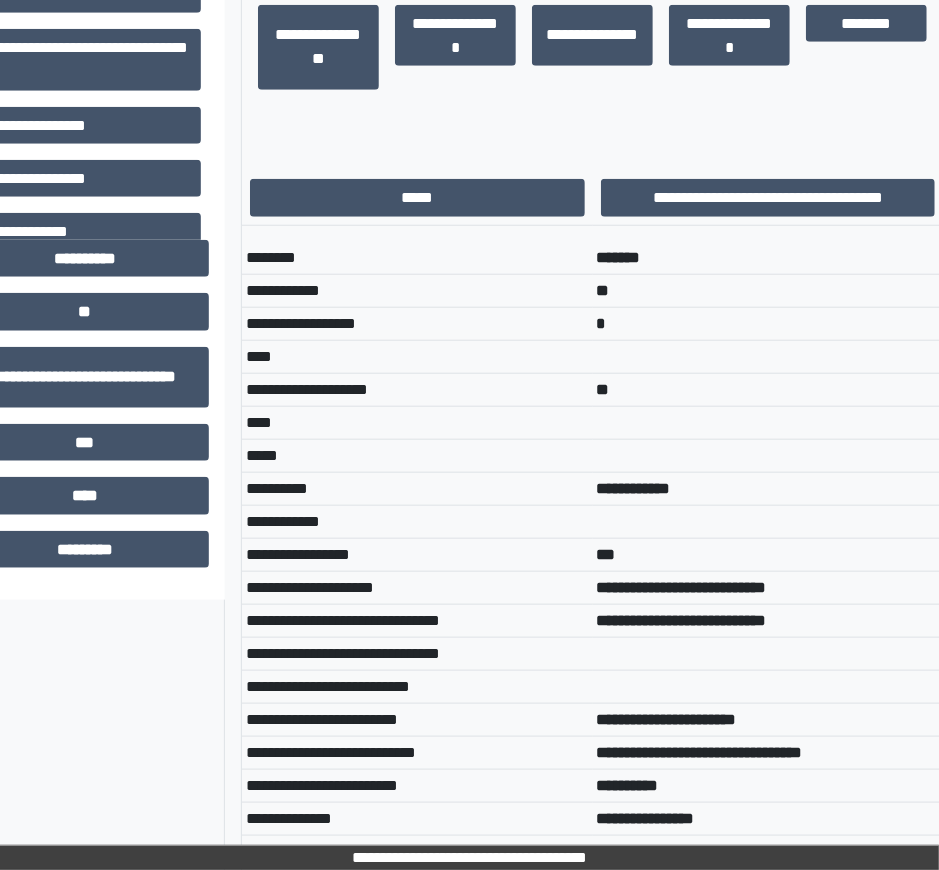 drag, startPoint x: 832, startPoint y: 582, endPoint x: 590, endPoint y: 578, distance: 242.03305 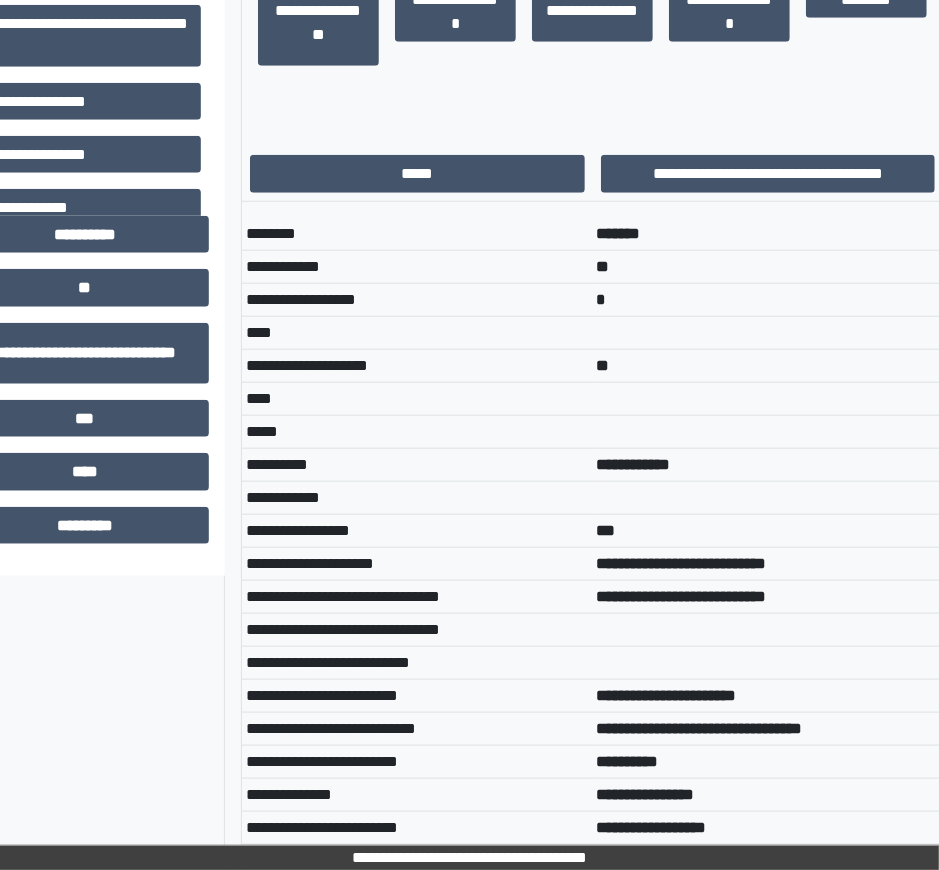 scroll, scrollTop: 965, scrollLeft: 203, axis: both 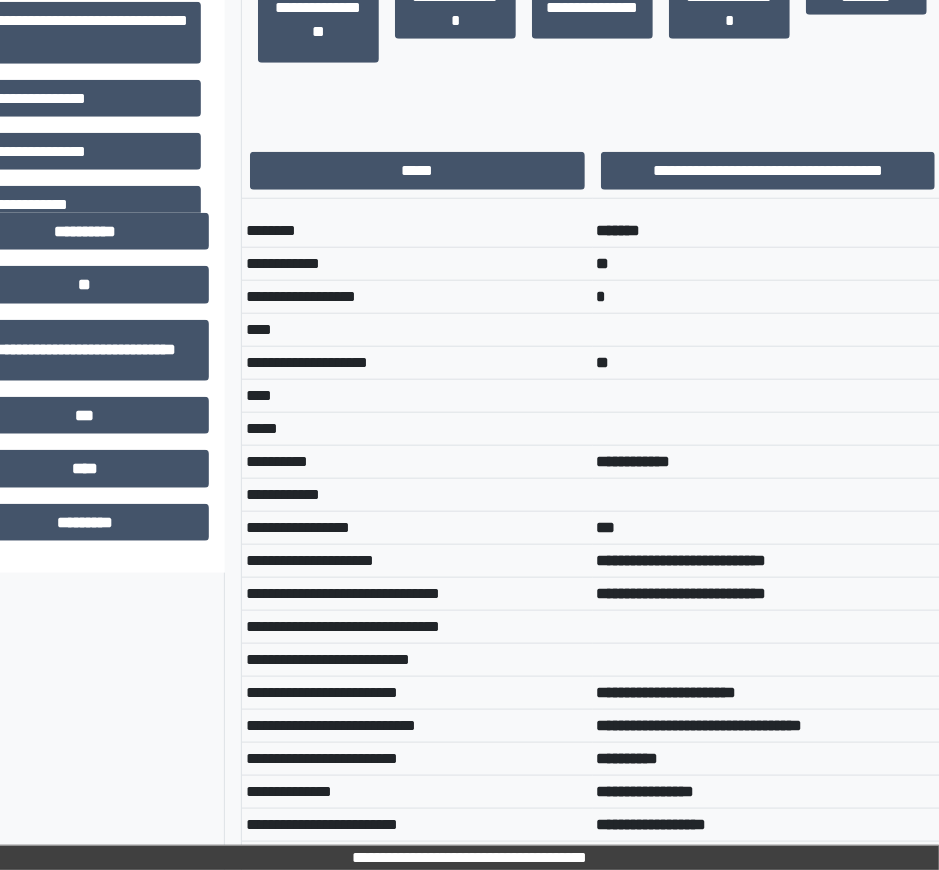 drag, startPoint x: 593, startPoint y: 588, endPoint x: 812, endPoint y: 589, distance: 219.00229 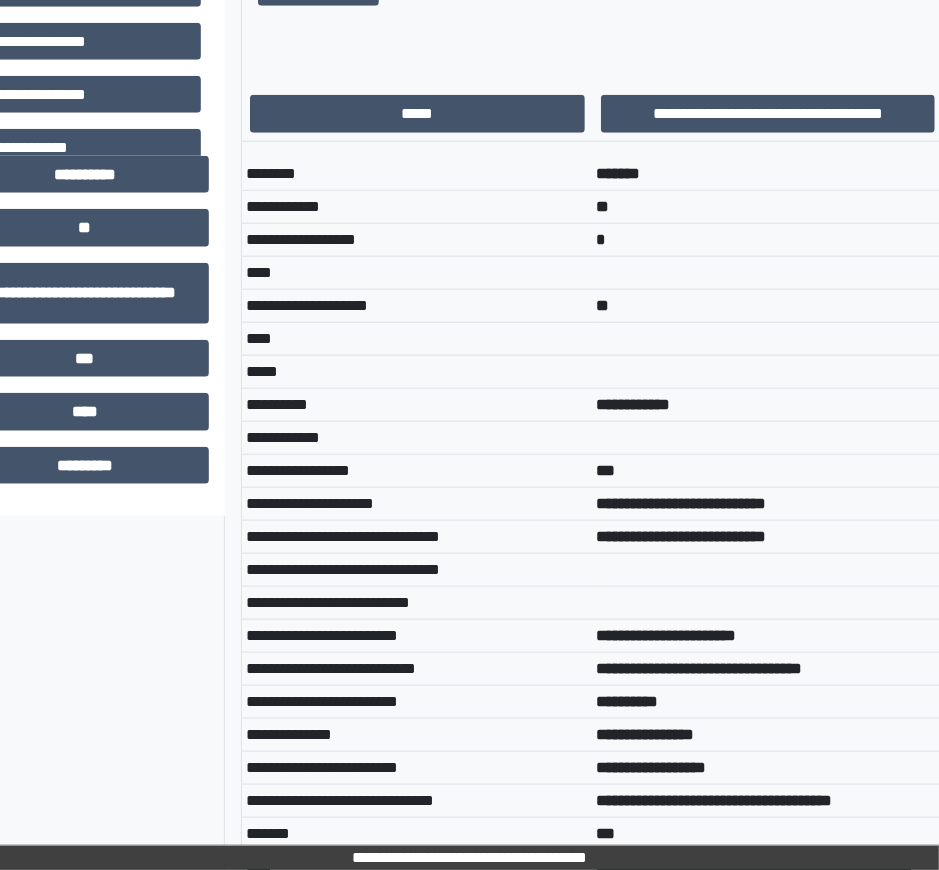 scroll, scrollTop: 1027, scrollLeft: 203, axis: both 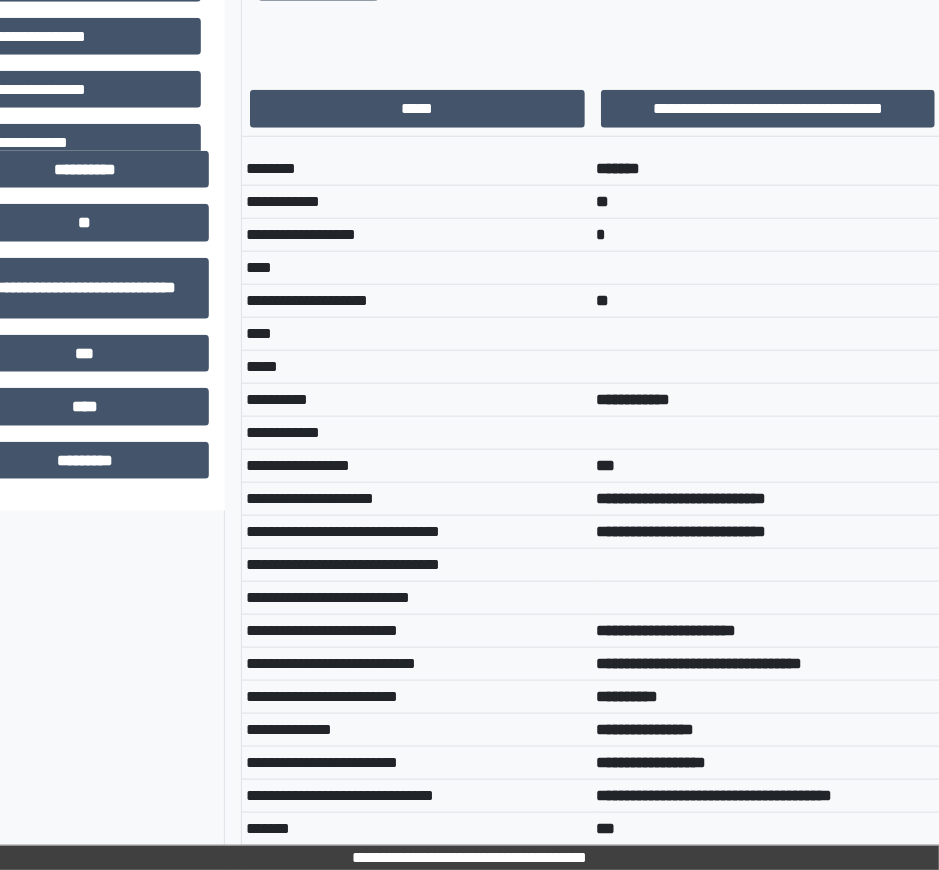 click on "**********" at bounding box center [417, 663] 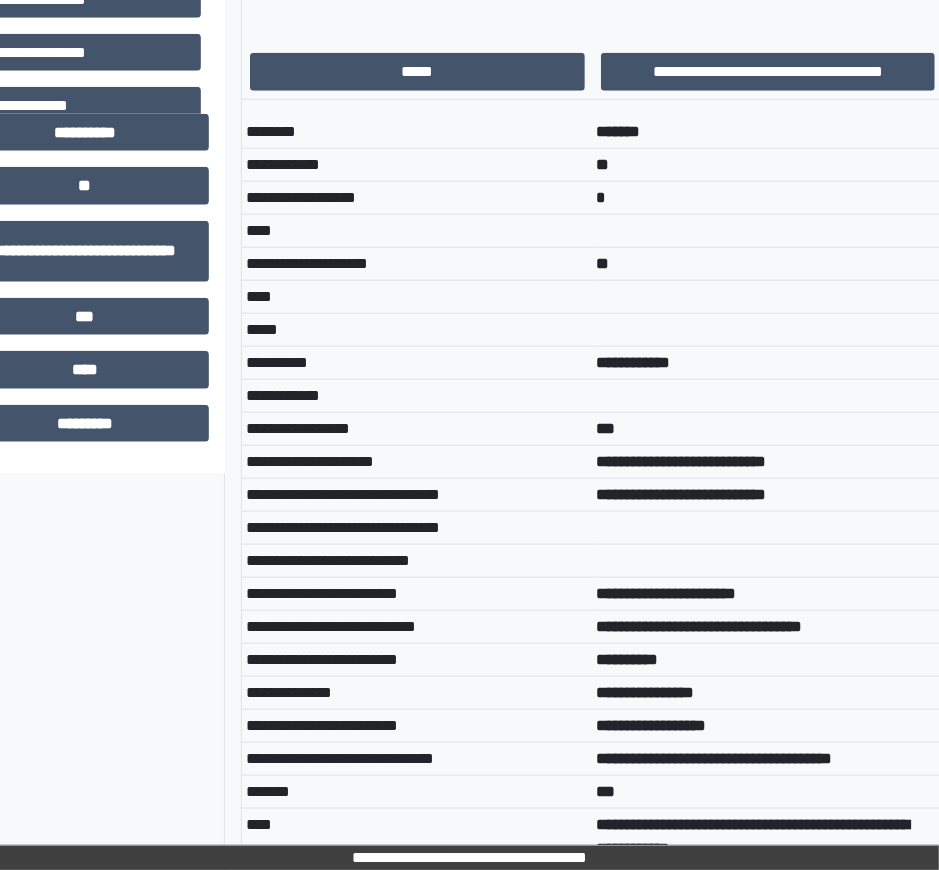scroll, scrollTop: 1067, scrollLeft: 203, axis: both 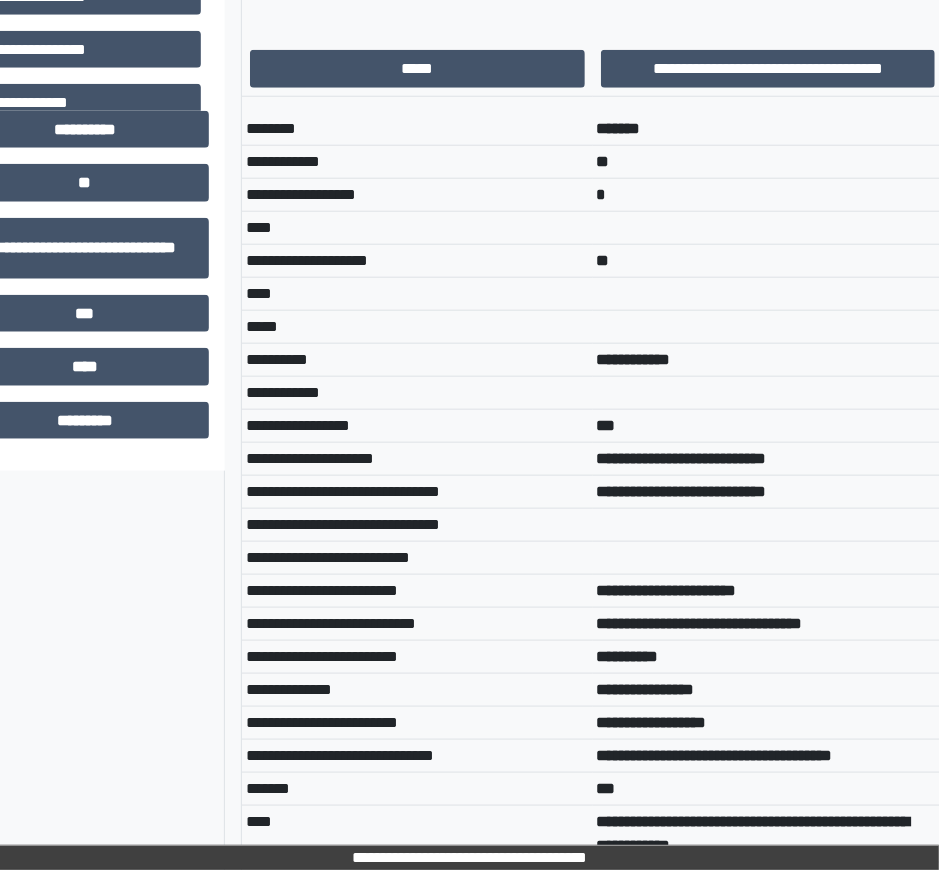 click on "**********" at bounding box center (417, 590) 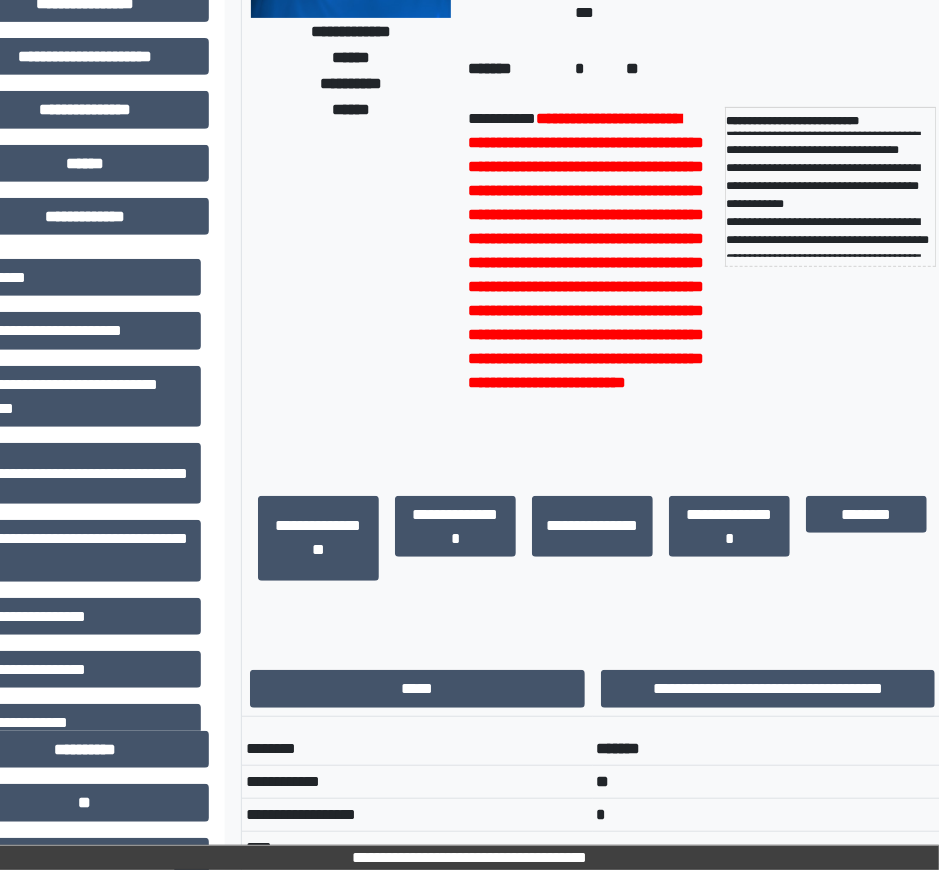 scroll, scrollTop: 342, scrollLeft: 203, axis: both 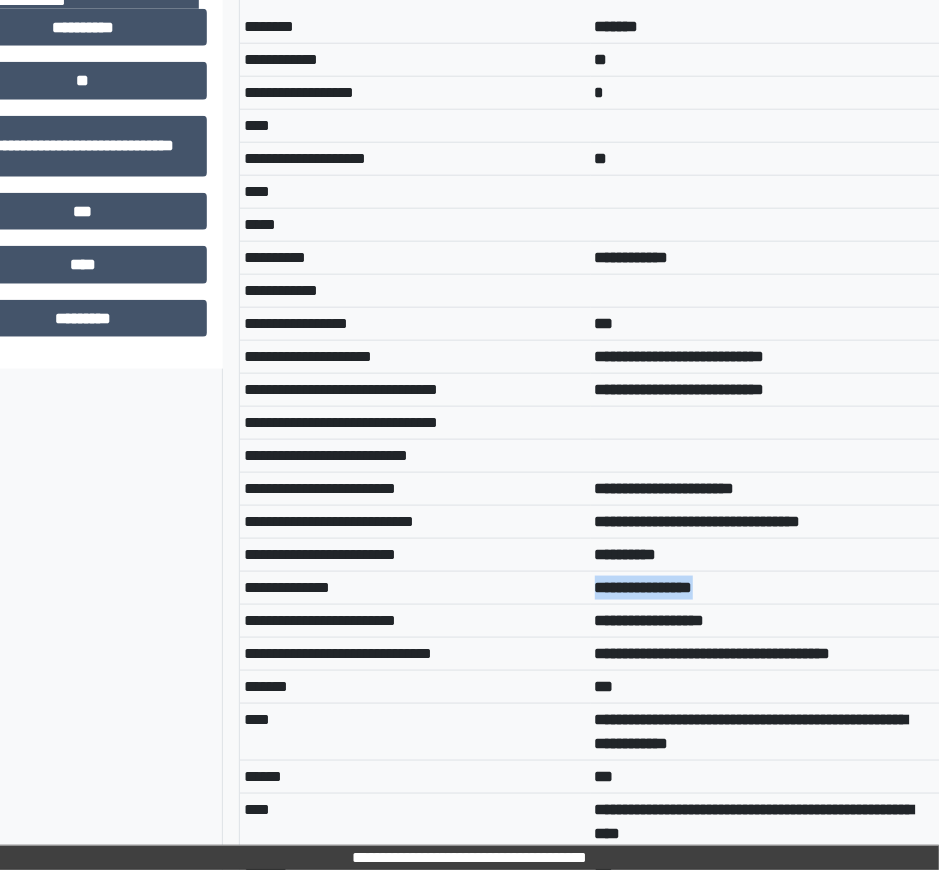 drag, startPoint x: 732, startPoint y: 579, endPoint x: 572, endPoint y: 573, distance: 160.11246 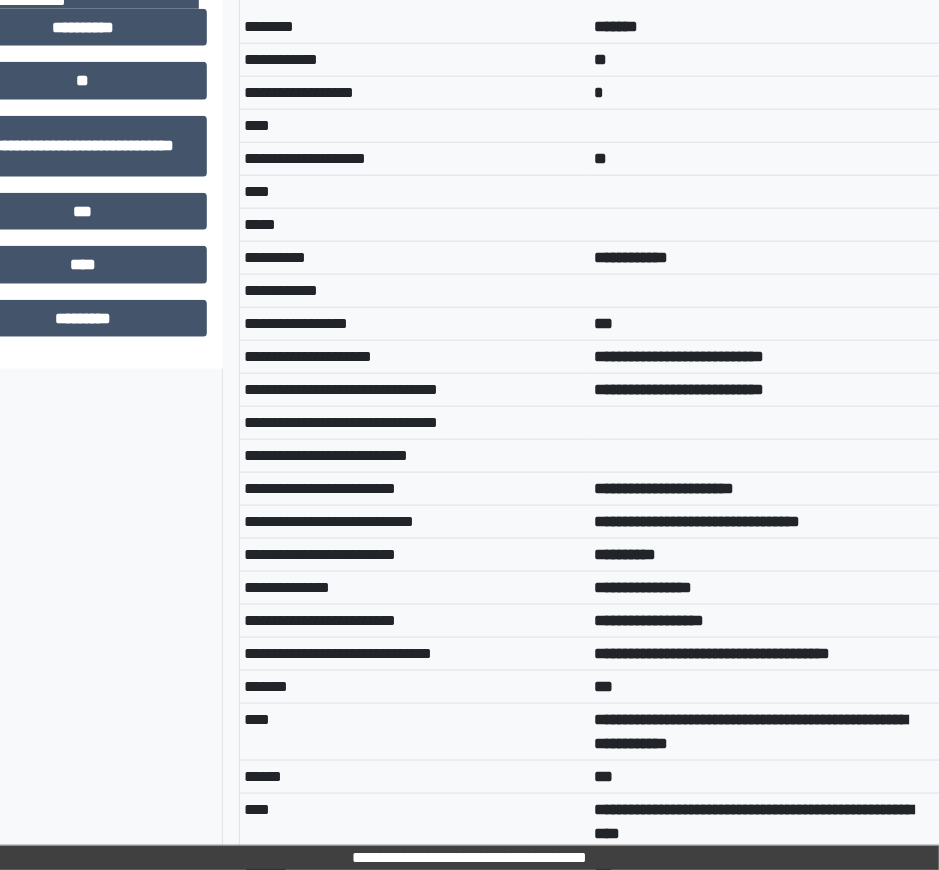 click on "*********" at bounding box center (650, 620) 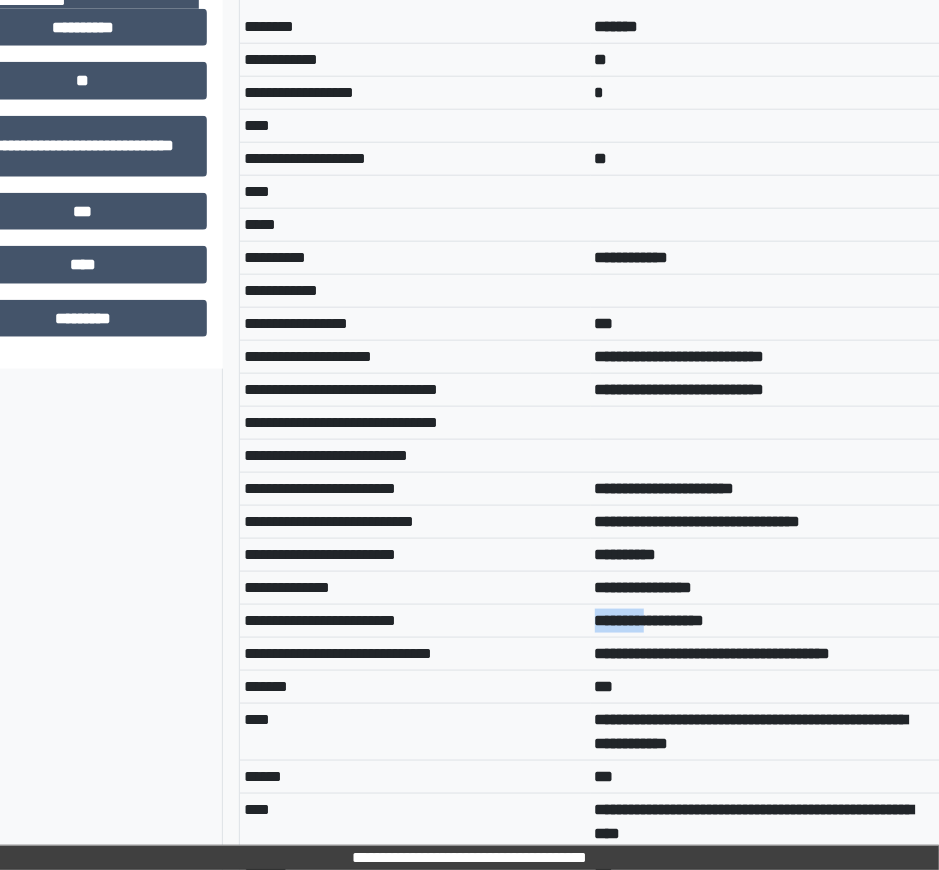 drag, startPoint x: 592, startPoint y: 612, endPoint x: 661, endPoint y: 612, distance: 69 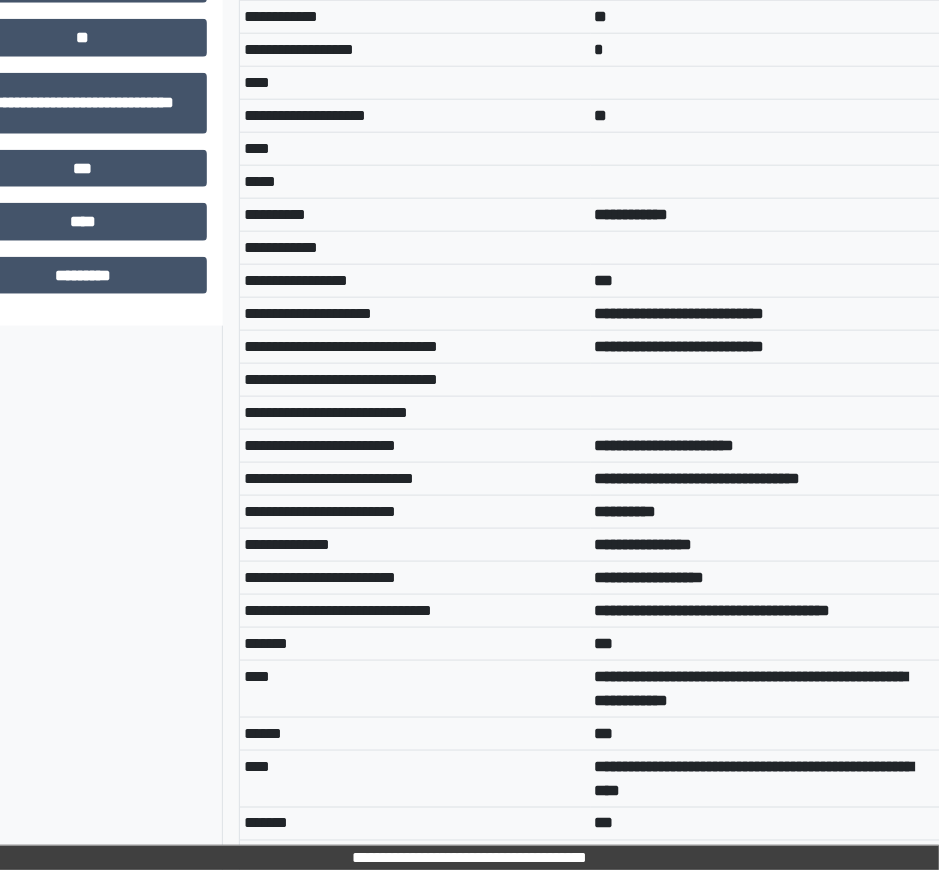 click on "**********" at bounding box center (751, 688) 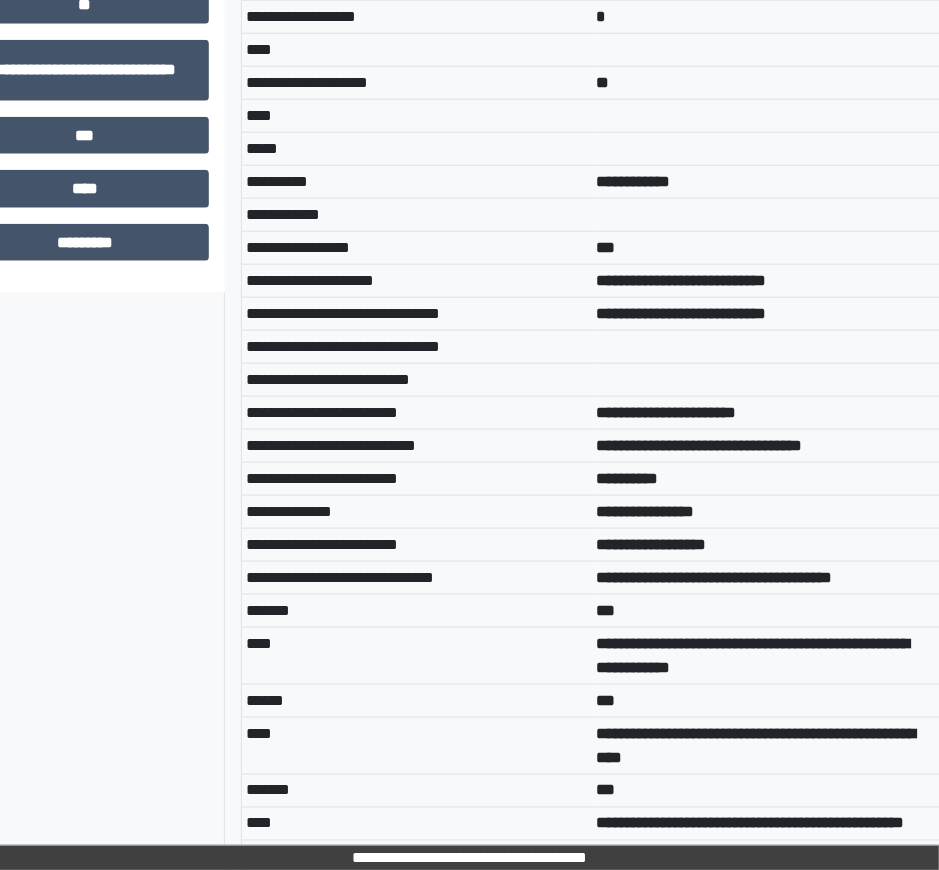 click on "**********" at bounding box center [768, 655] 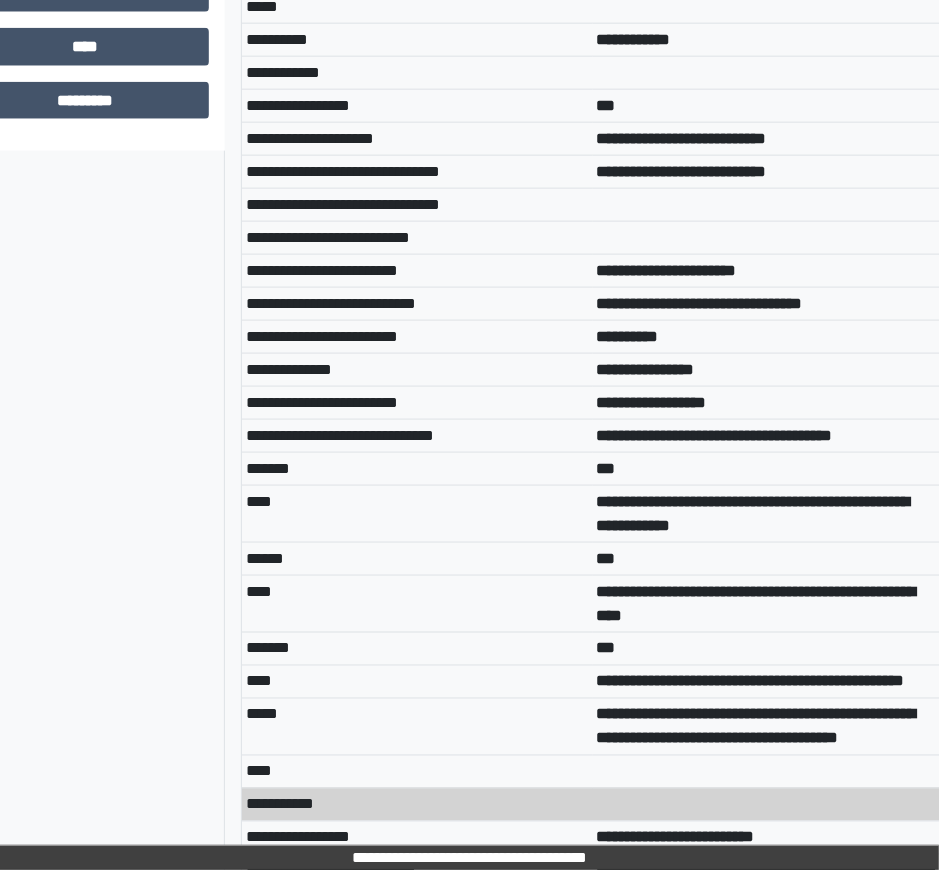 scroll, scrollTop: 1387, scrollLeft: 202, axis: both 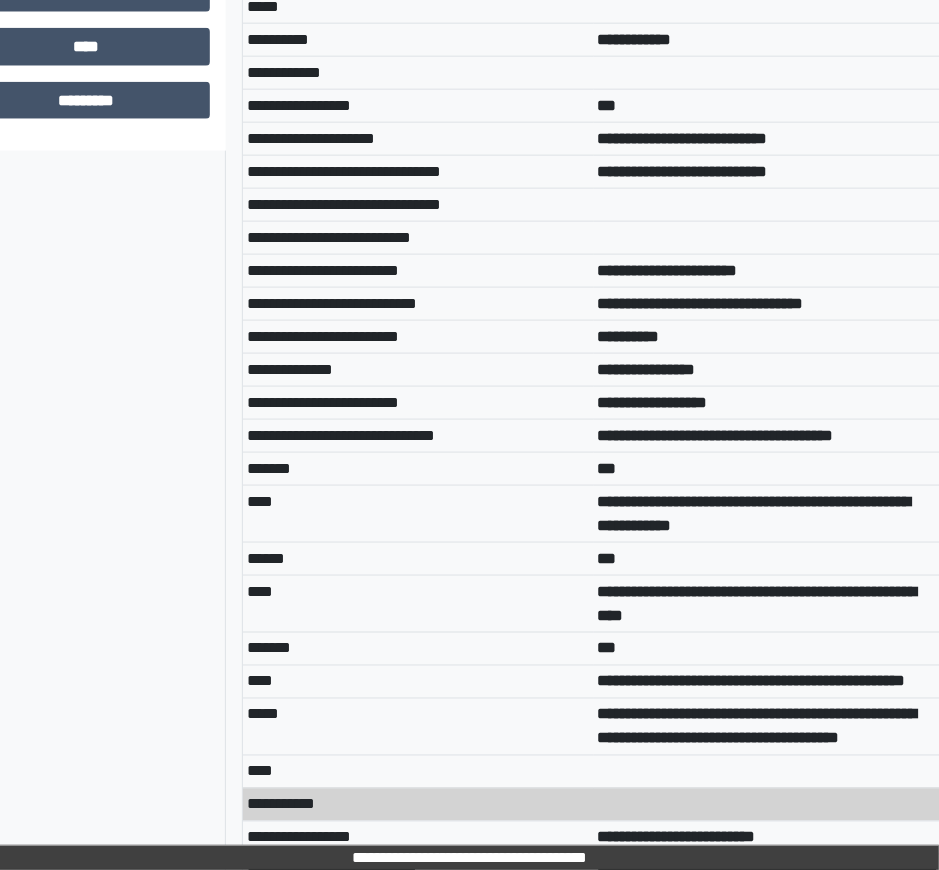 drag, startPoint x: 690, startPoint y: 787, endPoint x: 246, endPoint y: 457, distance: 553.2052 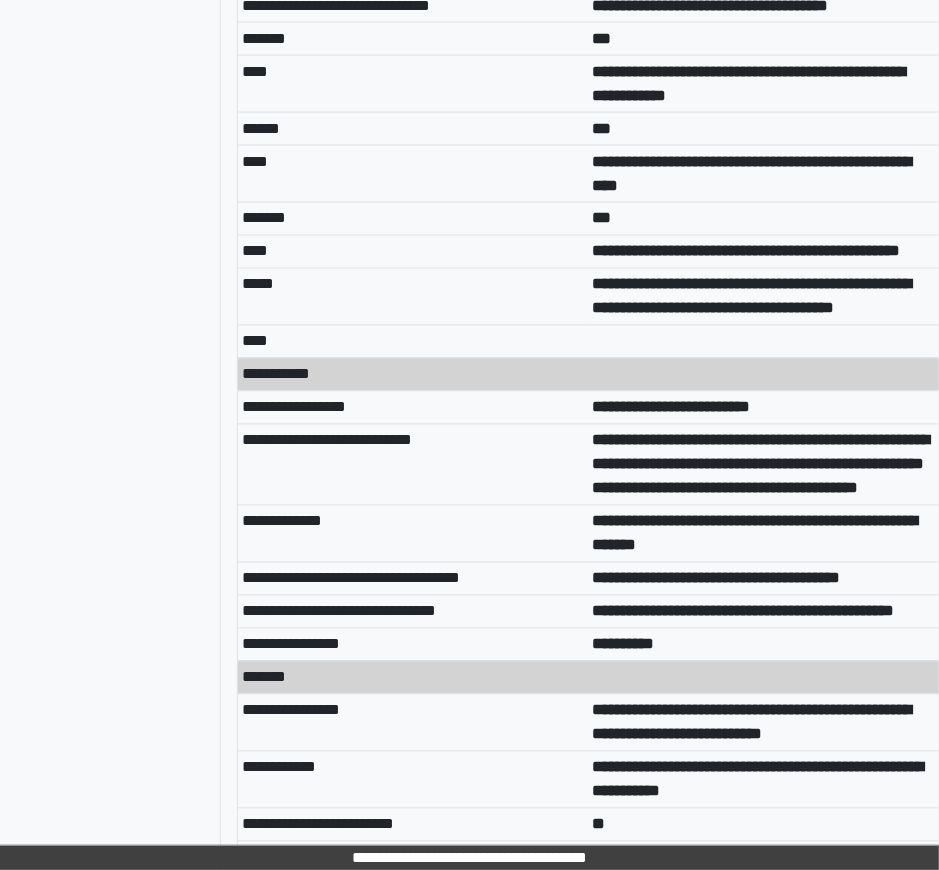scroll, scrollTop: 1818, scrollLeft: 207, axis: both 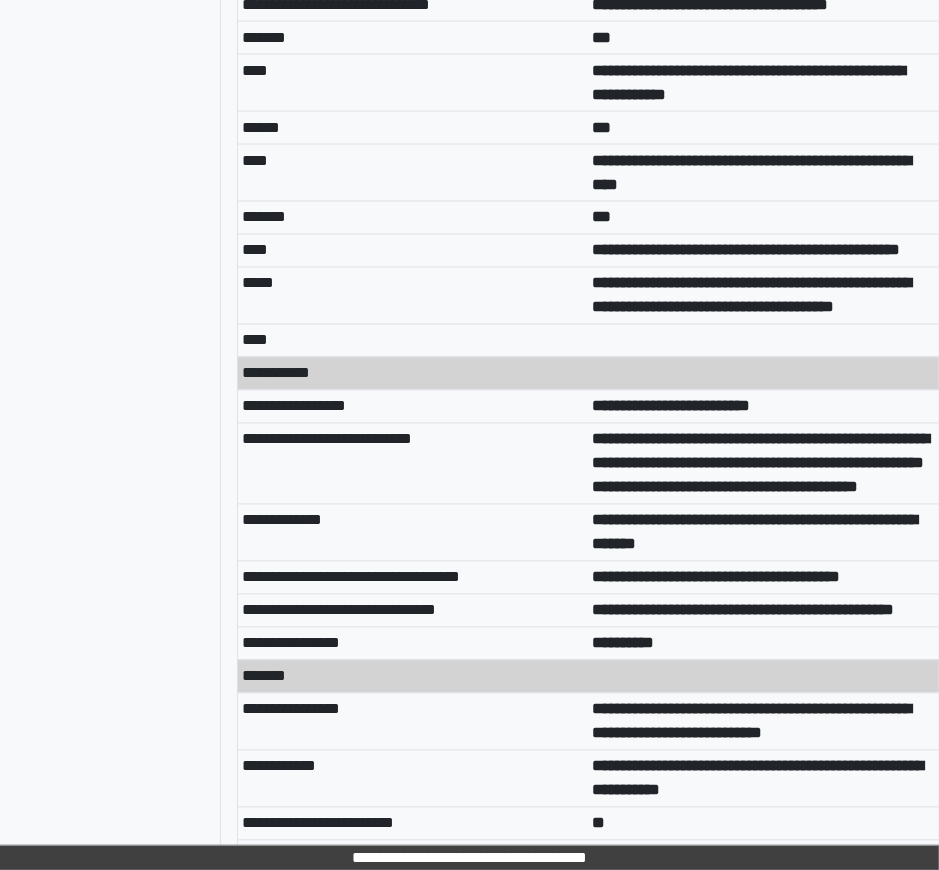 click on "**********" at bounding box center [413, 610] 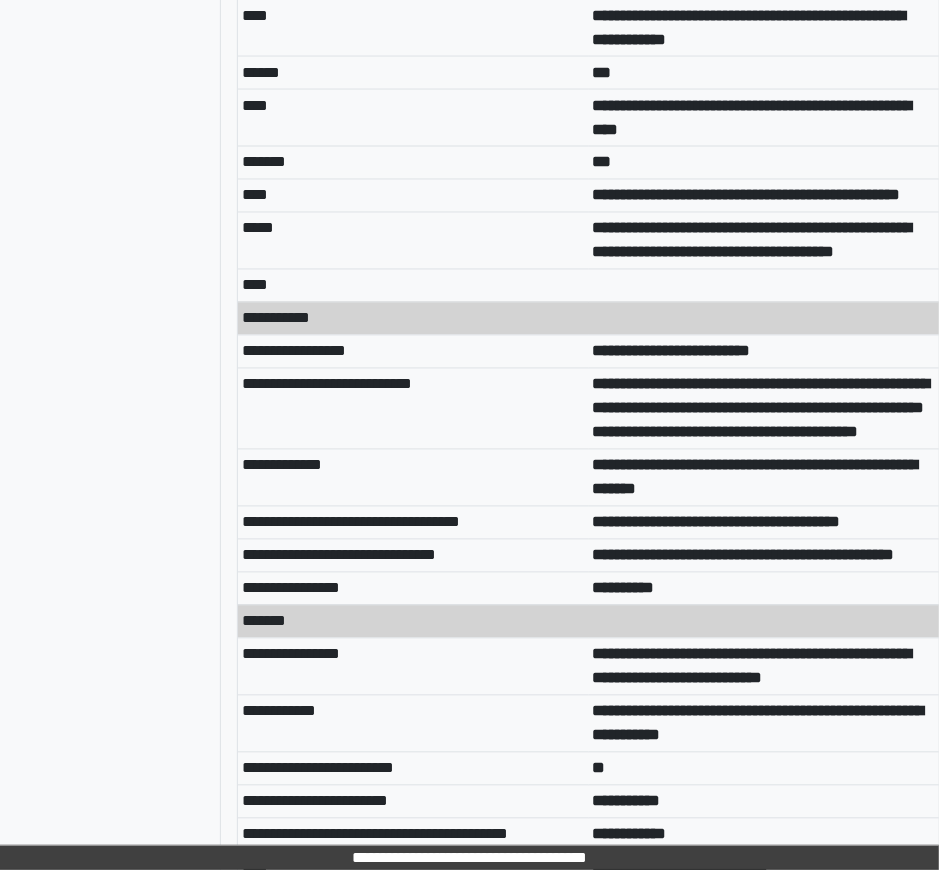 scroll, scrollTop: 1878, scrollLeft: 207, axis: both 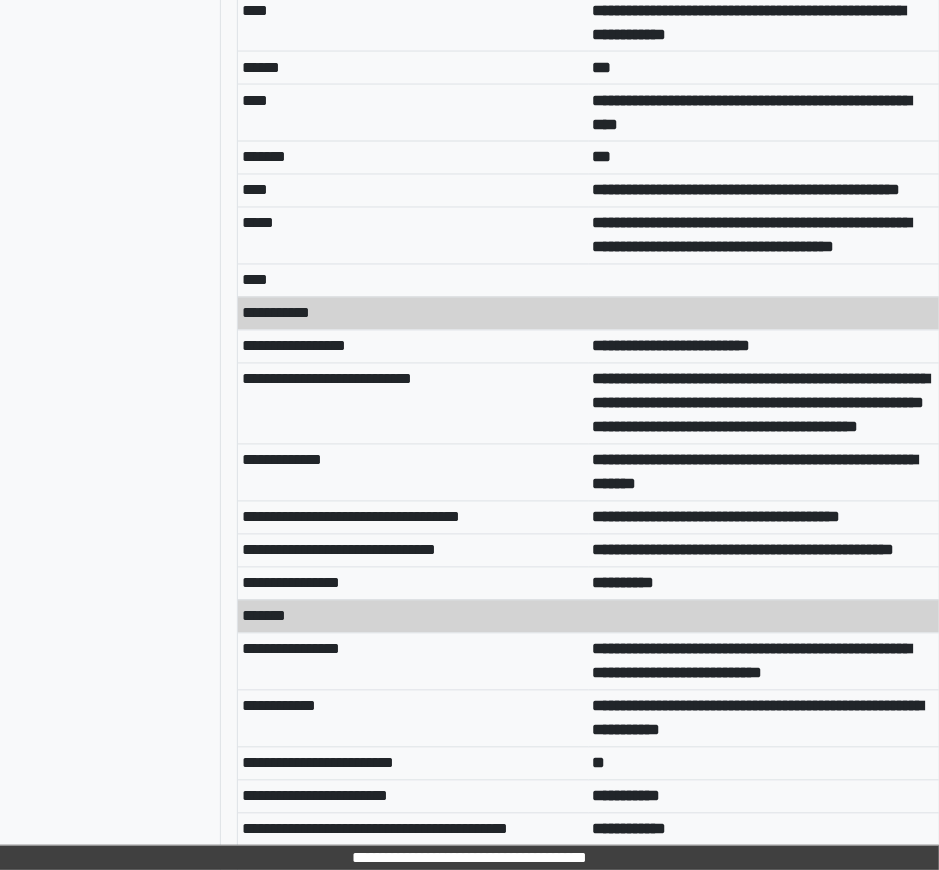 click on "**********" at bounding box center (761, 403) 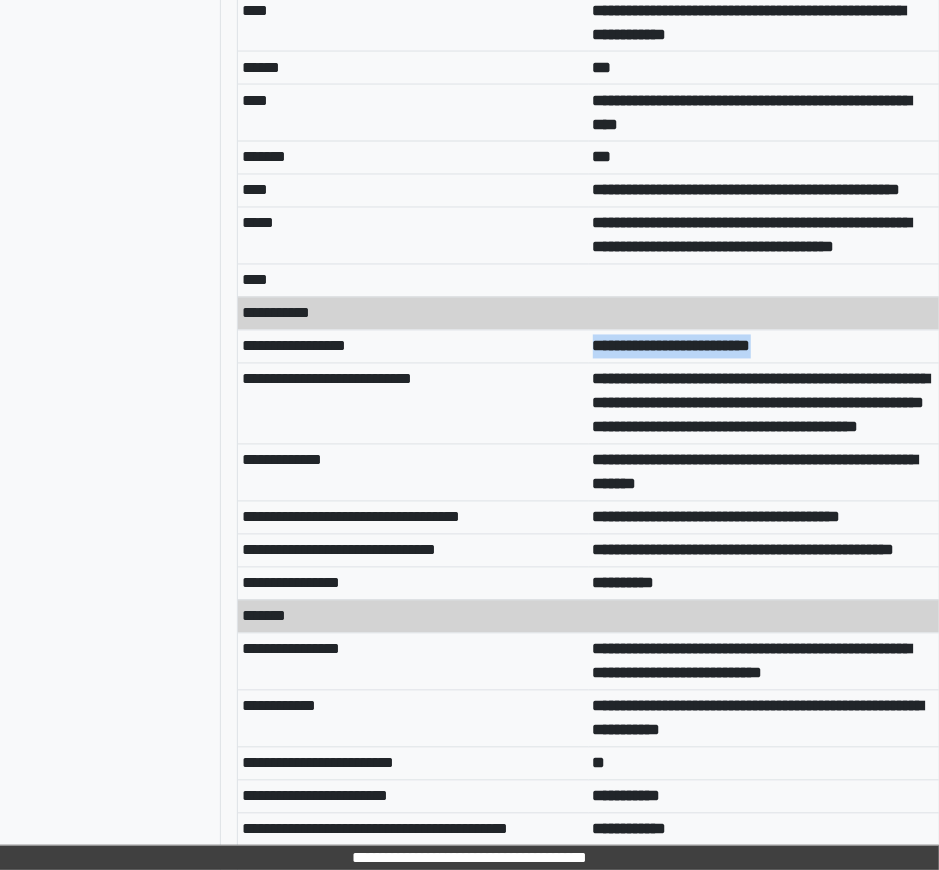 drag, startPoint x: 799, startPoint y: 388, endPoint x: 586, endPoint y: 380, distance: 213.15018 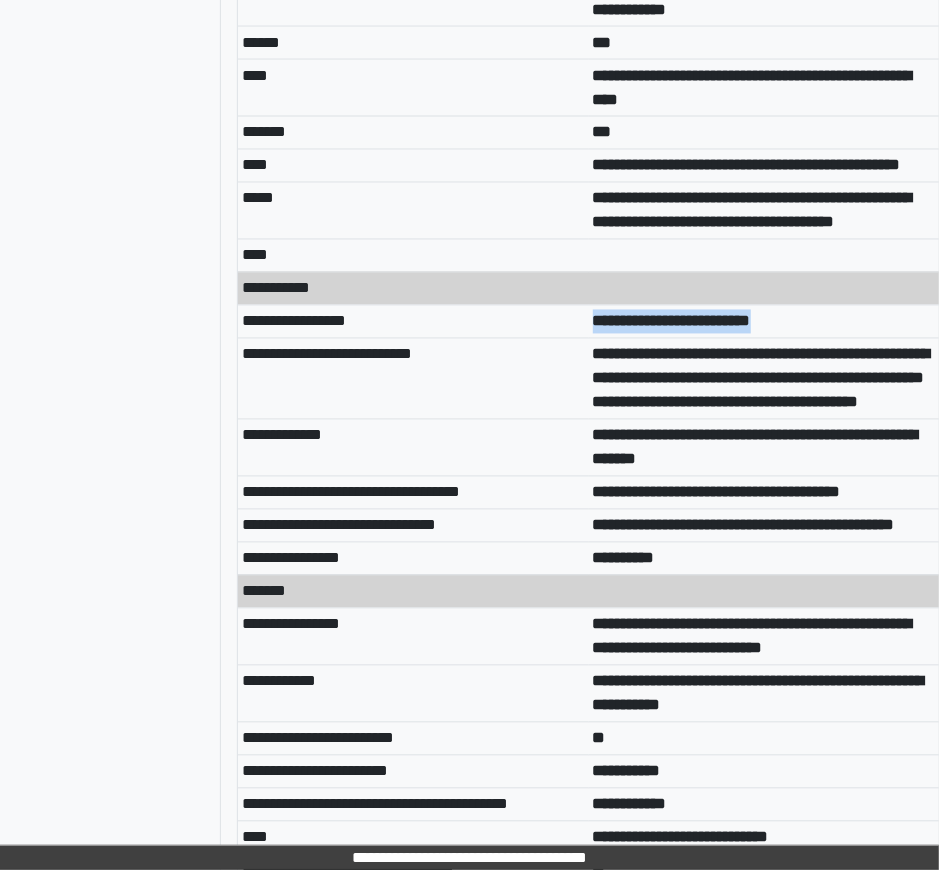 scroll, scrollTop: 1905, scrollLeft: 207, axis: both 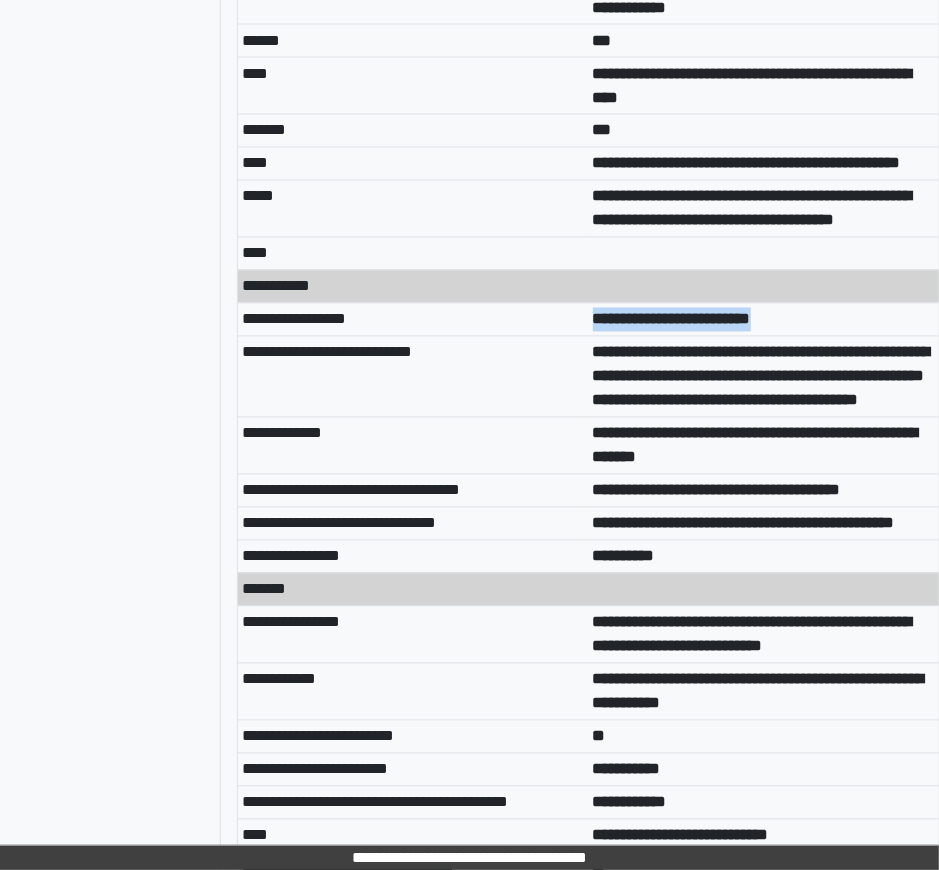drag, startPoint x: 576, startPoint y: 387, endPoint x: 908, endPoint y: 468, distance: 341.7382 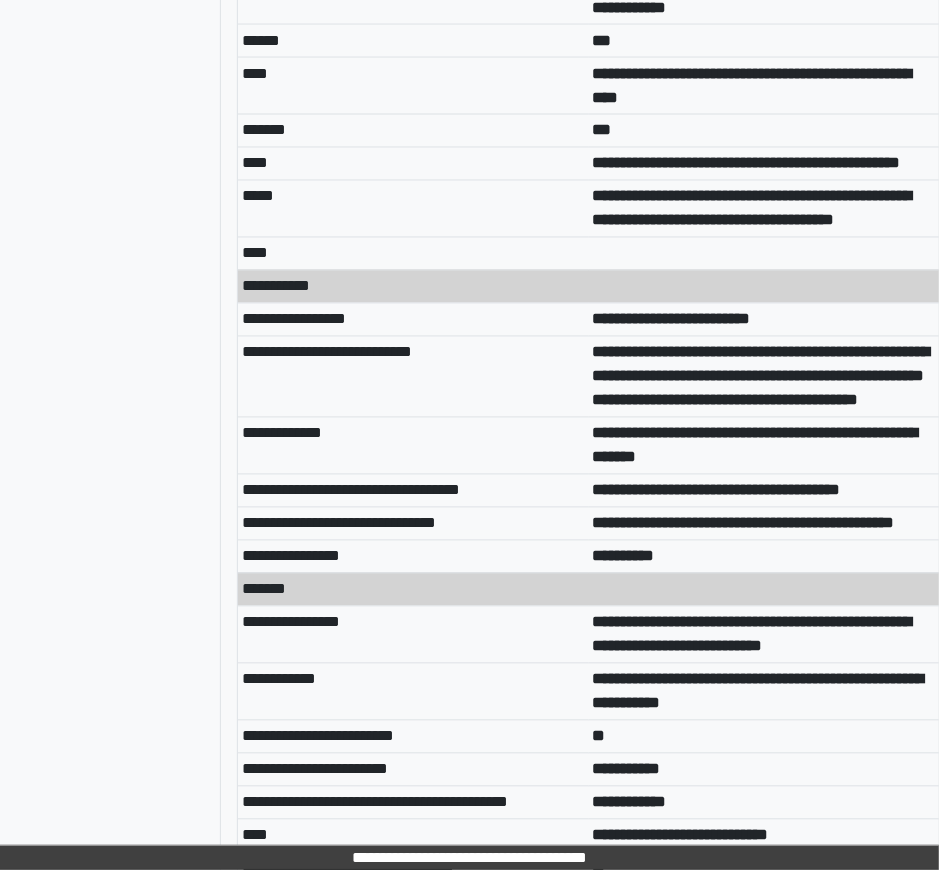 click on "**********" at bounding box center (413, 445) 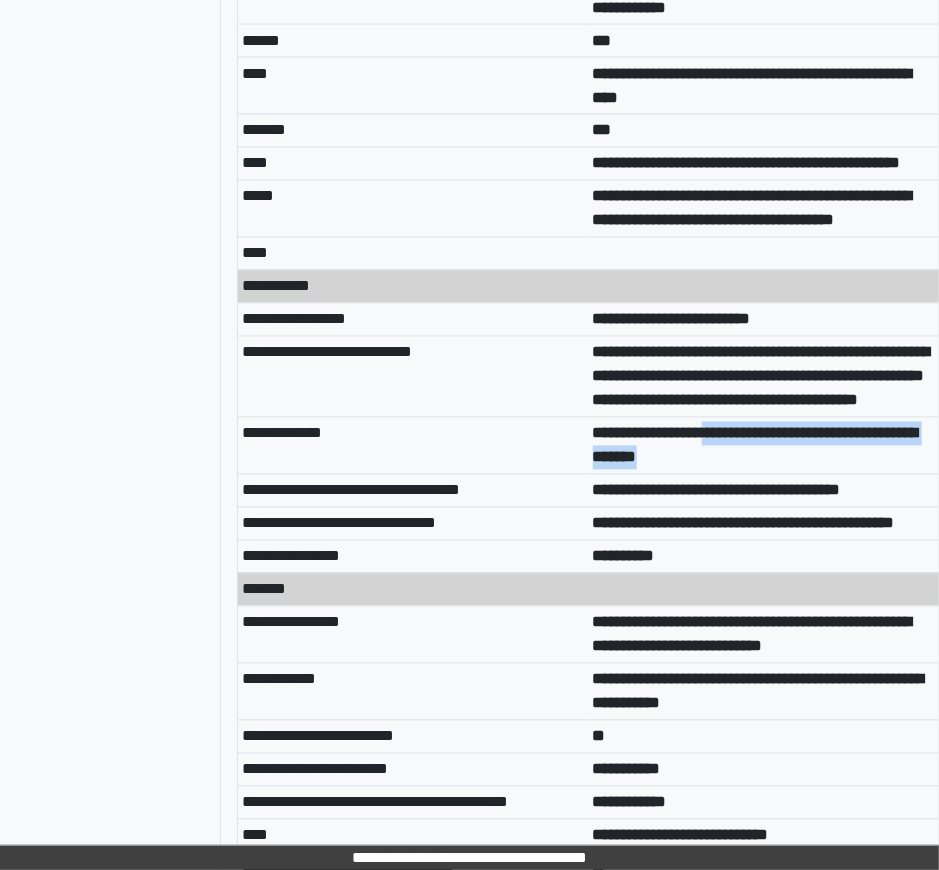 drag, startPoint x: 801, startPoint y: 511, endPoint x: 727, endPoint y: 503, distance: 74.431175 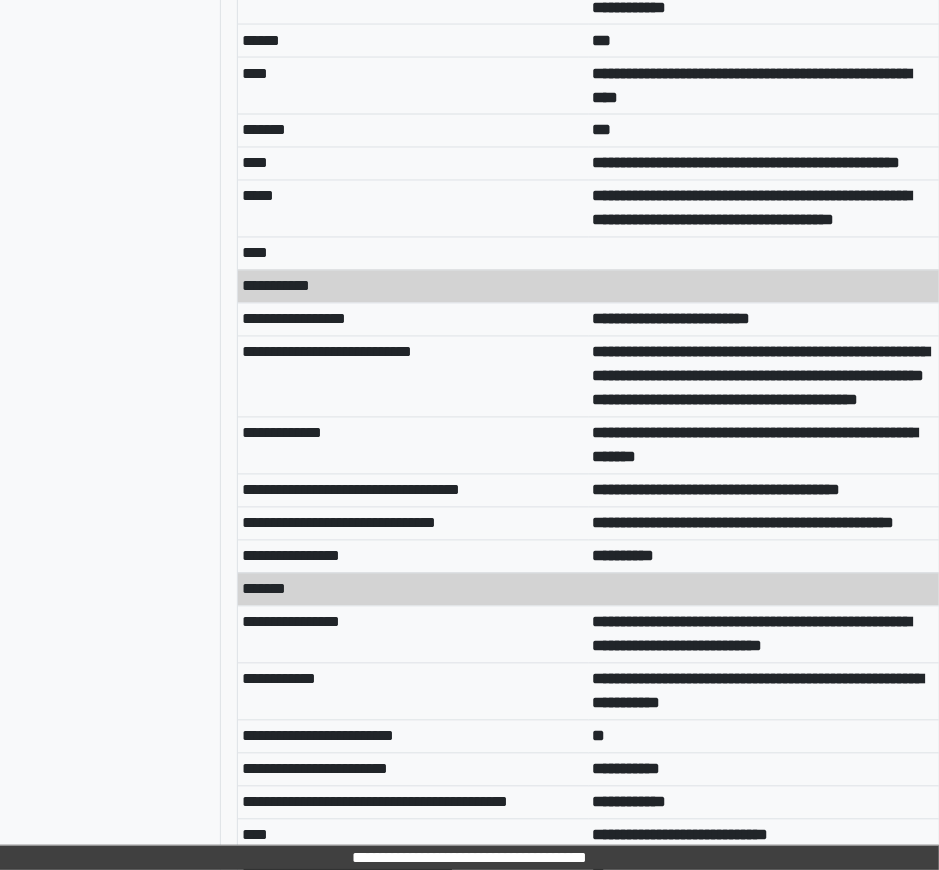 click on "**********" at bounding box center [764, 445] 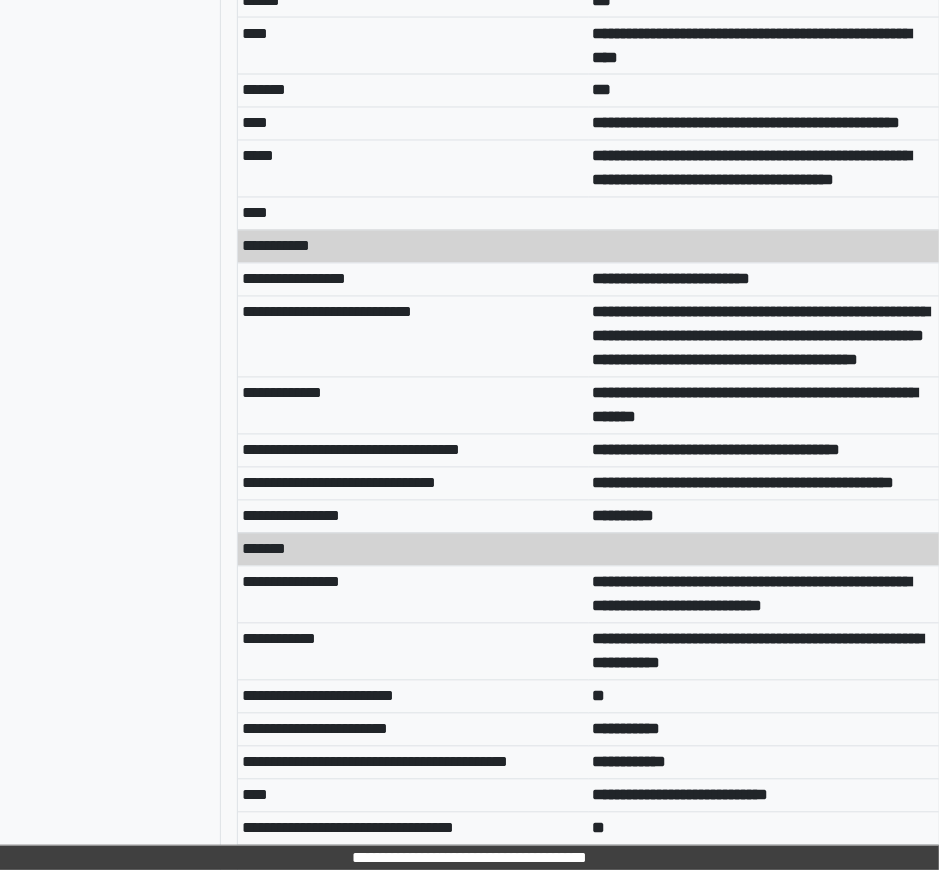 scroll, scrollTop: 1949, scrollLeft: 207, axis: both 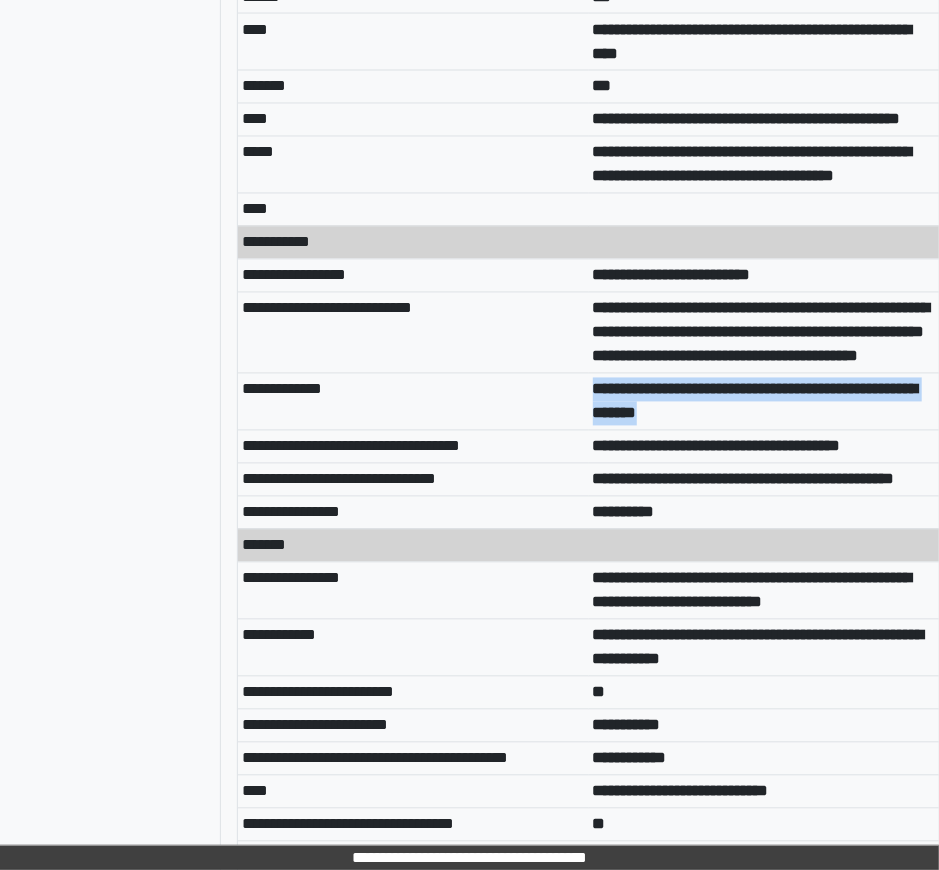 drag, startPoint x: 799, startPoint y: 470, endPoint x: 580, endPoint y: 452, distance: 219.73848 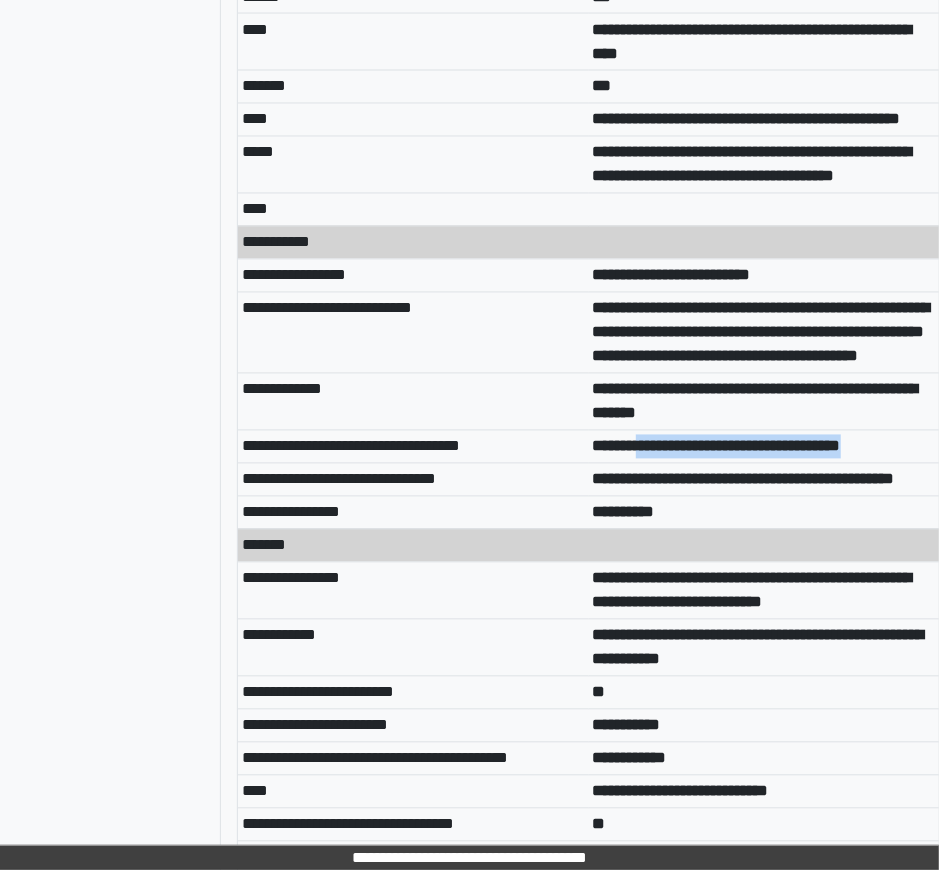 drag, startPoint x: 925, startPoint y: 504, endPoint x: 657, endPoint y: 506, distance: 268.00748 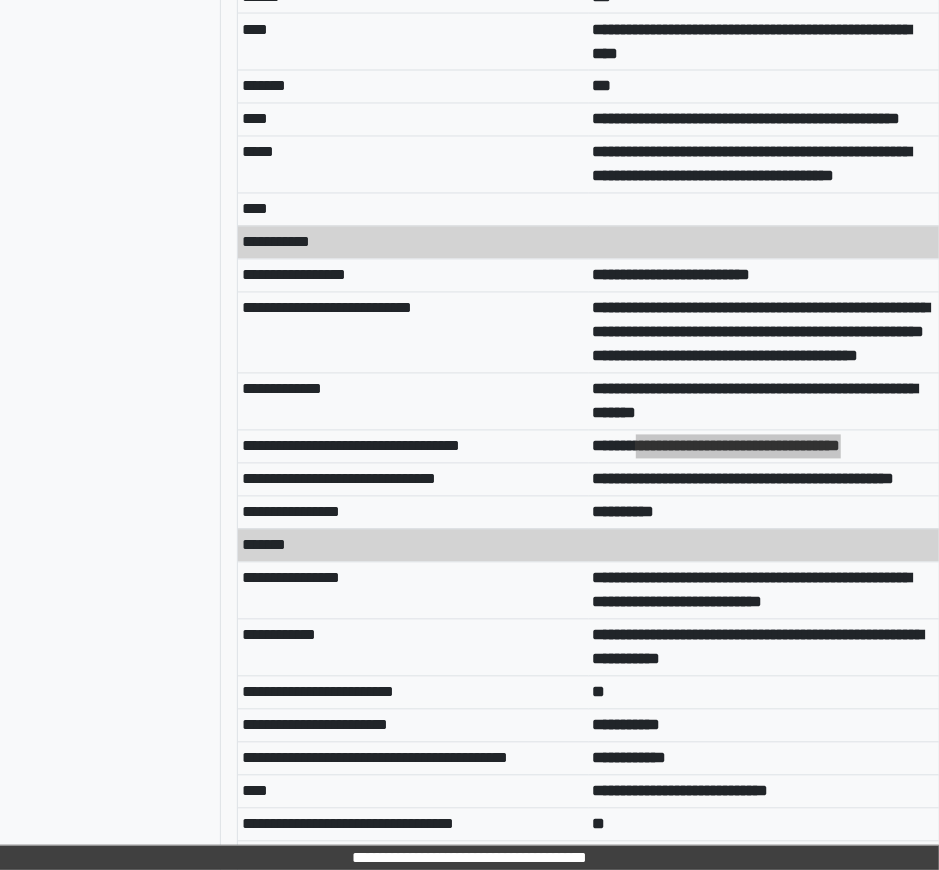 scroll, scrollTop: 1972, scrollLeft: 207, axis: both 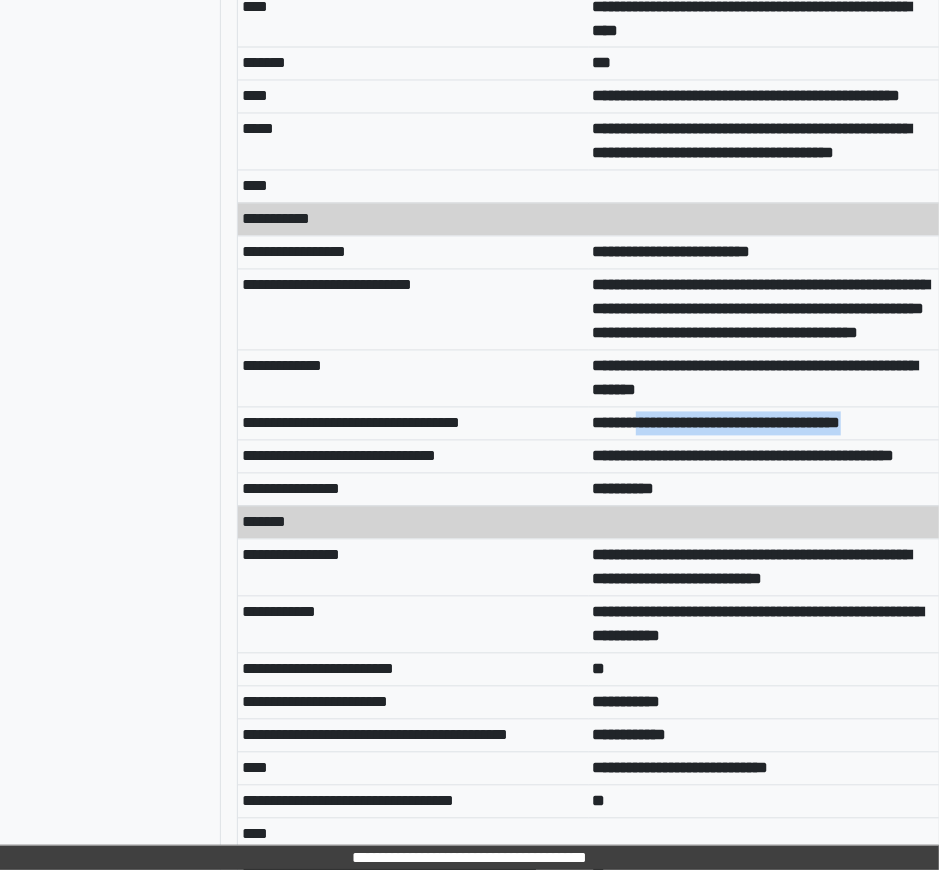 drag, startPoint x: 664, startPoint y: 541, endPoint x: 589, endPoint y: 524, distance: 76.902534 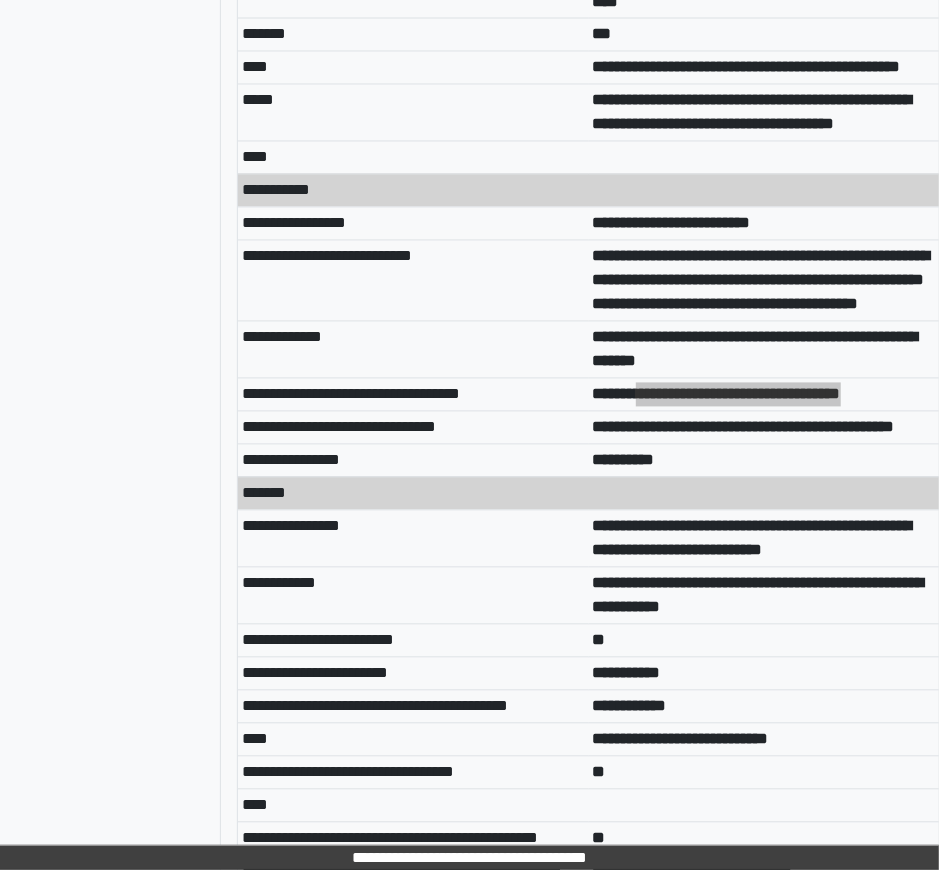 scroll, scrollTop: 2006, scrollLeft: 207, axis: both 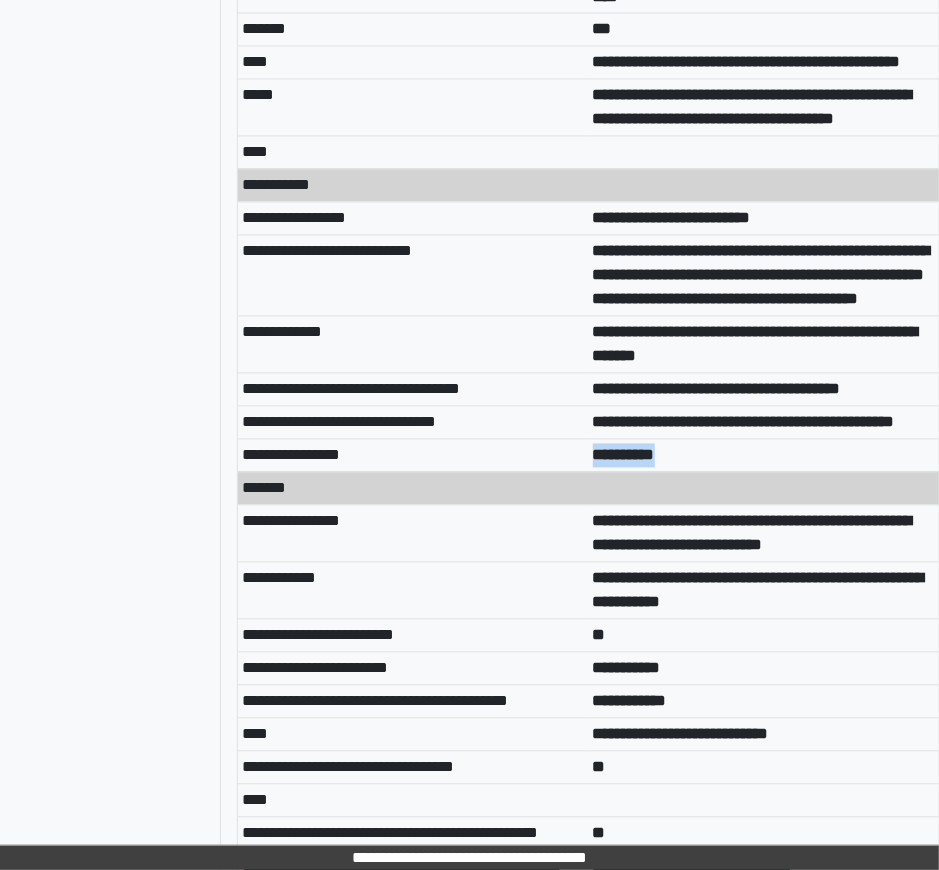 drag, startPoint x: 706, startPoint y: 540, endPoint x: 585, endPoint y: 529, distance: 121.49897 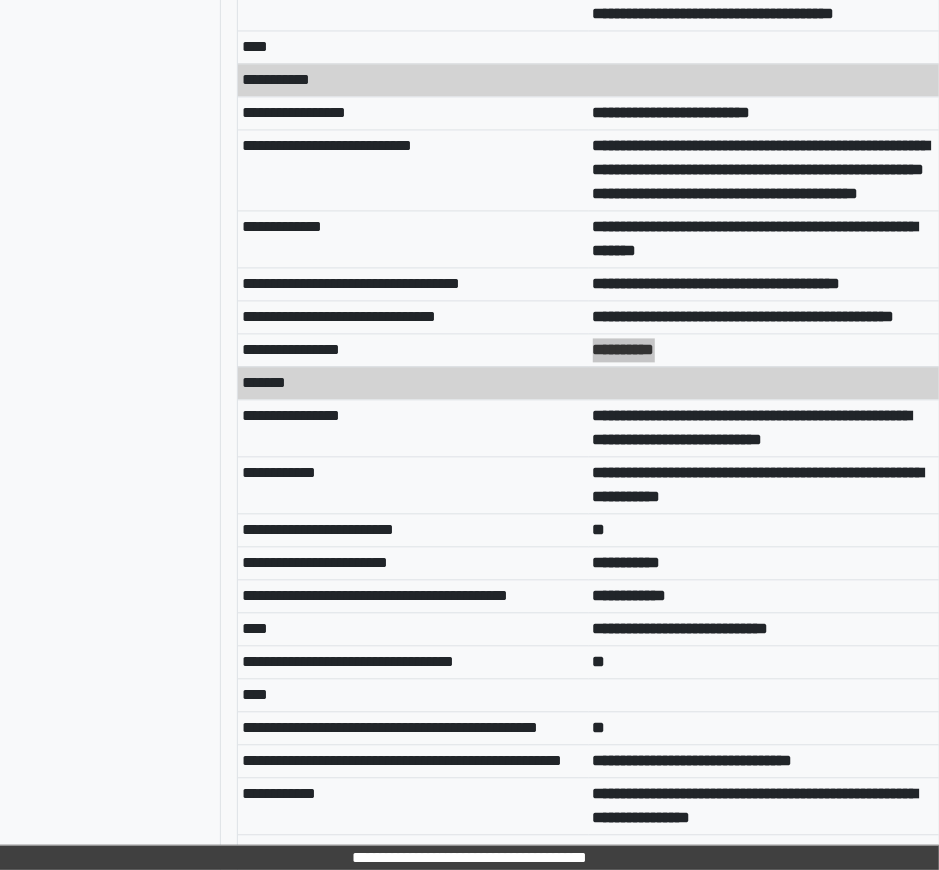 scroll, scrollTop: 2139, scrollLeft: 207, axis: both 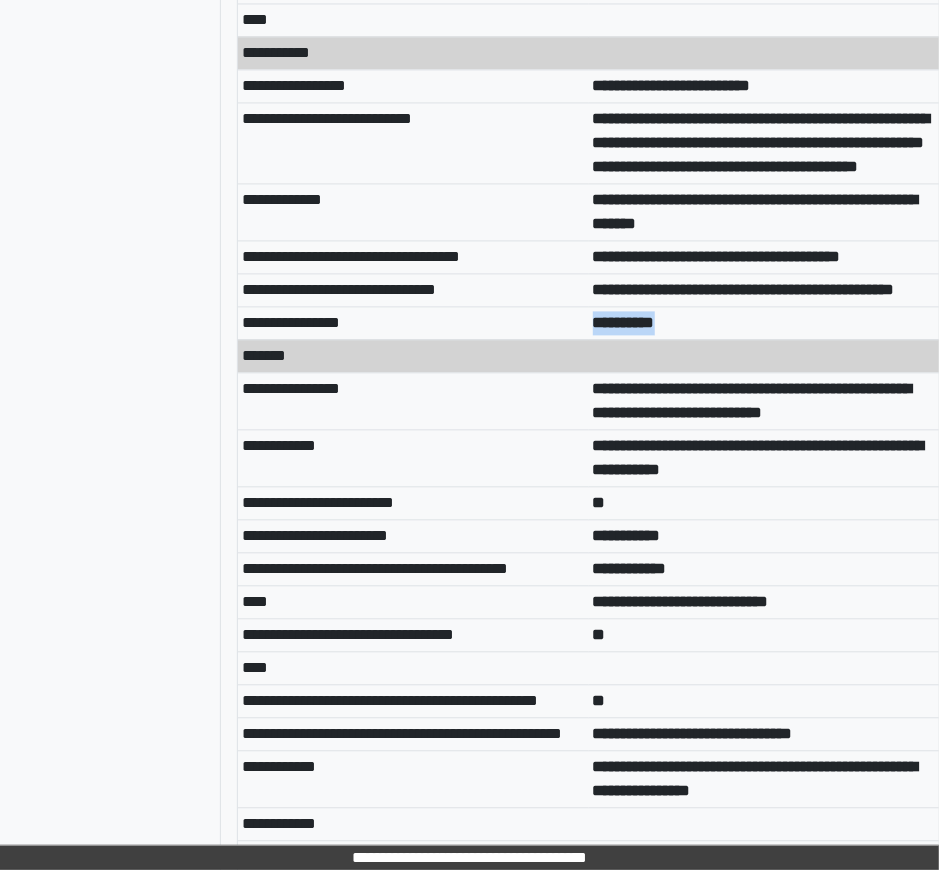 drag, startPoint x: 586, startPoint y: 469, endPoint x: 911, endPoint y: 504, distance: 326.87918 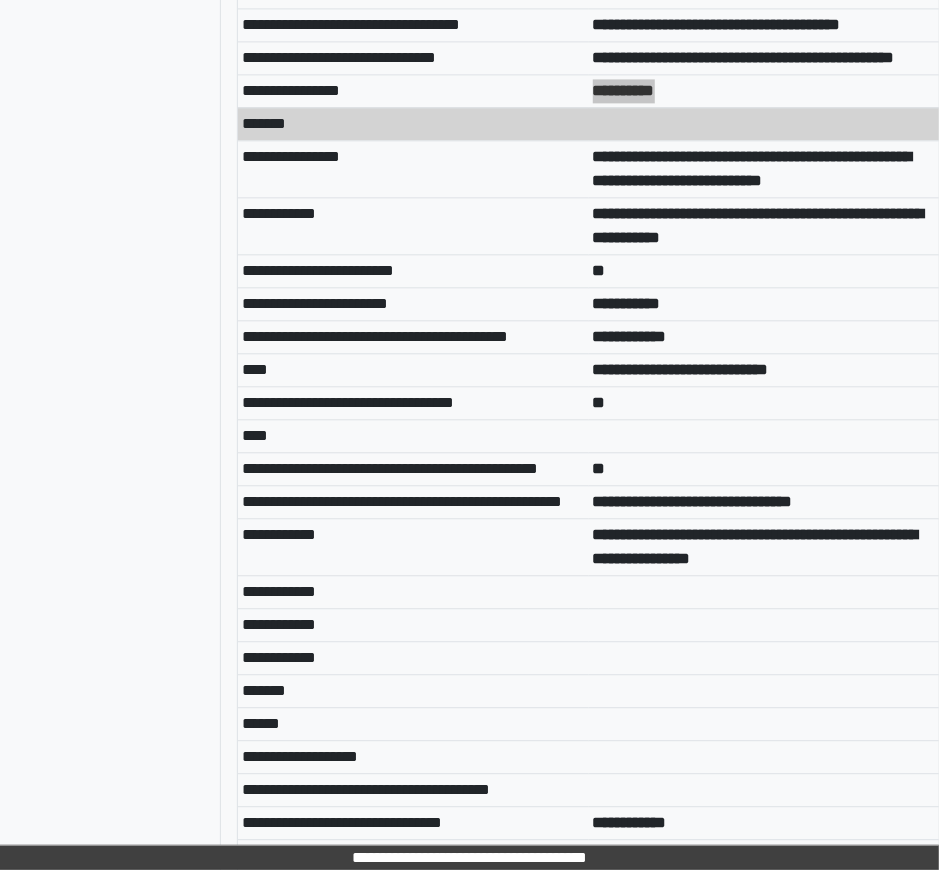 scroll, scrollTop: 2415, scrollLeft: 207, axis: both 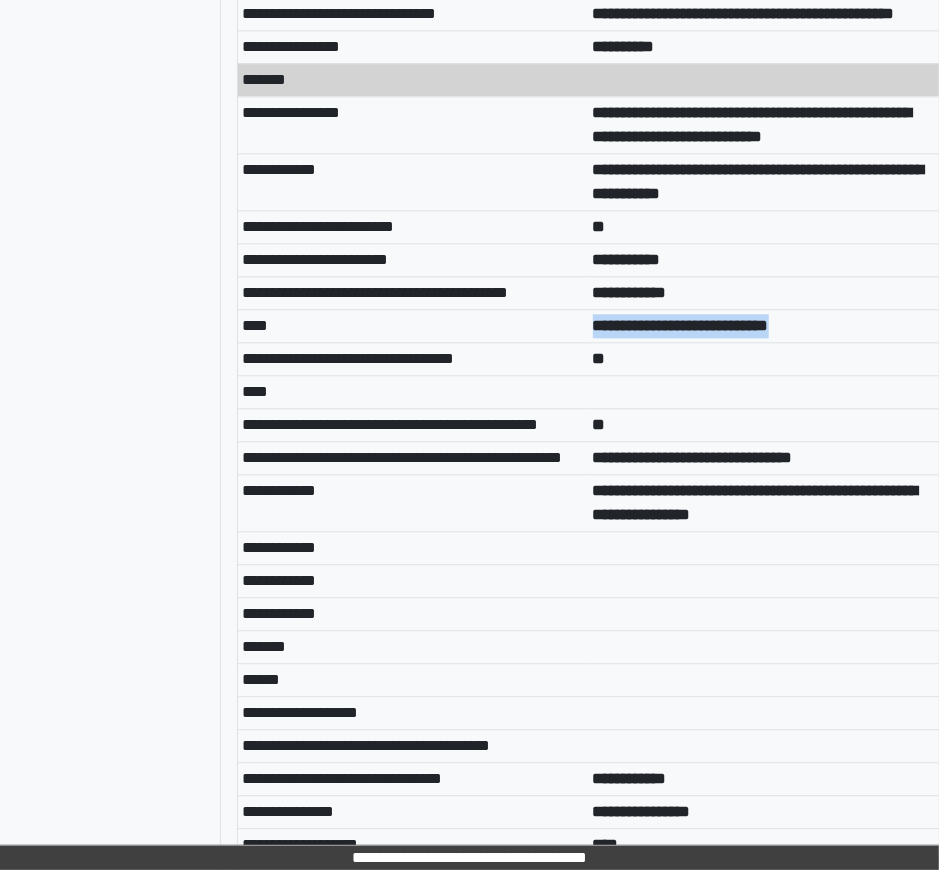 drag, startPoint x: 832, startPoint y: 402, endPoint x: 567, endPoint y: 405, distance: 265.01697 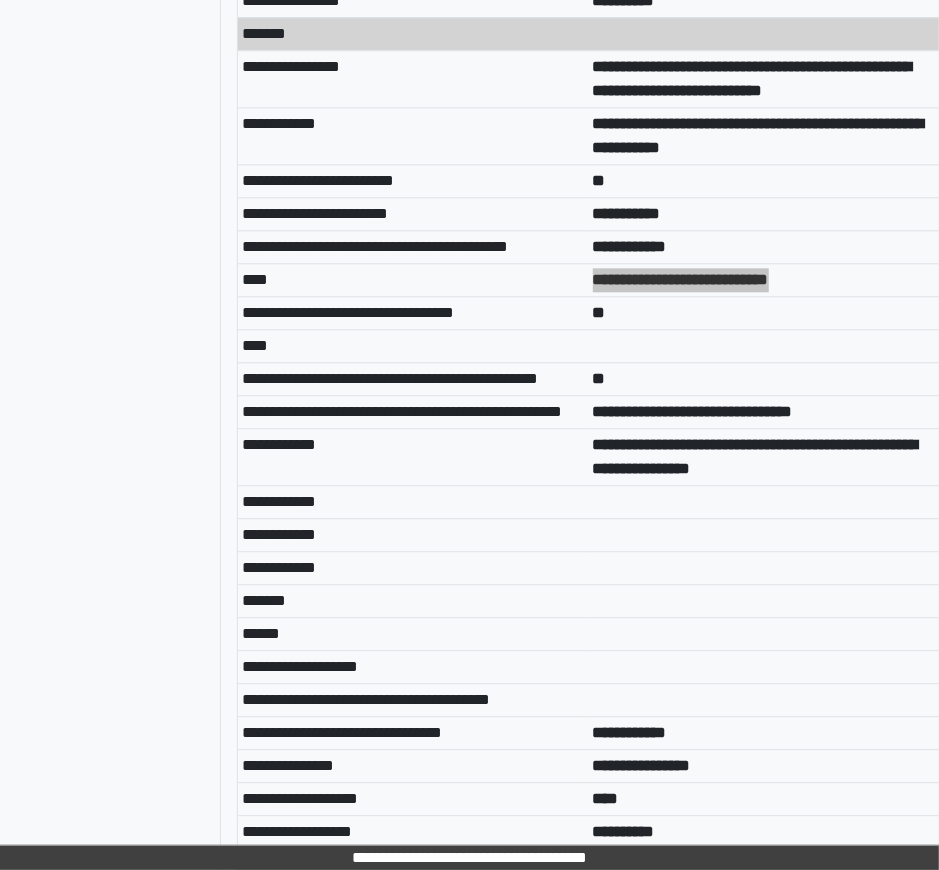 scroll, scrollTop: 2472, scrollLeft: 207, axis: both 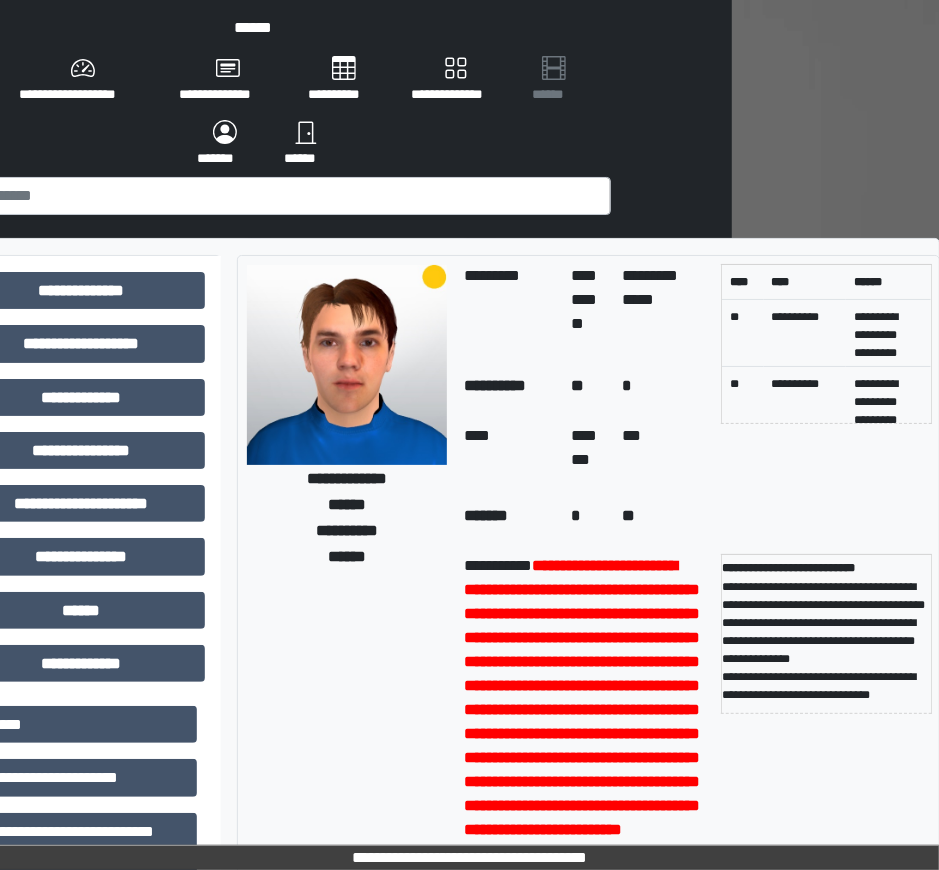 click on "**********" at bounding box center [263, 139] 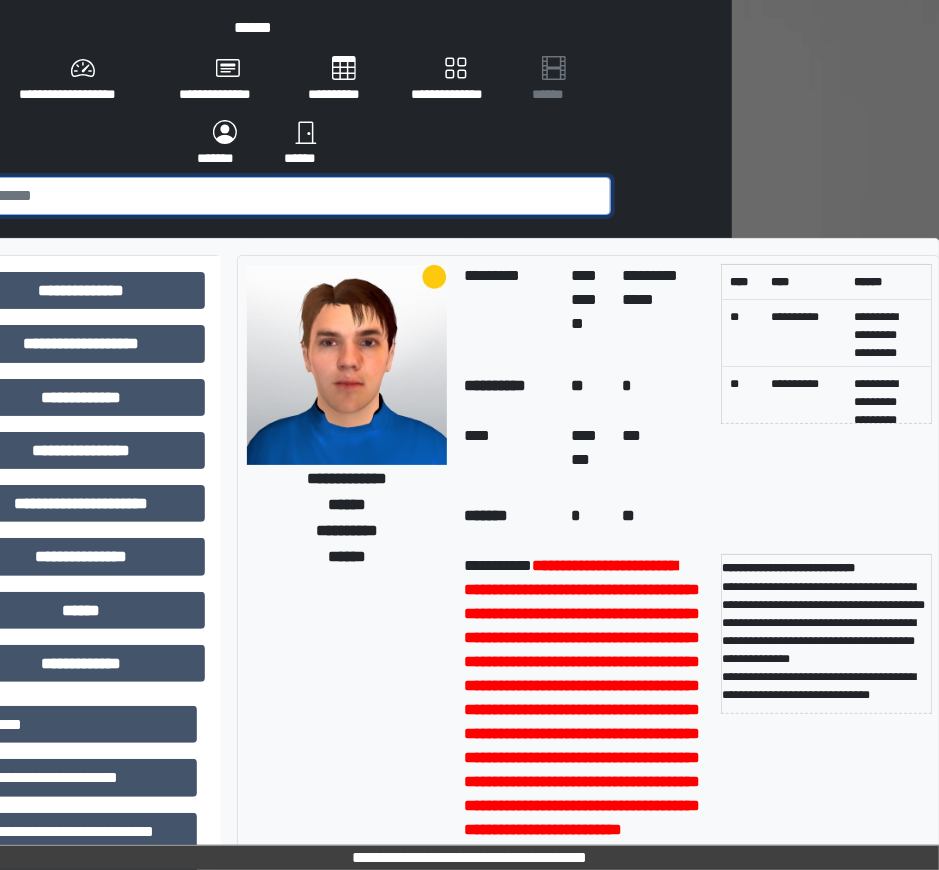 click at bounding box center [263, 196] 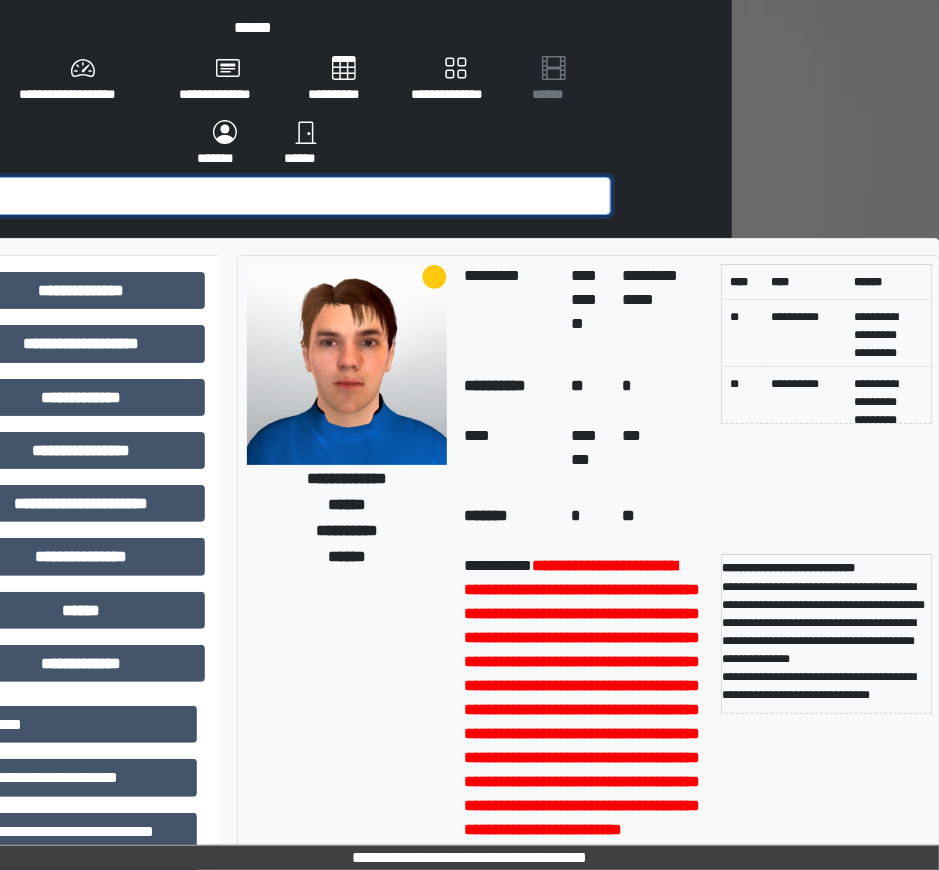 scroll, scrollTop: 0, scrollLeft: 143, axis: horizontal 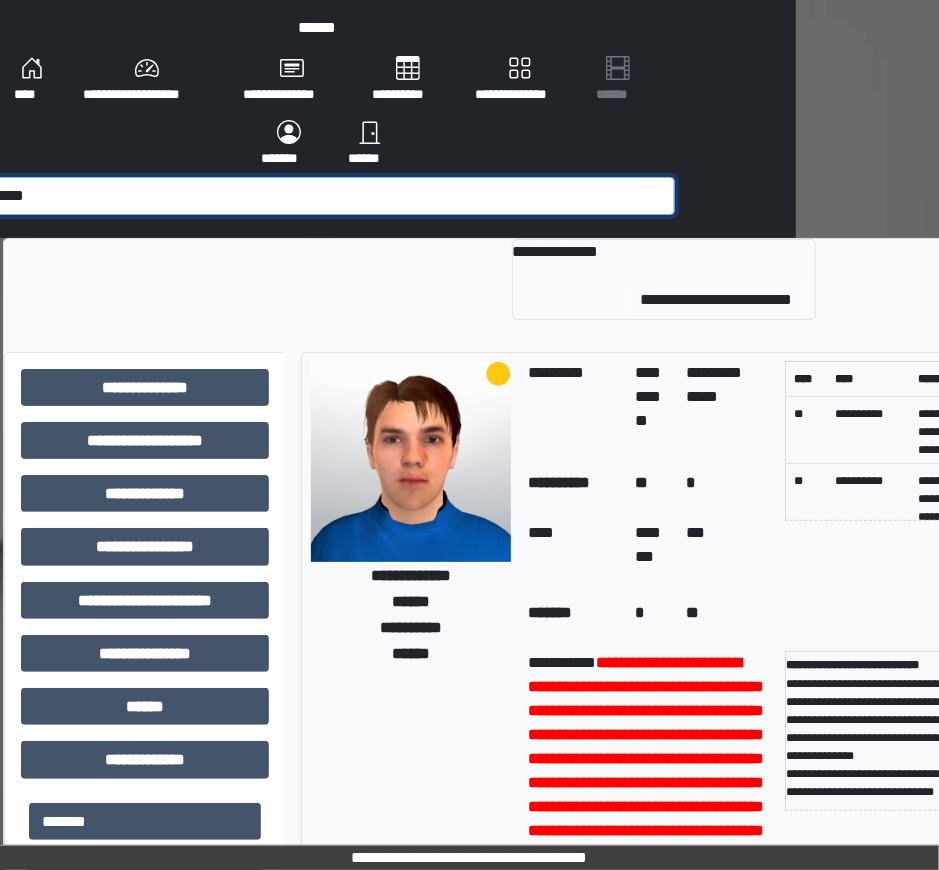 type on "*****" 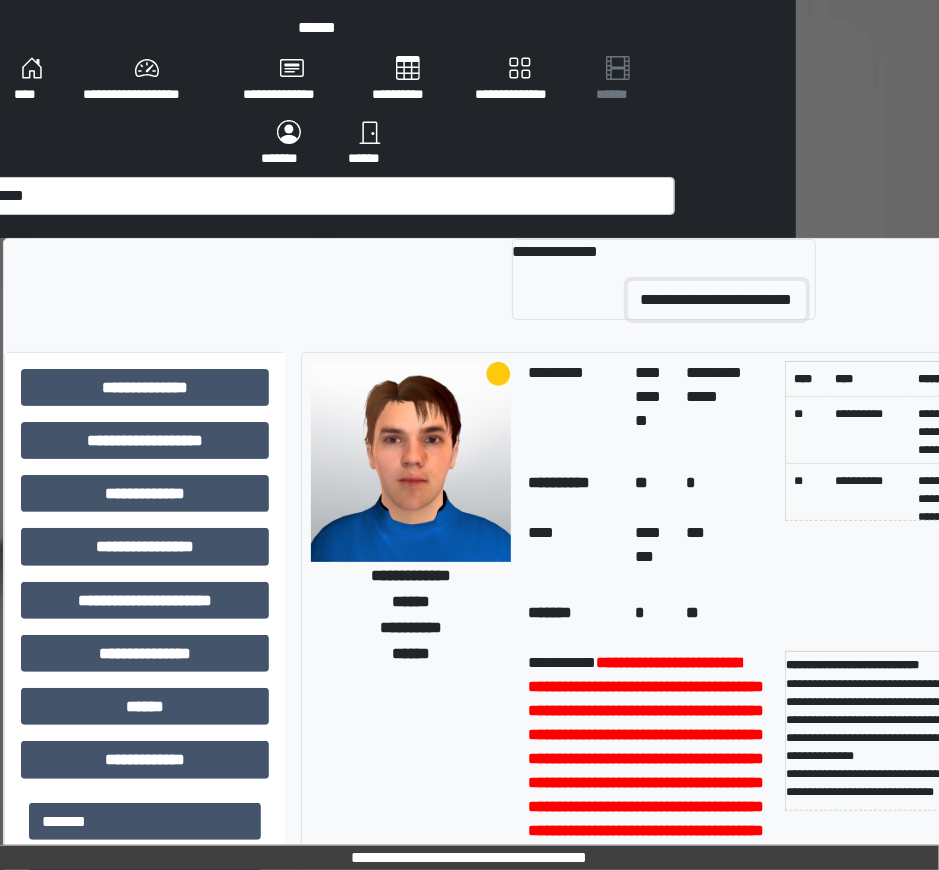 click on "**********" at bounding box center [717, 300] 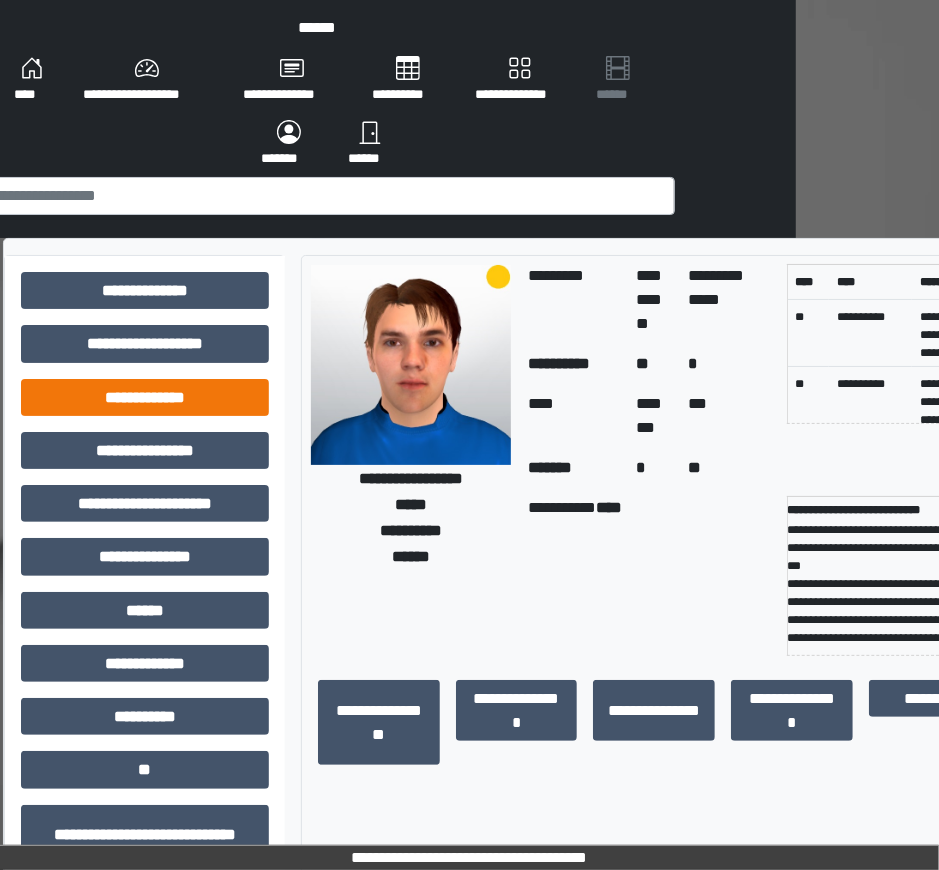 scroll, scrollTop: 204, scrollLeft: 143, axis: both 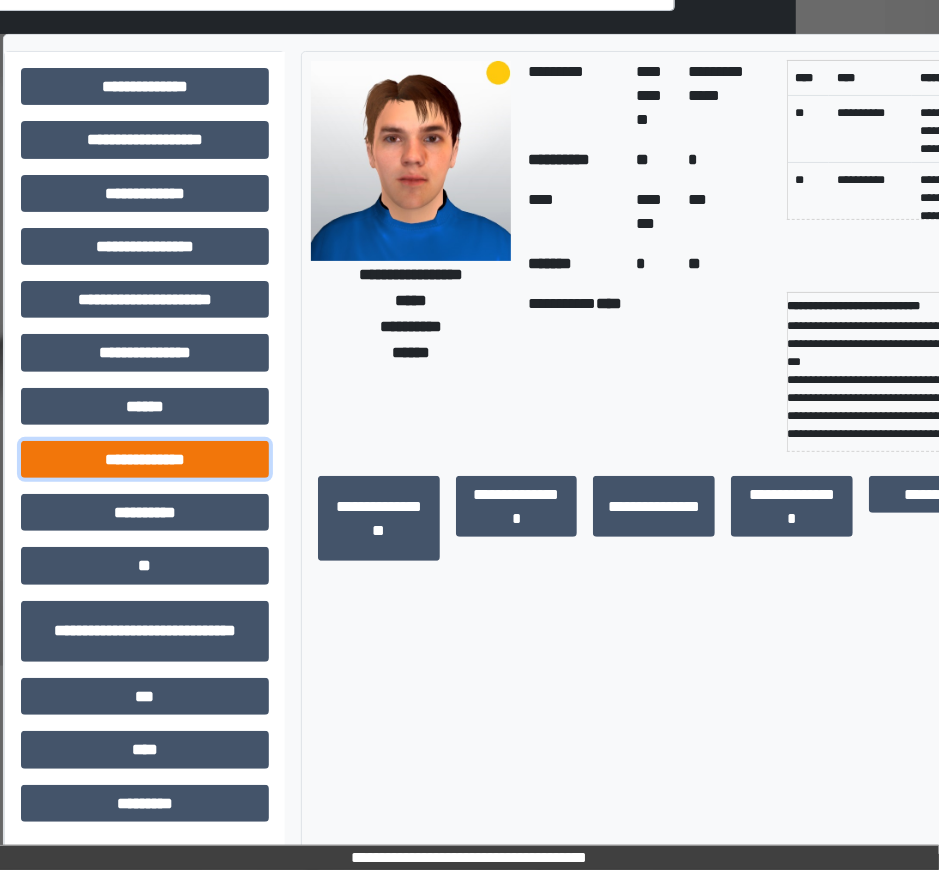 click on "**********" at bounding box center (145, 459) 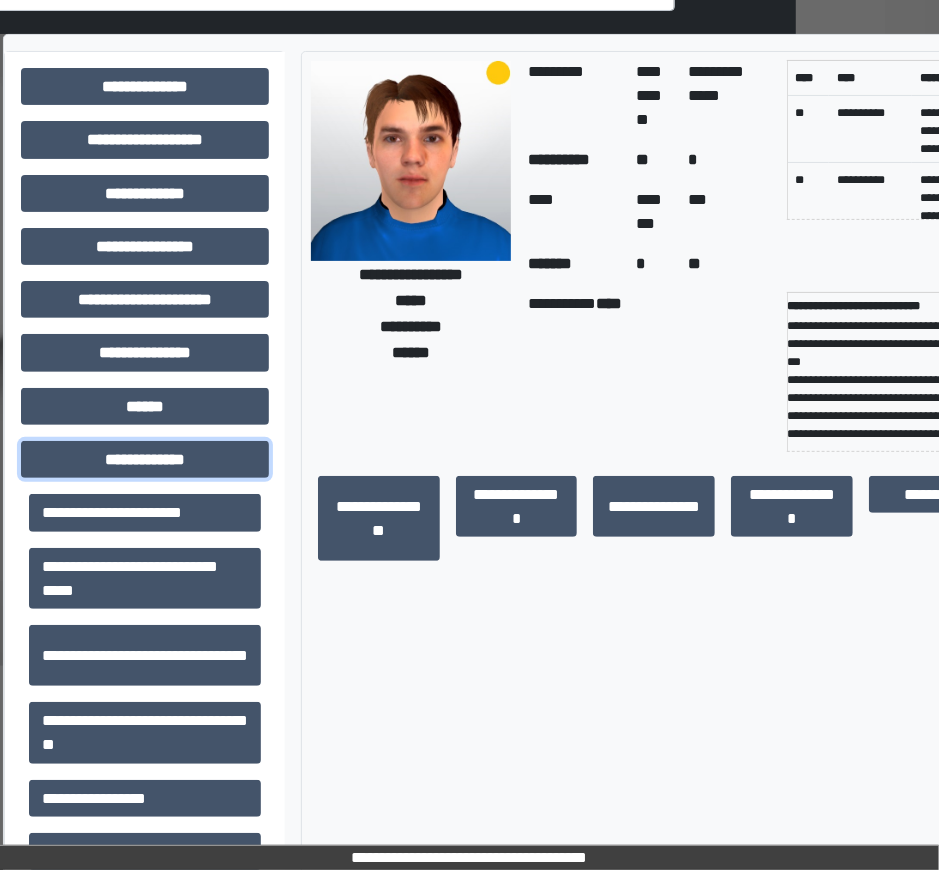 scroll, scrollTop: 73, scrollLeft: 0, axis: vertical 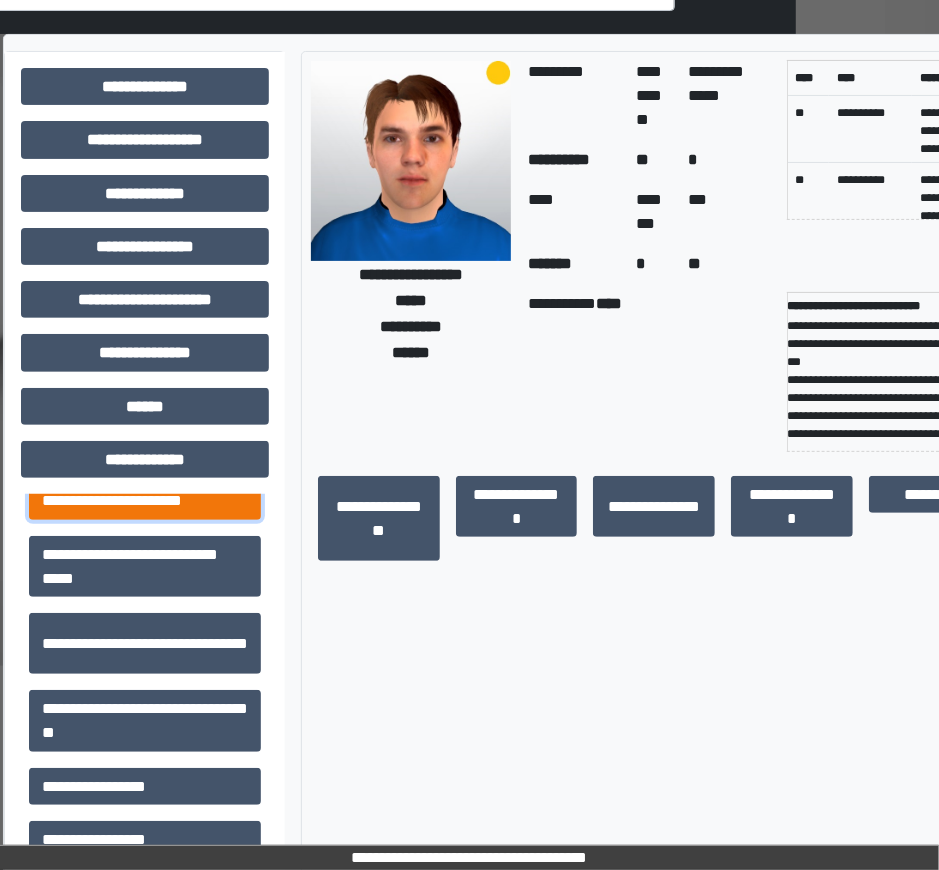 click on "**********" at bounding box center (145, 500) 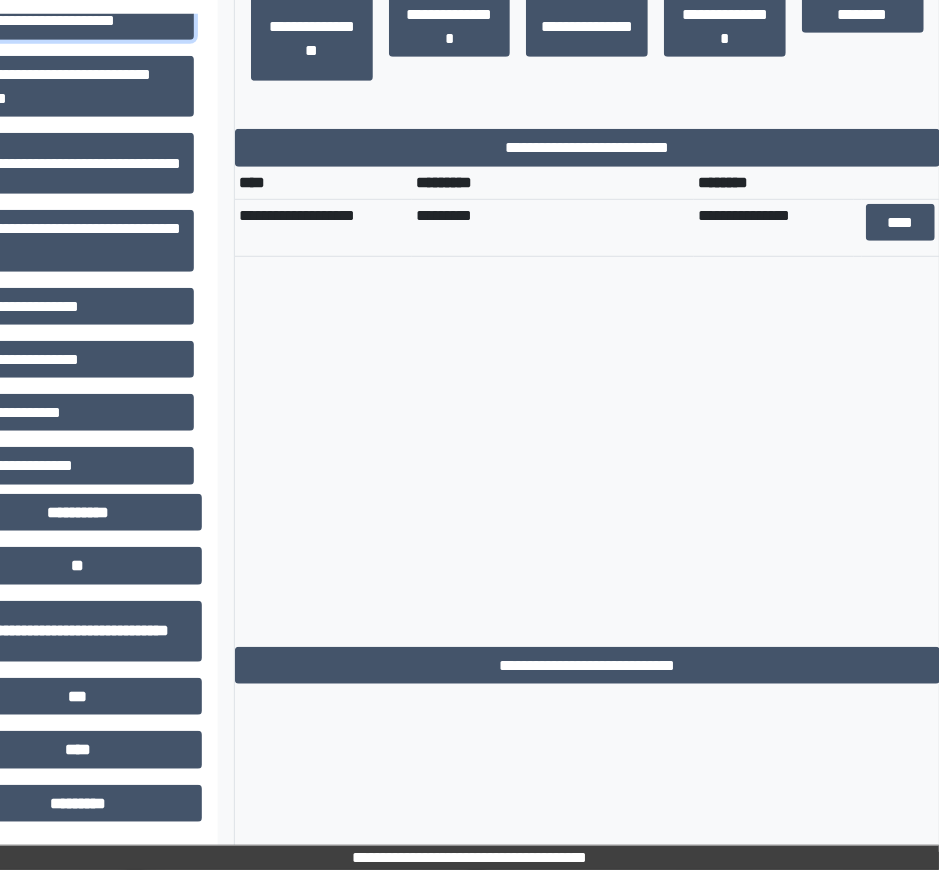 scroll, scrollTop: 0, scrollLeft: 210, axis: horizontal 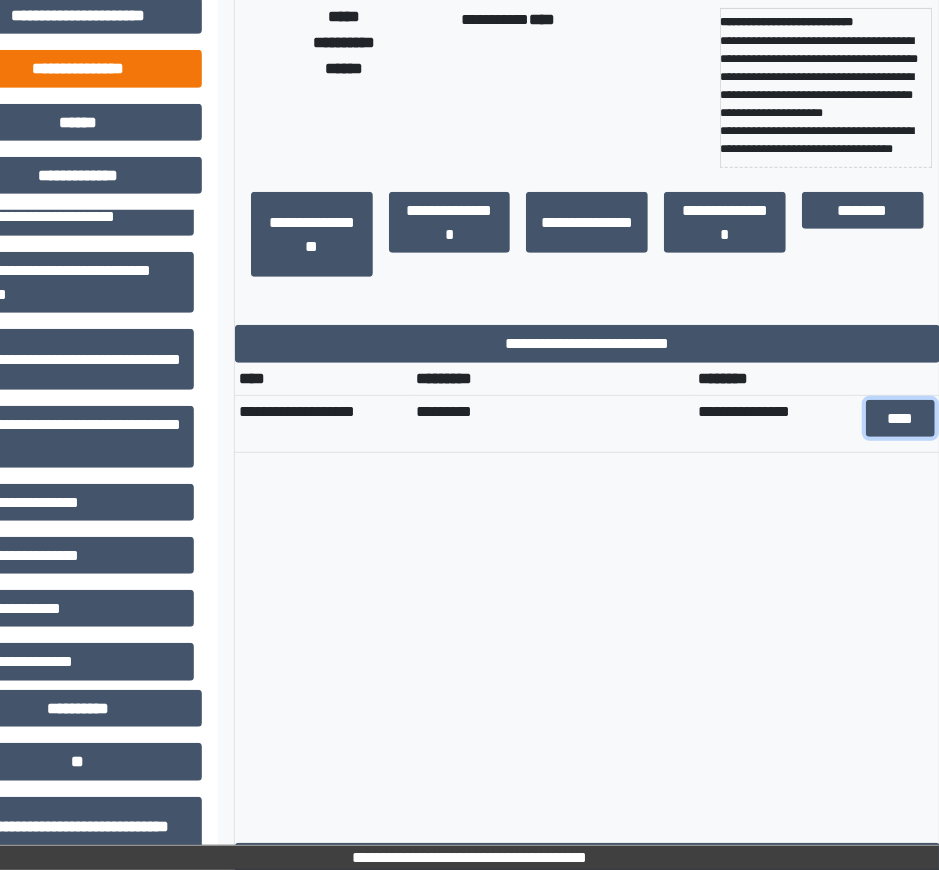 click on "****" at bounding box center (900, 418) 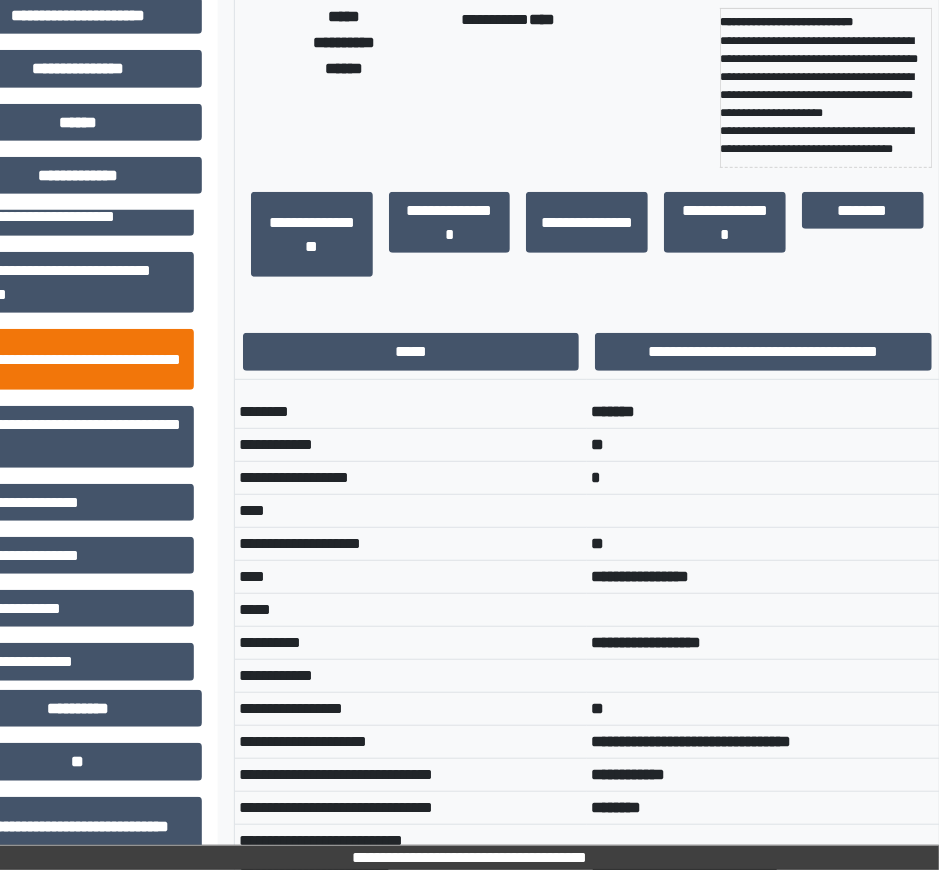 scroll, scrollTop: 106, scrollLeft: 0, axis: vertical 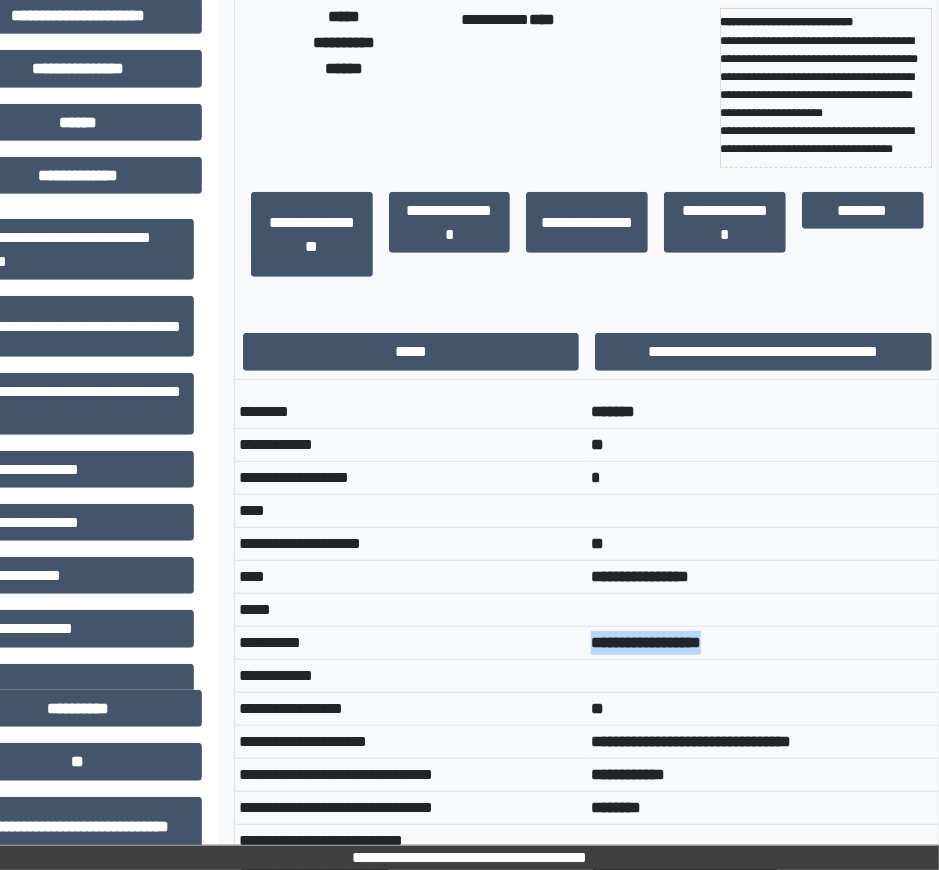 drag, startPoint x: 746, startPoint y: 643, endPoint x: 593, endPoint y: 635, distance: 153.20901 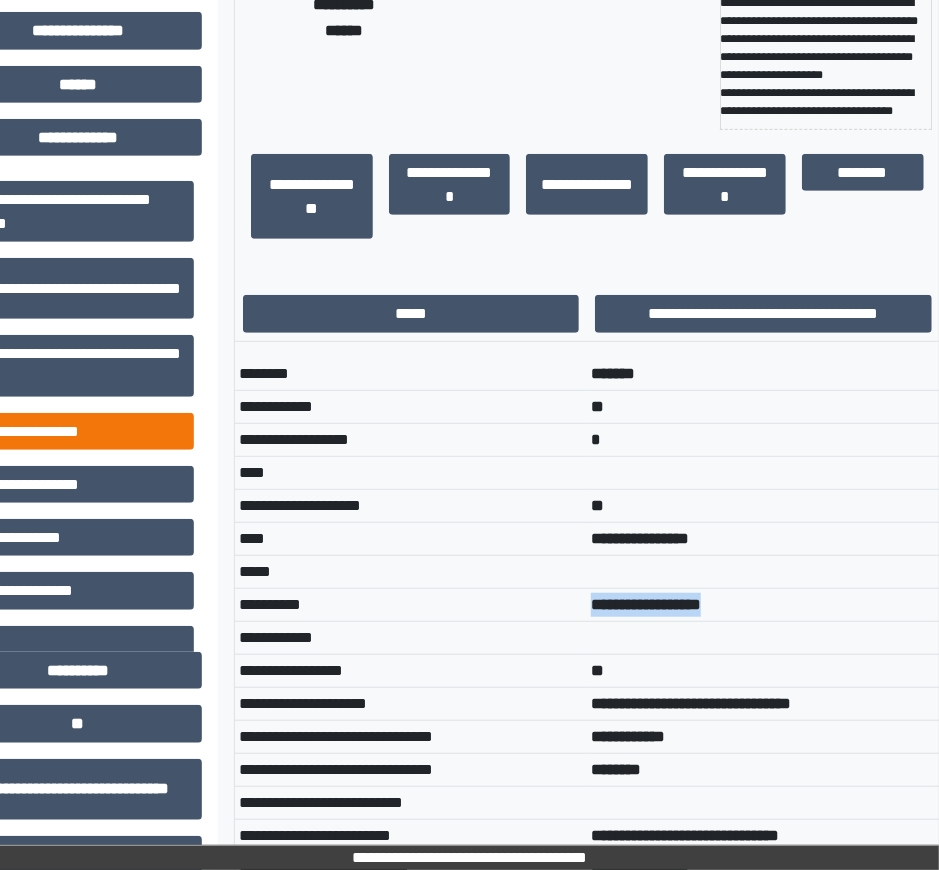 scroll, scrollTop: 581, scrollLeft: 210, axis: both 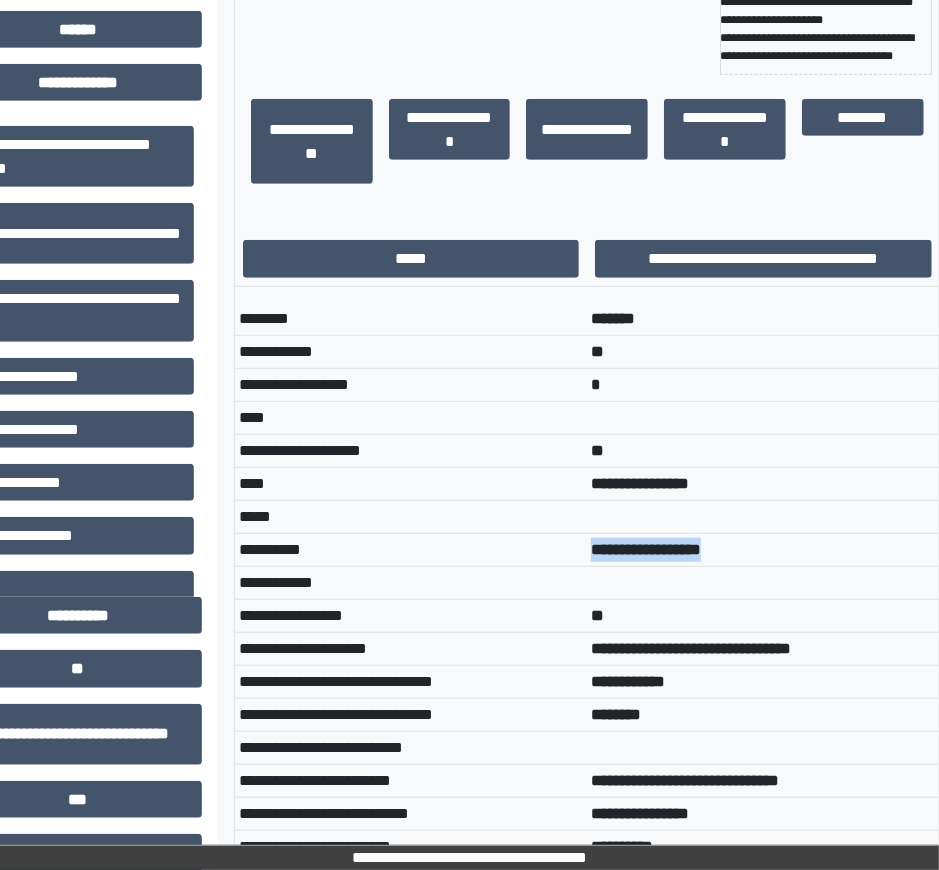 drag, startPoint x: 583, startPoint y: 647, endPoint x: 899, endPoint y: 653, distance: 316.05695 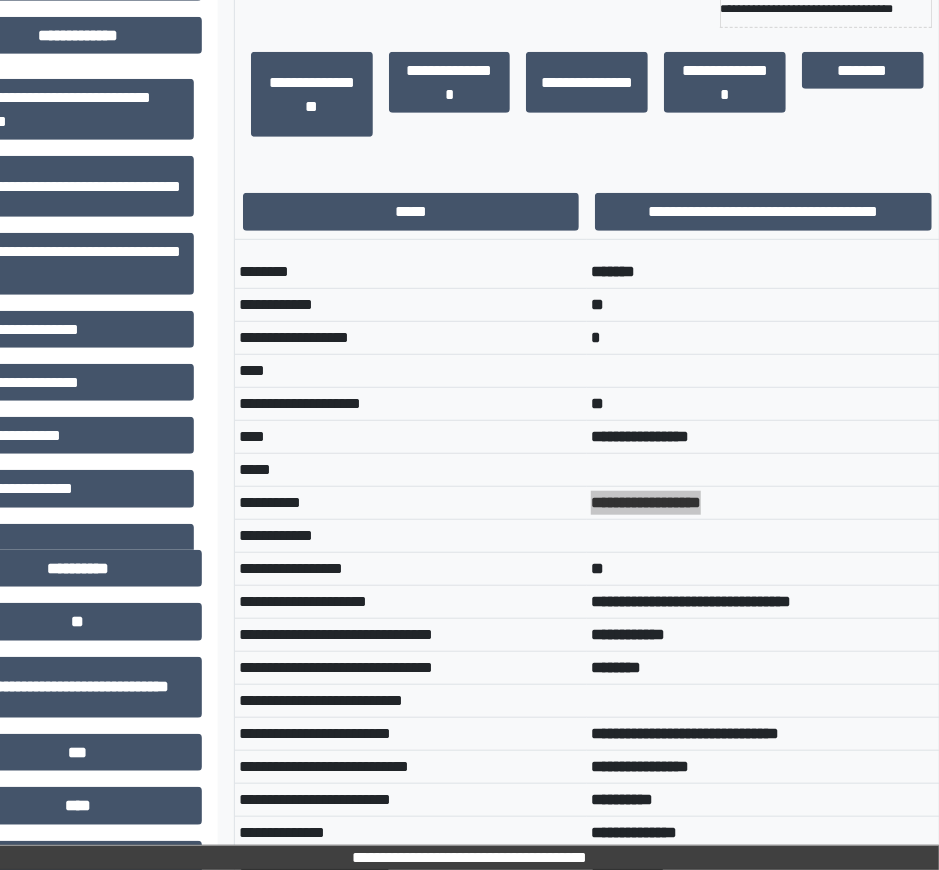 scroll, scrollTop: 635, scrollLeft: 210, axis: both 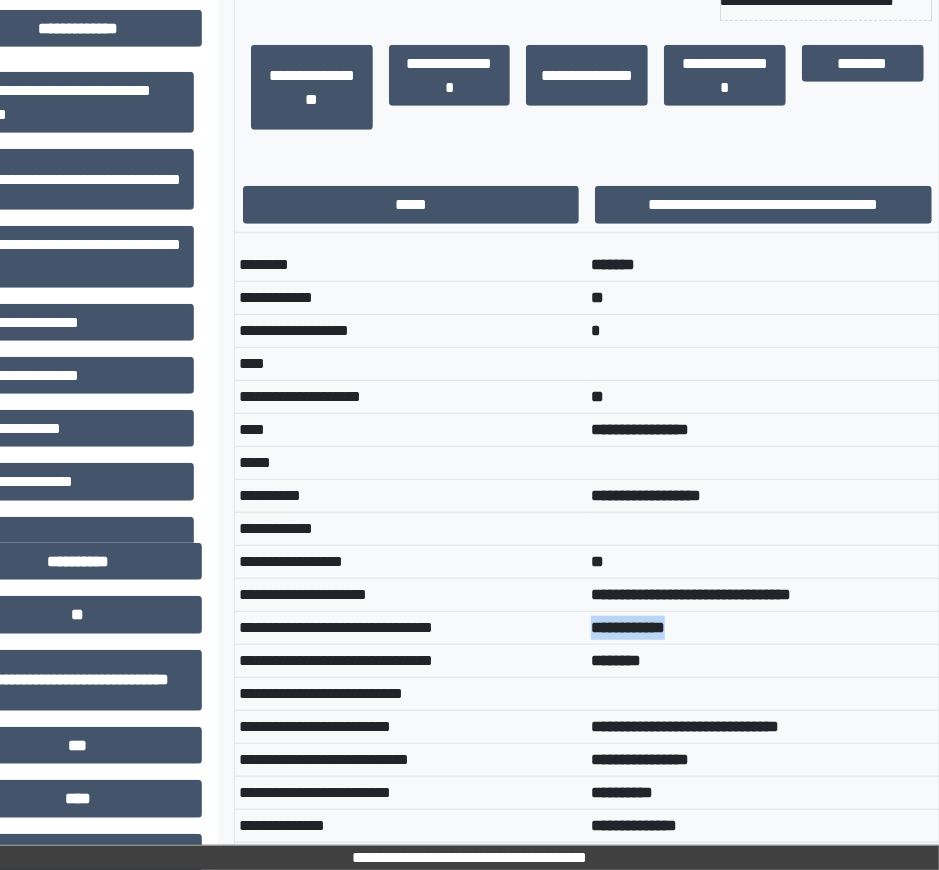 drag, startPoint x: 707, startPoint y: 631, endPoint x: 574, endPoint y: 619, distance: 133.54025 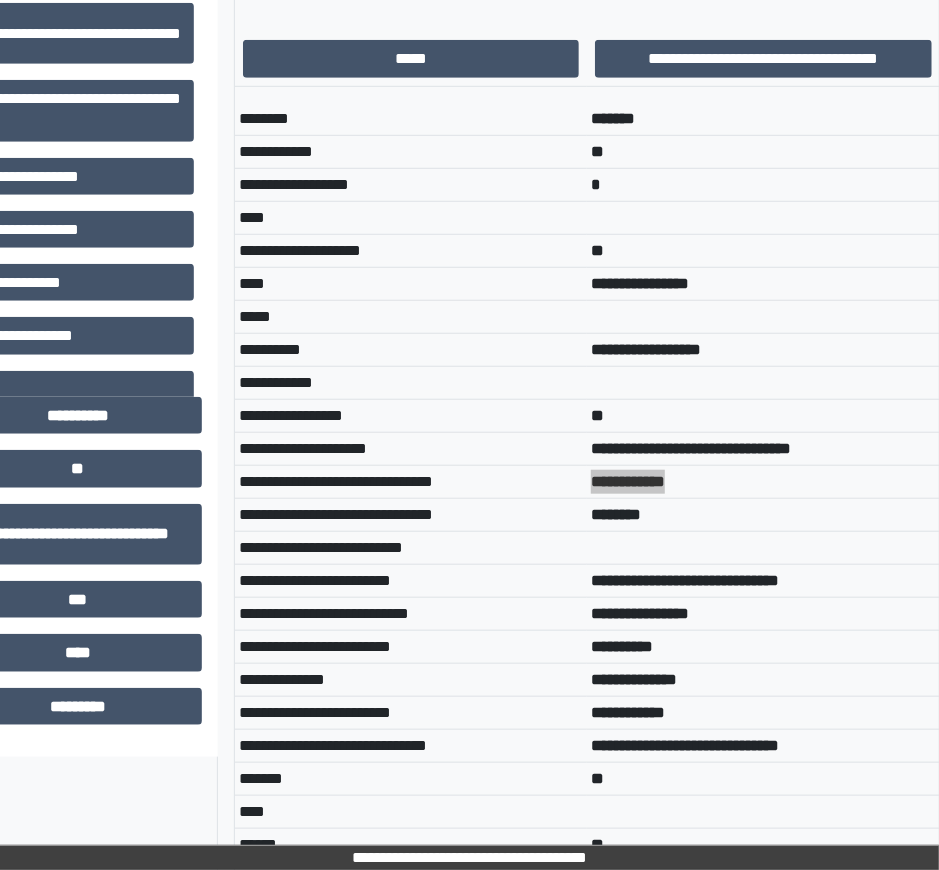 scroll, scrollTop: 785, scrollLeft: 210, axis: both 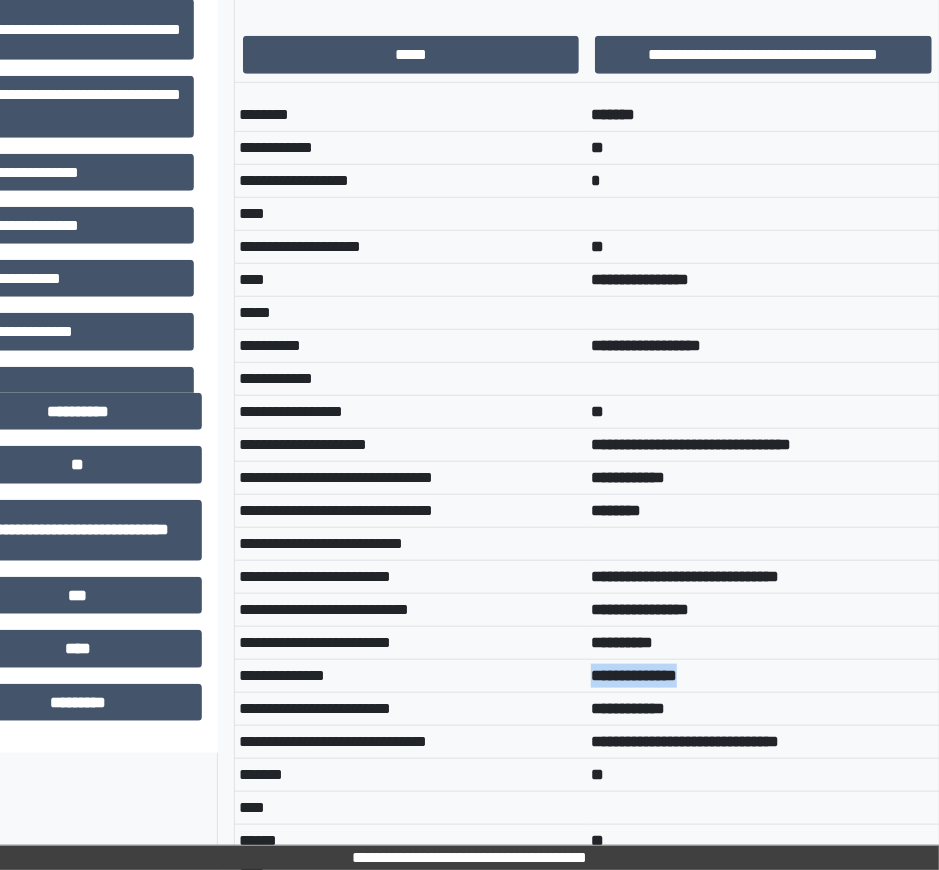 drag, startPoint x: 709, startPoint y: 667, endPoint x: 580, endPoint y: 662, distance: 129.09686 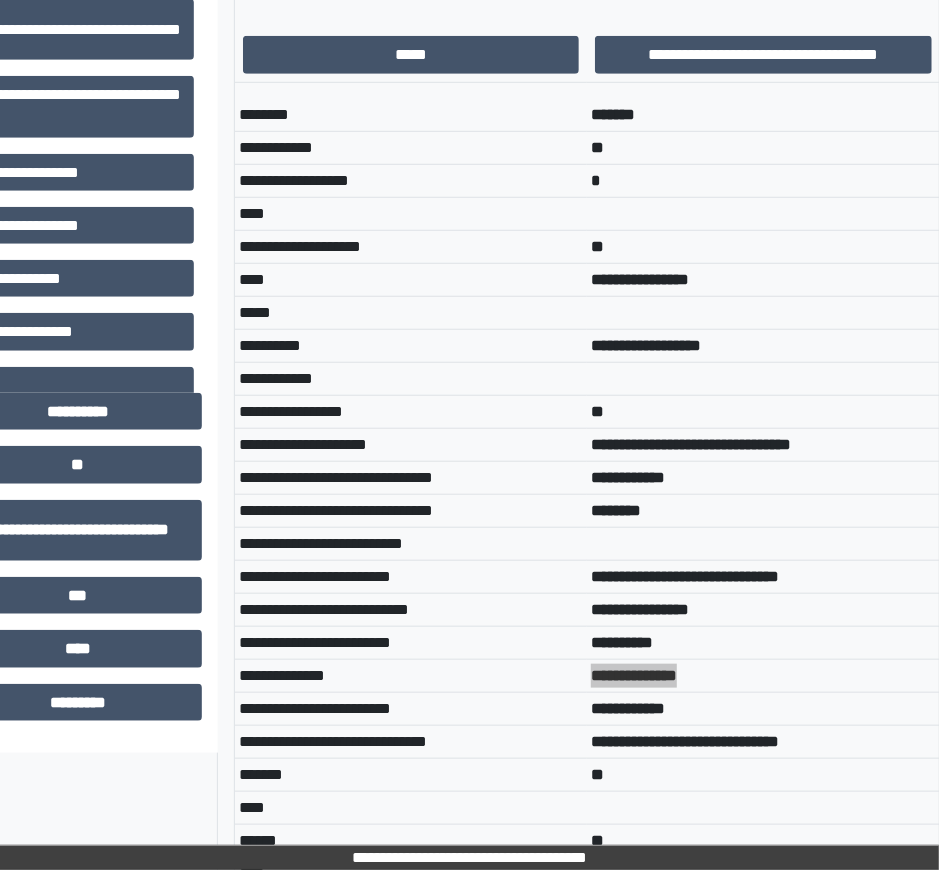 scroll, scrollTop: 865, scrollLeft: 210, axis: both 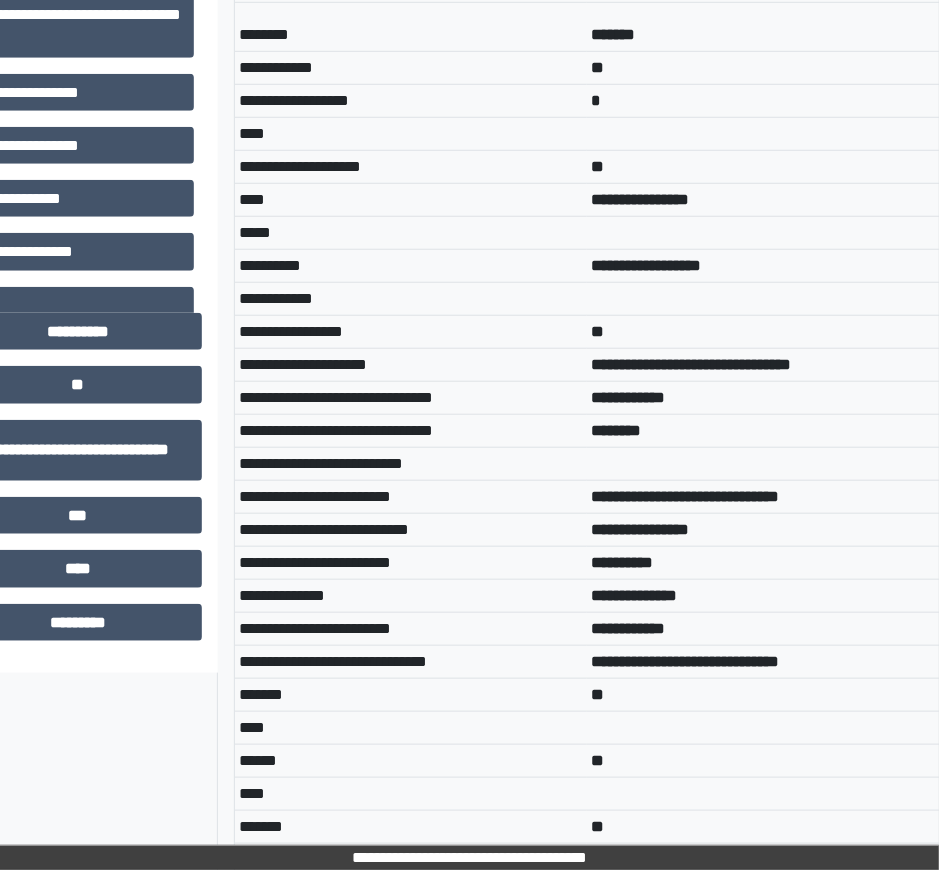 click on "**********" at bounding box center [411, 661] 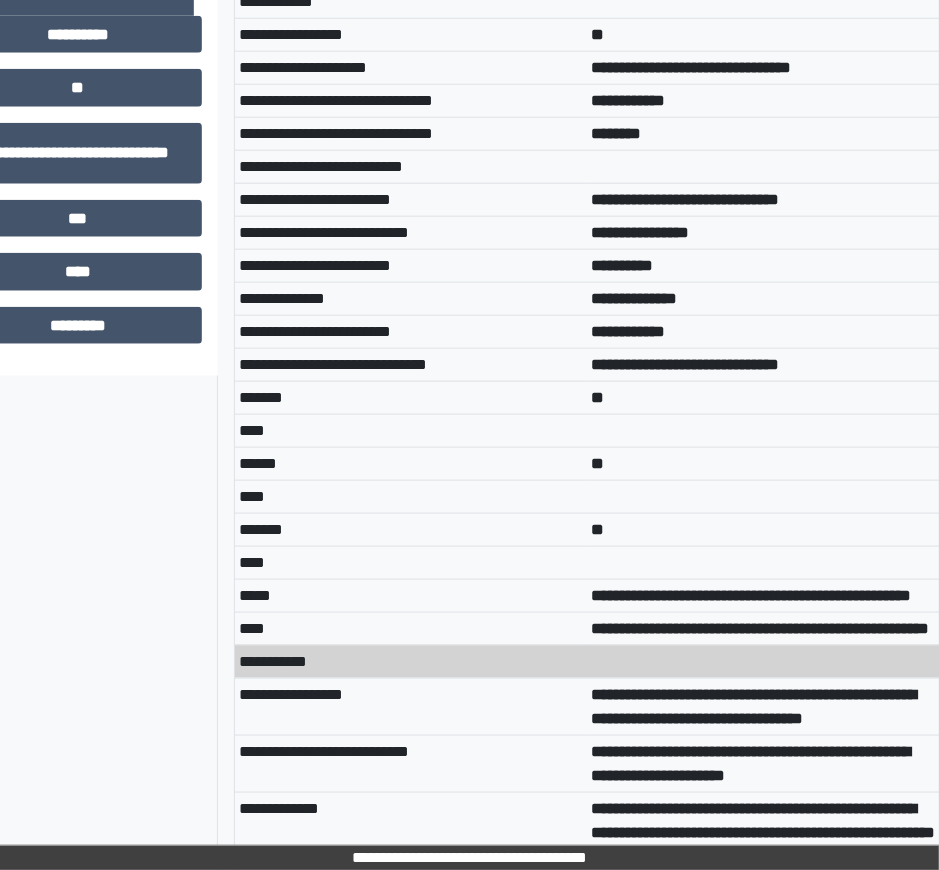 scroll, scrollTop: 1164, scrollLeft: 210, axis: both 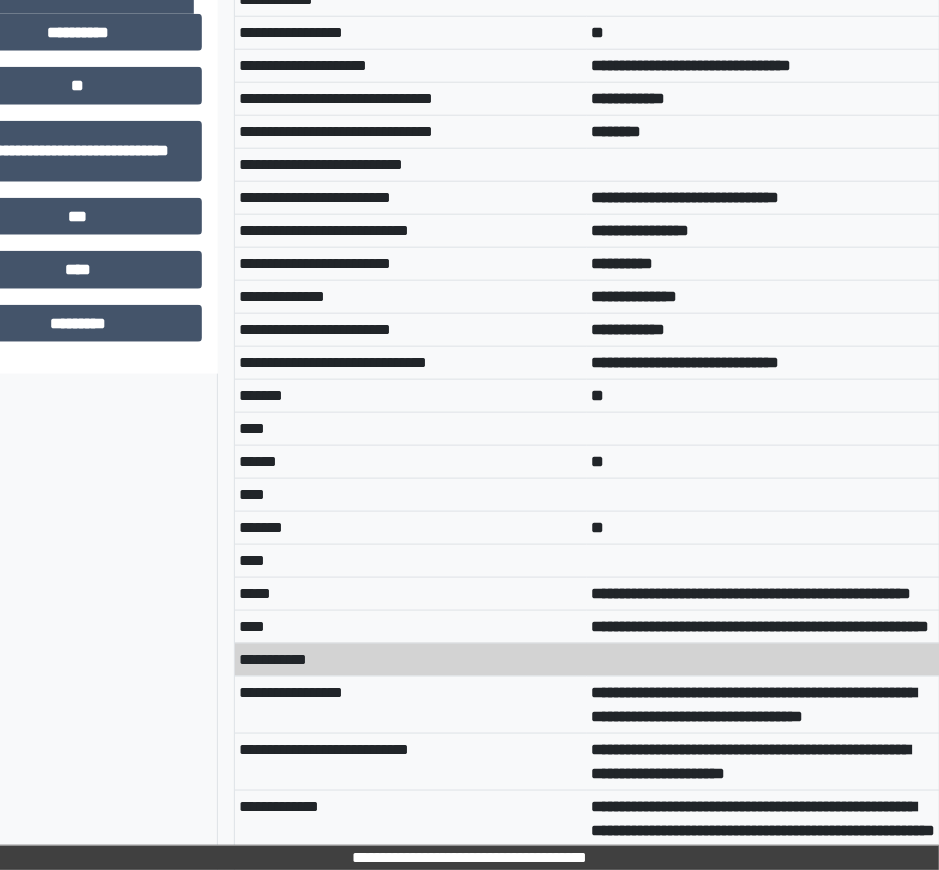 click on "**********" at bounding box center [751, 593] 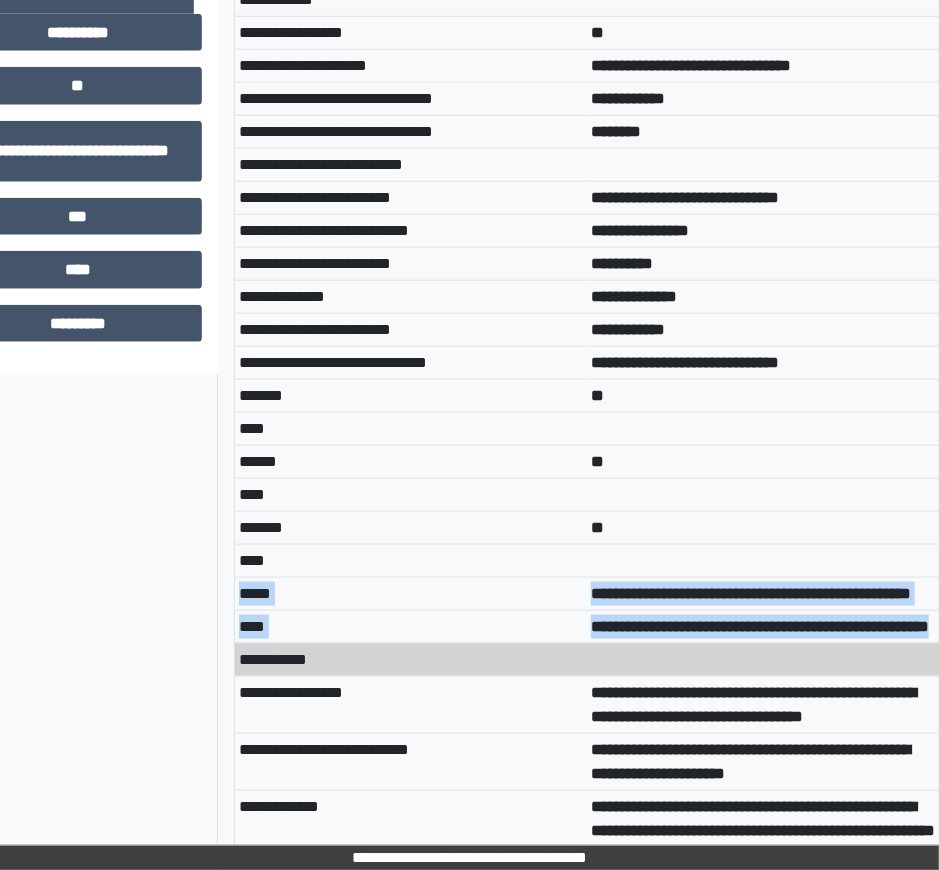 drag, startPoint x: 713, startPoint y: 658, endPoint x: 236, endPoint y: 580, distance: 483.3353 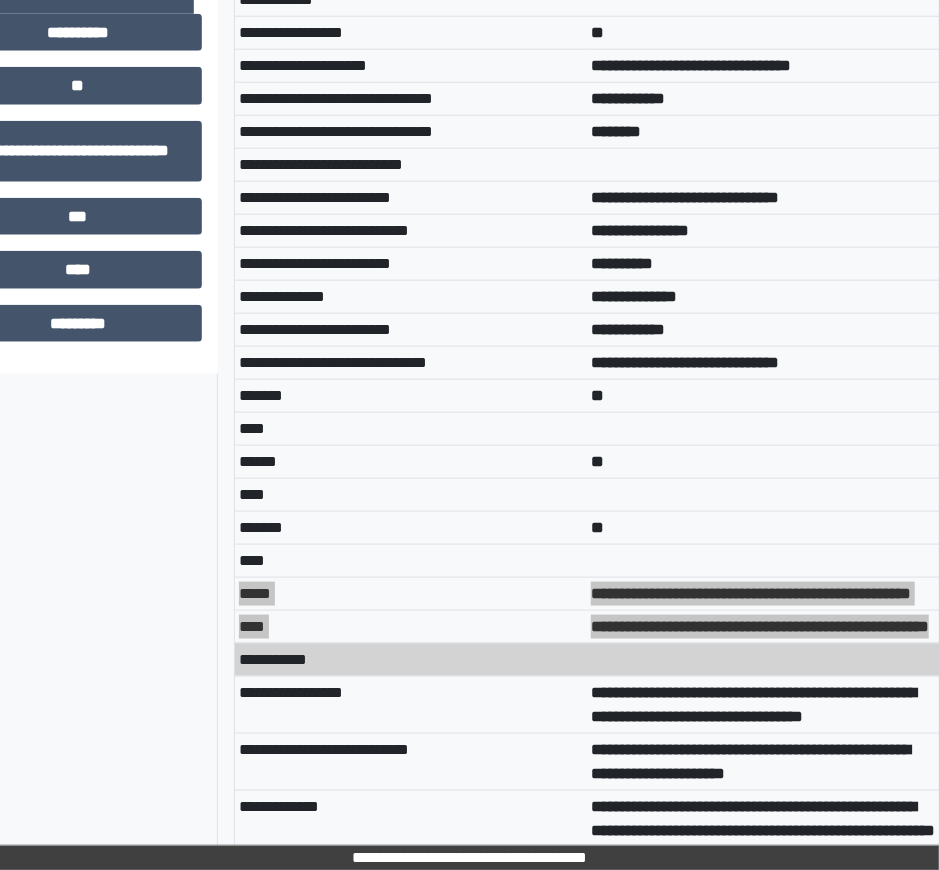 scroll, scrollTop: 1324, scrollLeft: 210, axis: both 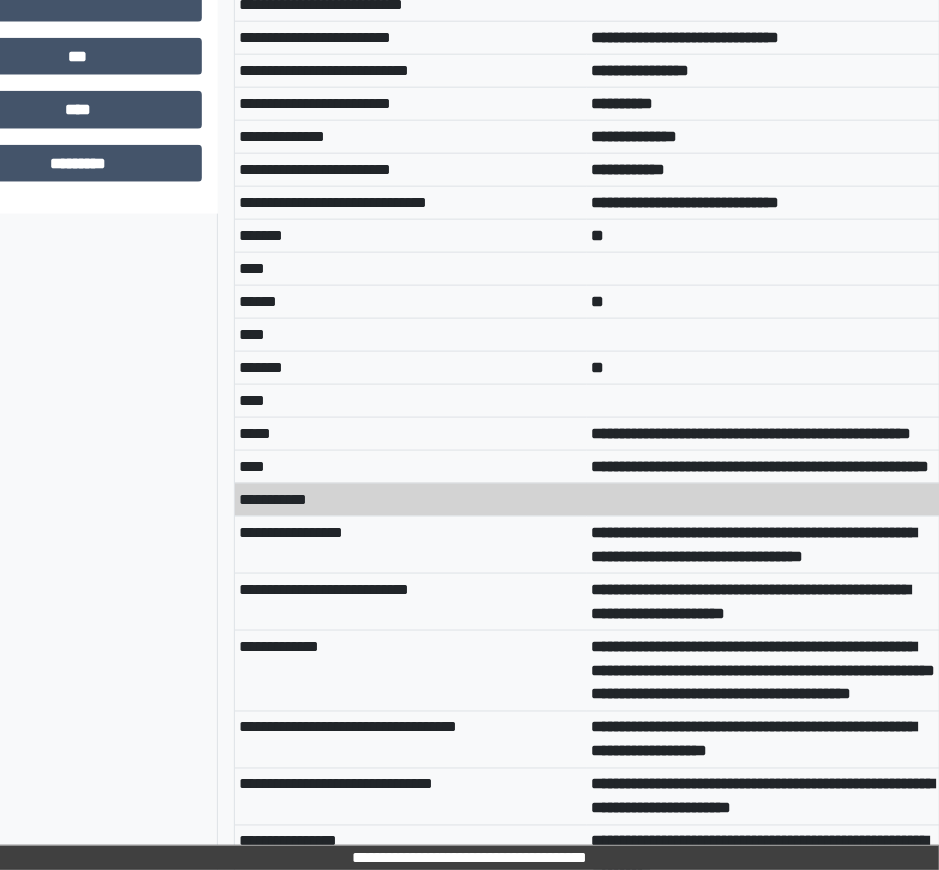 click on "**********" at bounding box center (411, 544) 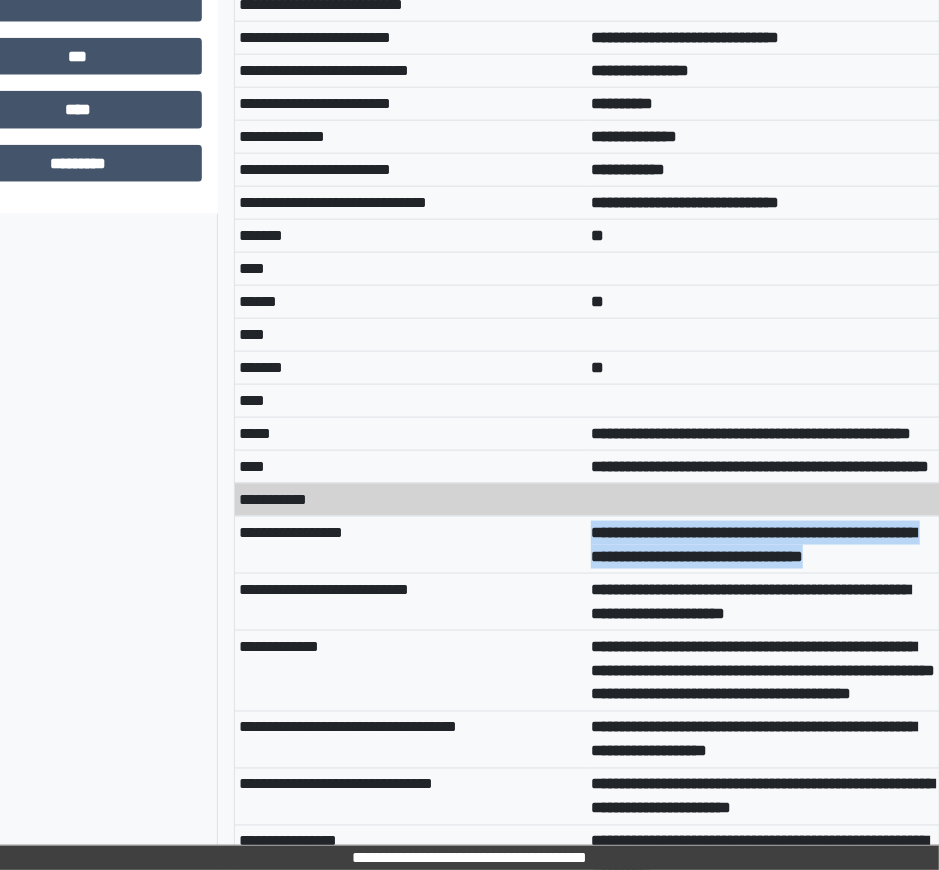 drag, startPoint x: 587, startPoint y: 567, endPoint x: 675, endPoint y: 611, distance: 98.38699 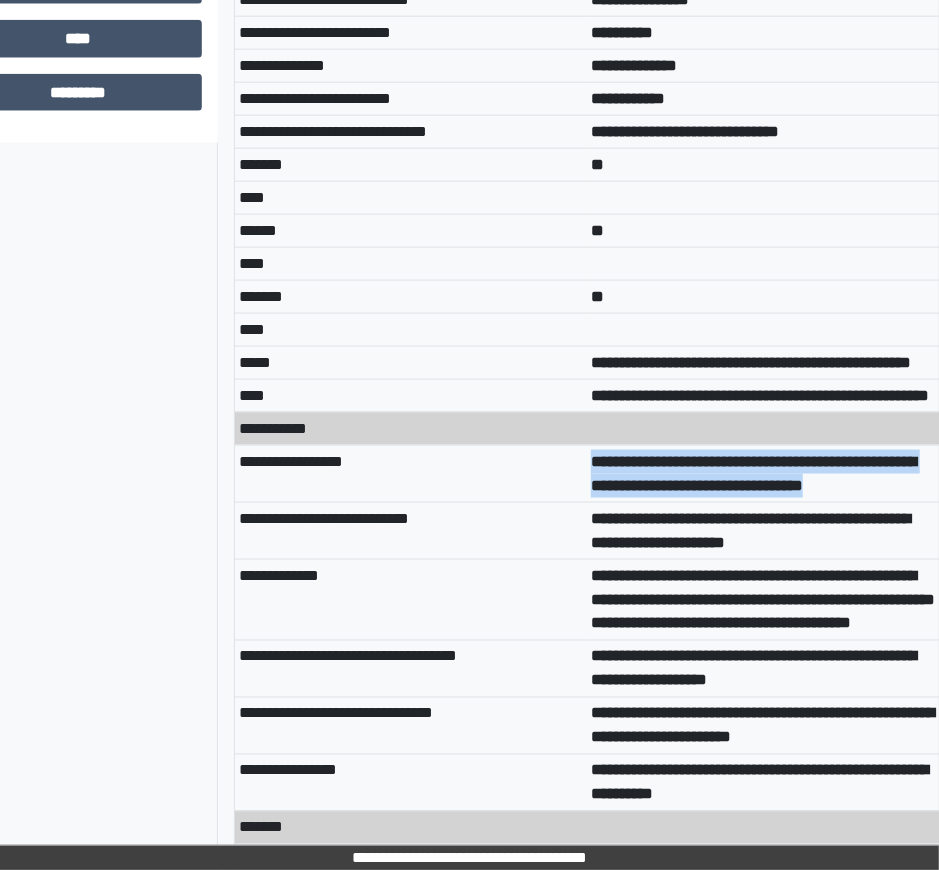 scroll, scrollTop: 1414, scrollLeft: 210, axis: both 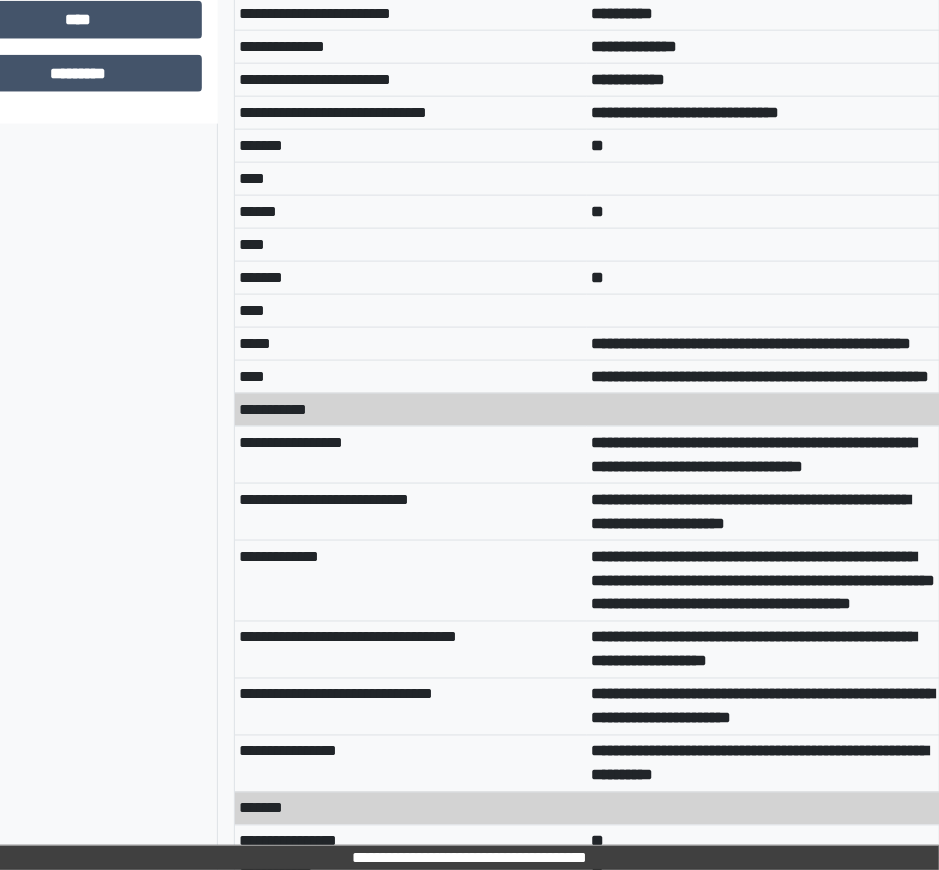 click on "**********" at bounding box center [411, 580] 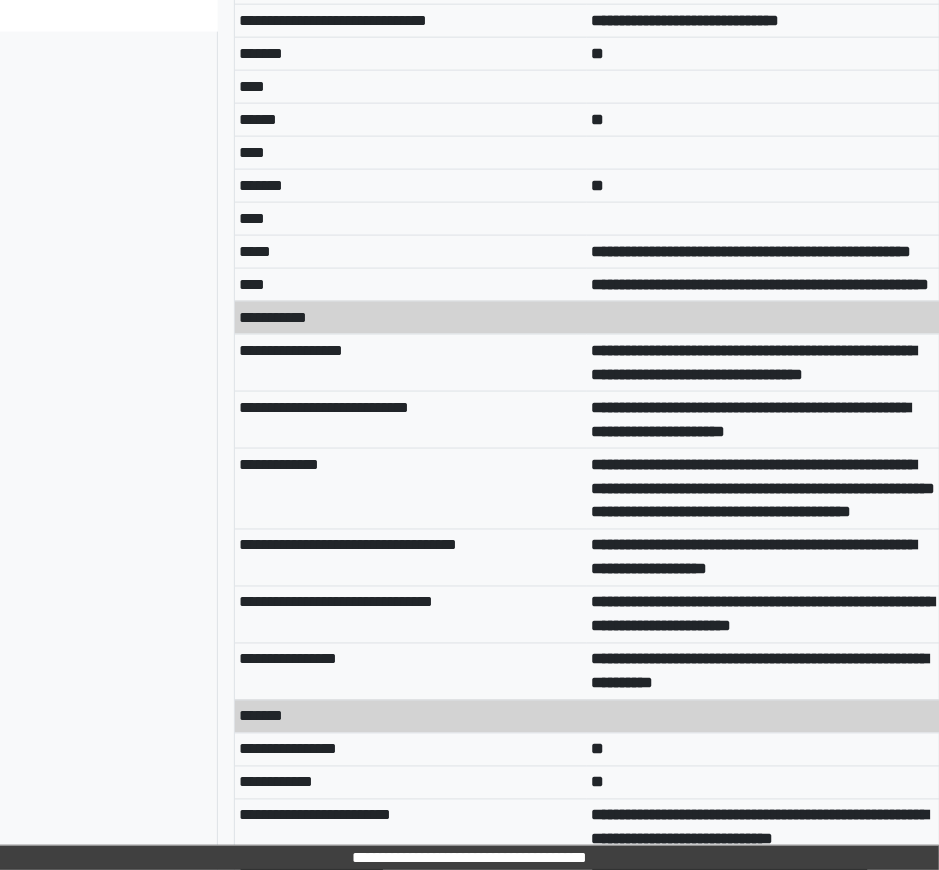 scroll, scrollTop: 1509, scrollLeft: 210, axis: both 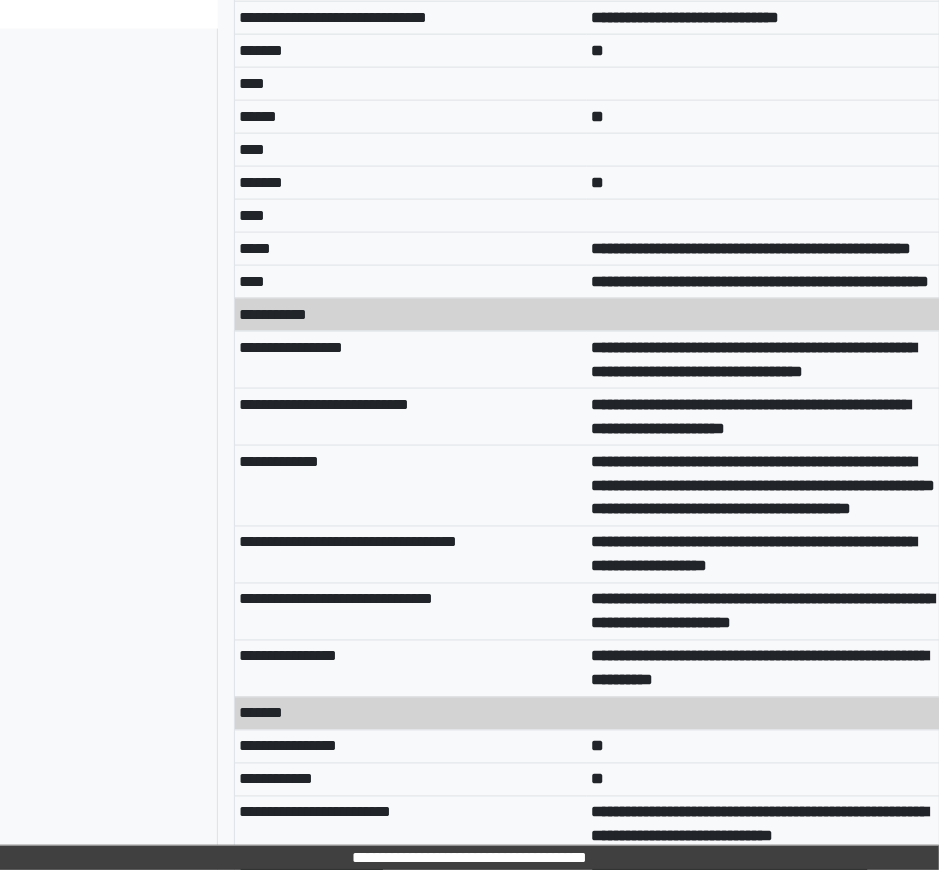 click on "**********" at bounding box center (411, 485) 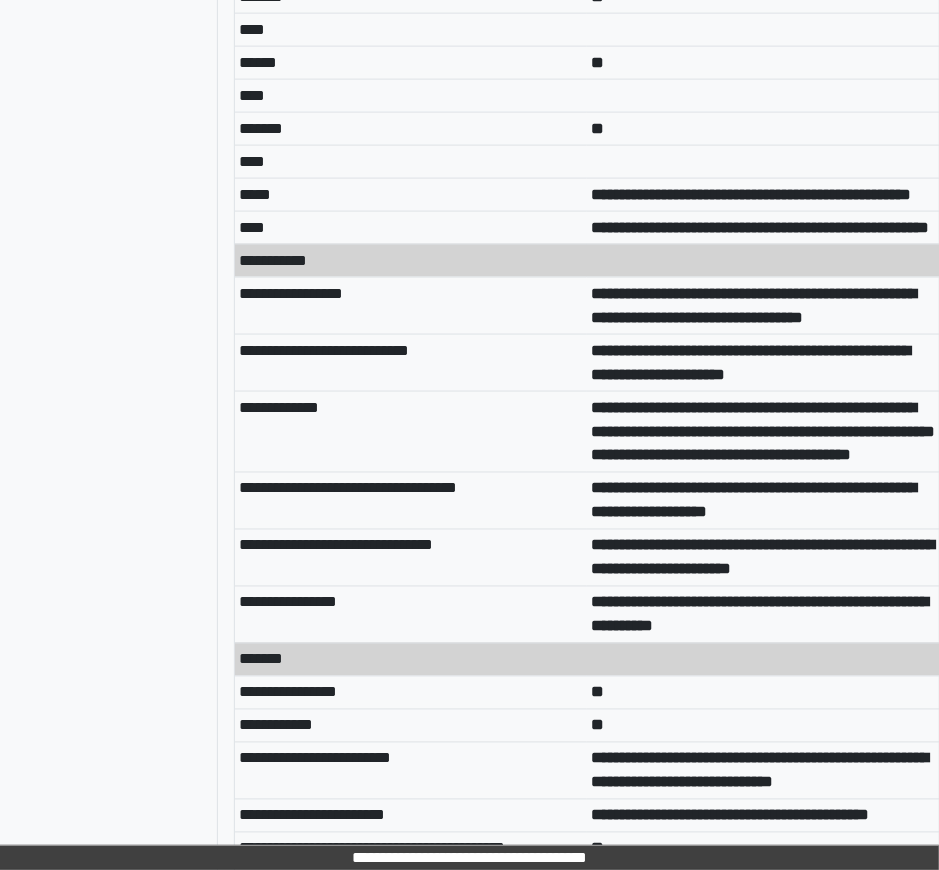 scroll, scrollTop: 1569, scrollLeft: 210, axis: both 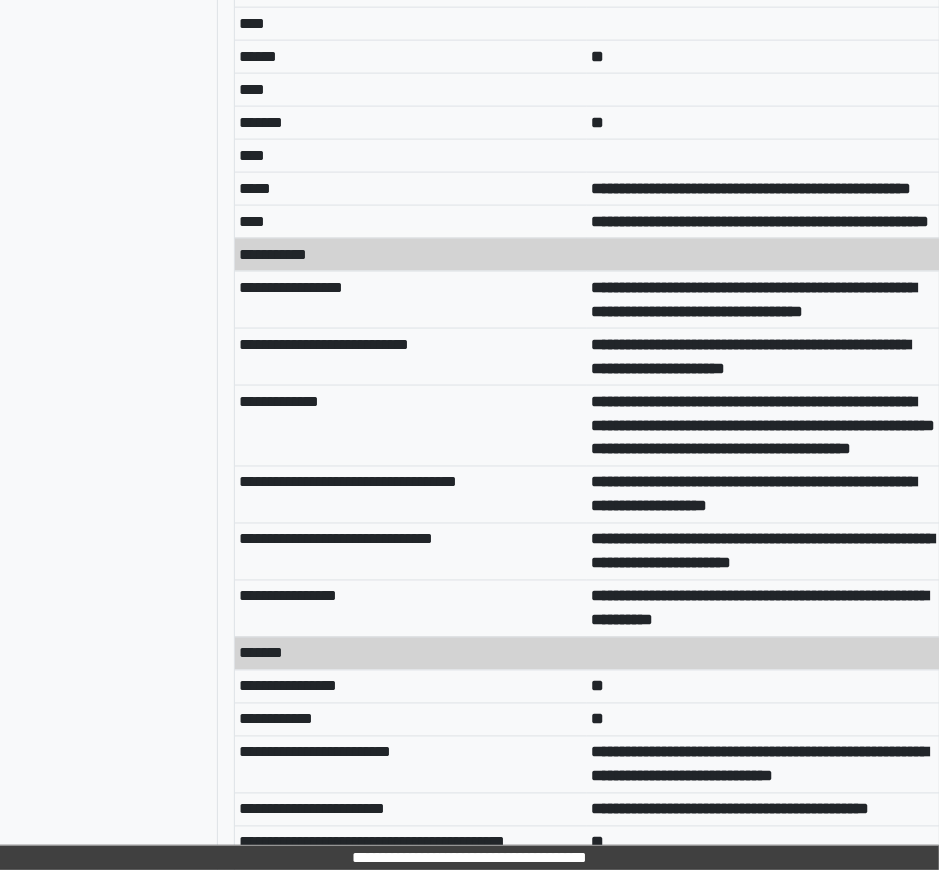 click on "**********" at bounding box center (762, 551) 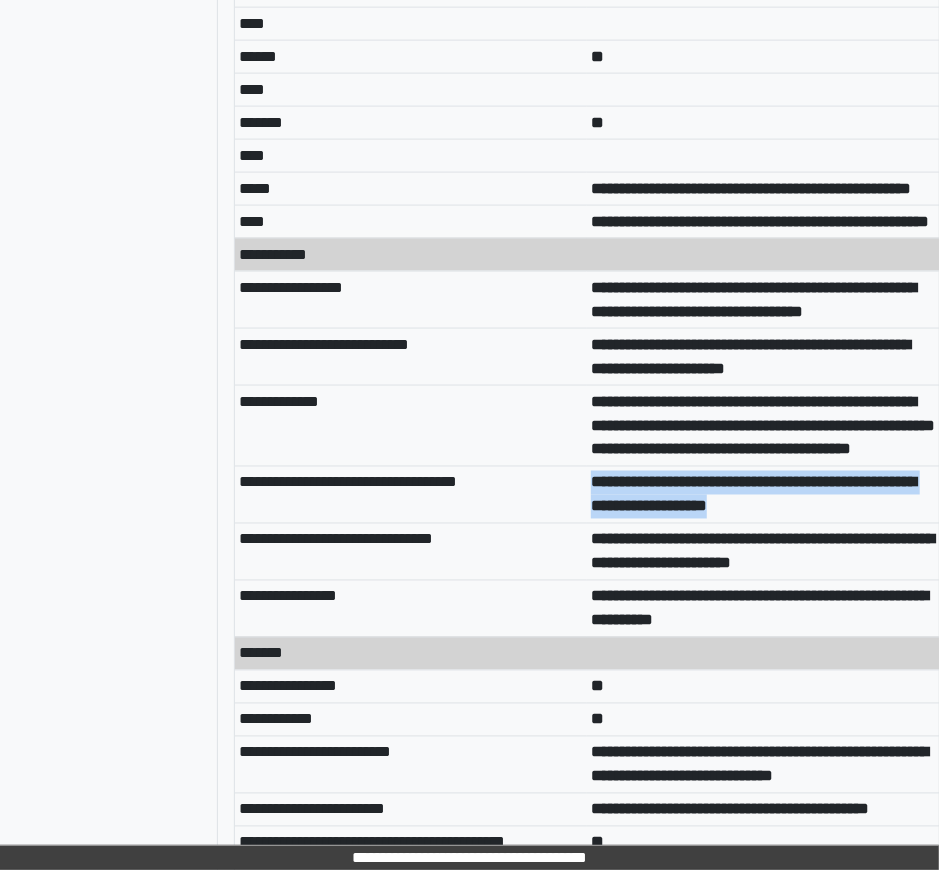 drag, startPoint x: 585, startPoint y: 562, endPoint x: 871, endPoint y: 594, distance: 287.78464 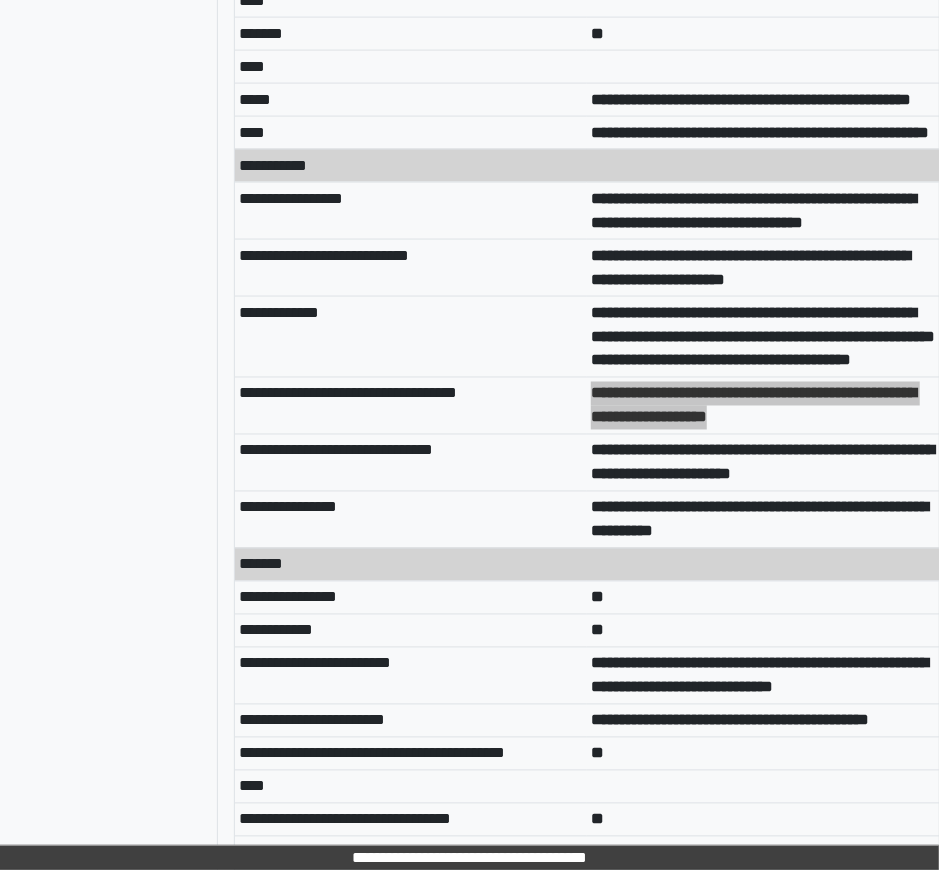 scroll, scrollTop: 1660, scrollLeft: 210, axis: both 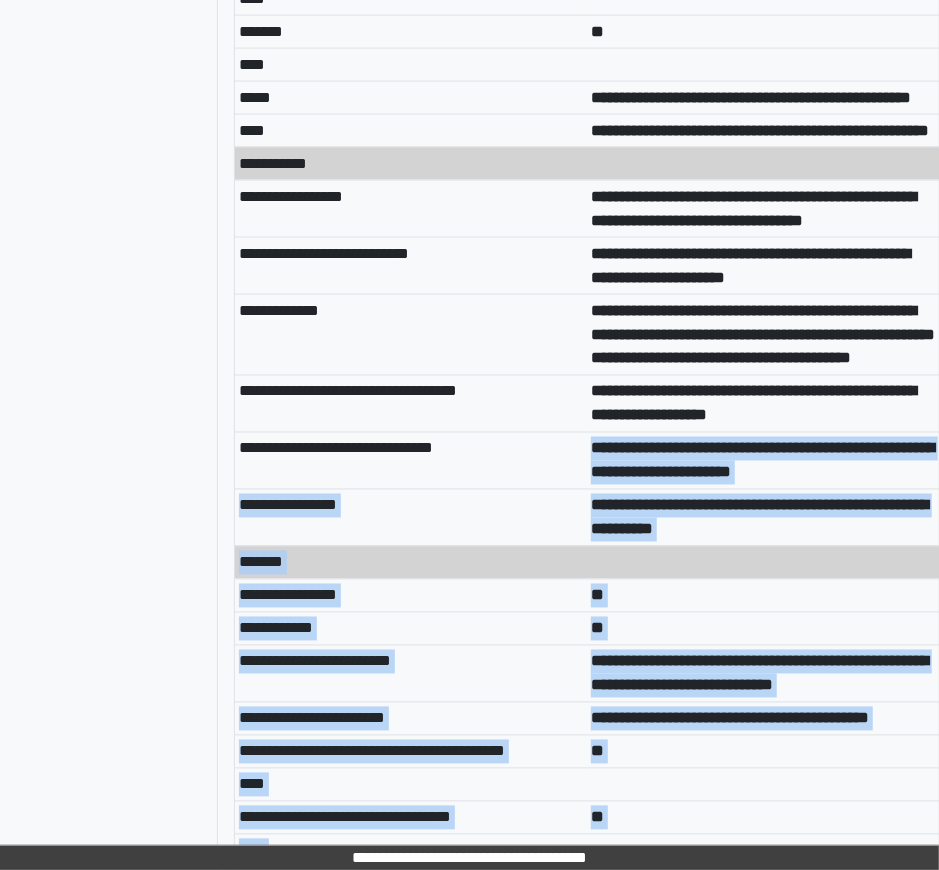 drag, startPoint x: 593, startPoint y: 524, endPoint x: 921, endPoint y: 557, distance: 329.65588 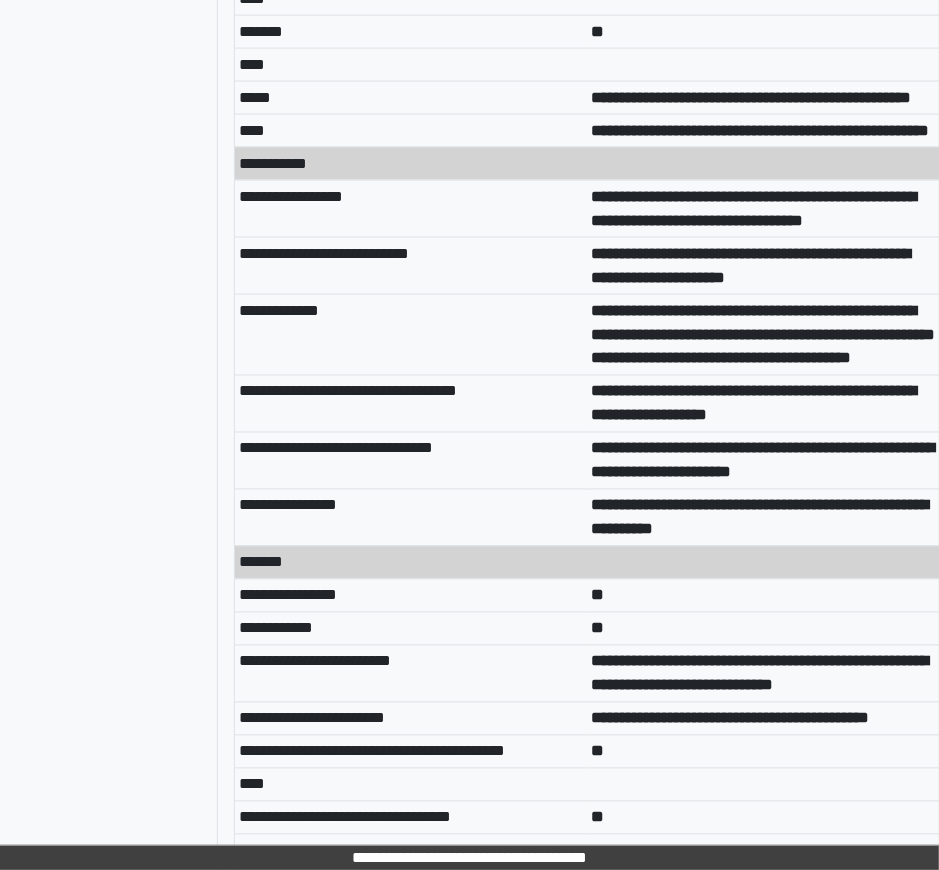 drag, startPoint x: 909, startPoint y: 555, endPoint x: 587, endPoint y: 539, distance: 322.39728 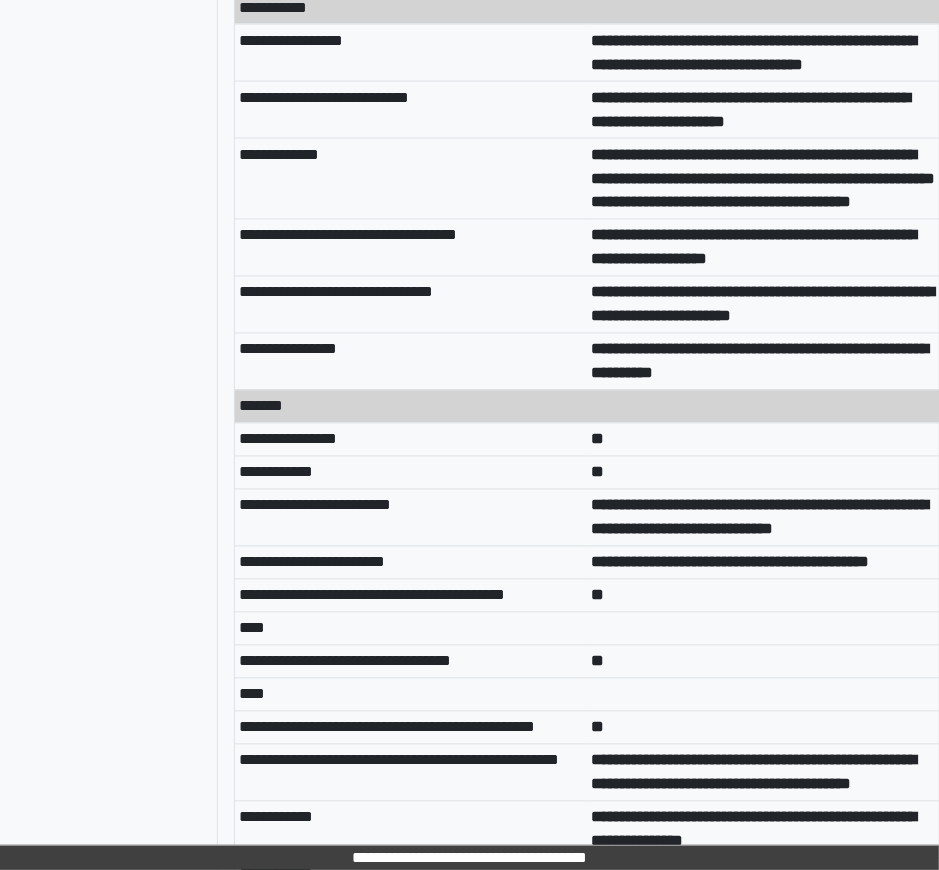scroll, scrollTop: 1827, scrollLeft: 210, axis: both 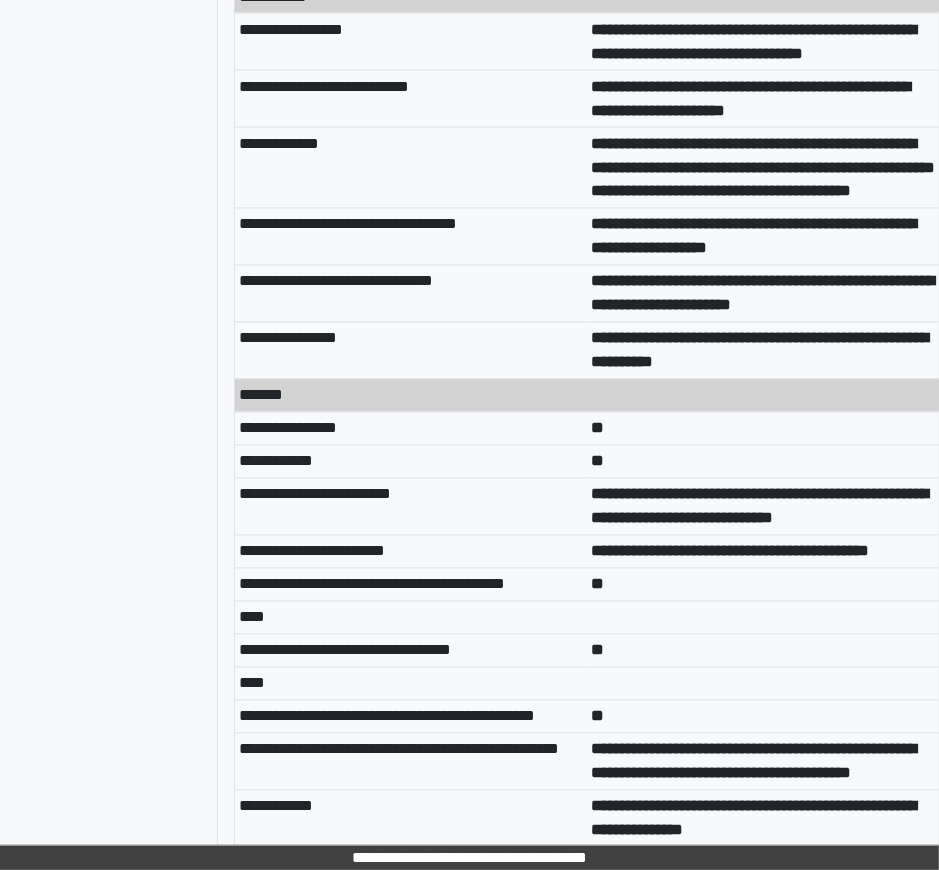 drag, startPoint x: 595, startPoint y: 574, endPoint x: 915, endPoint y: 593, distance: 320.56357 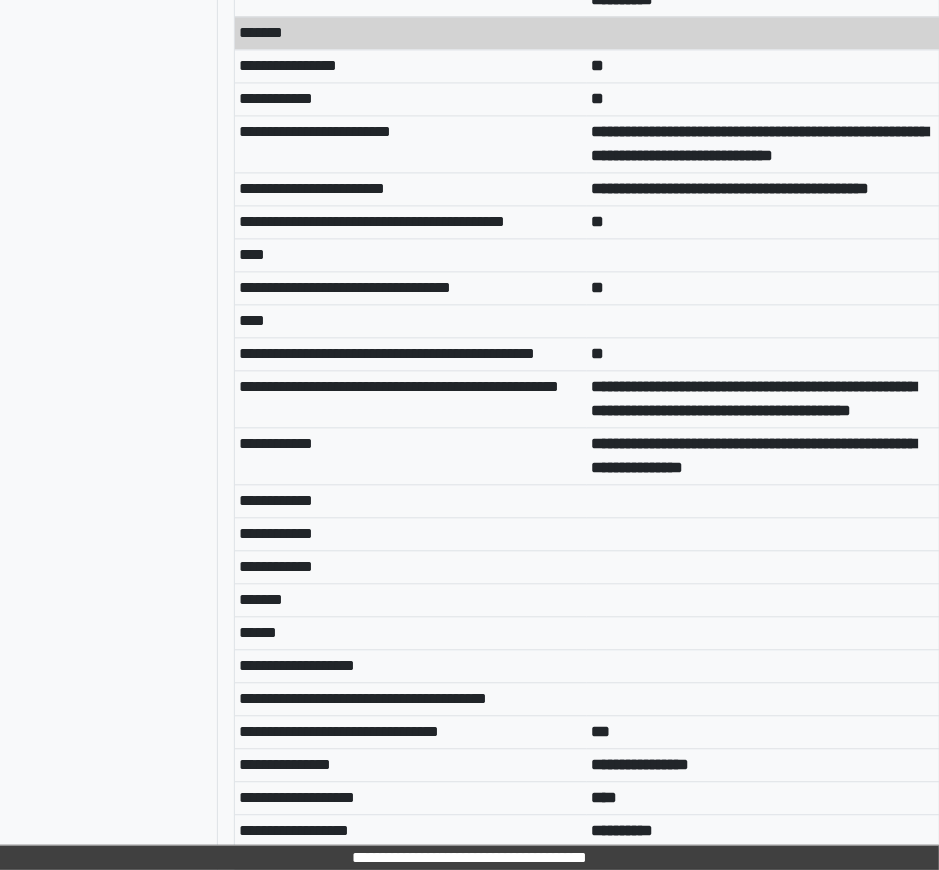 scroll, scrollTop: 2192, scrollLeft: 210, axis: both 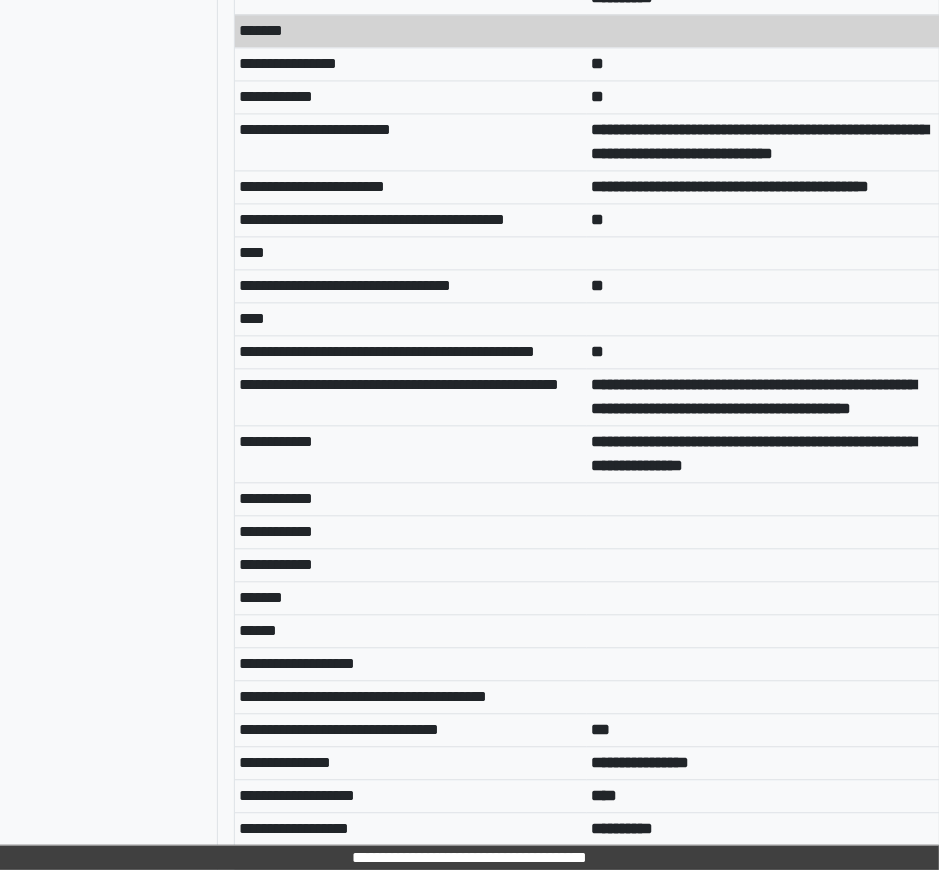 click on "**********" at bounding box center [753, 396] 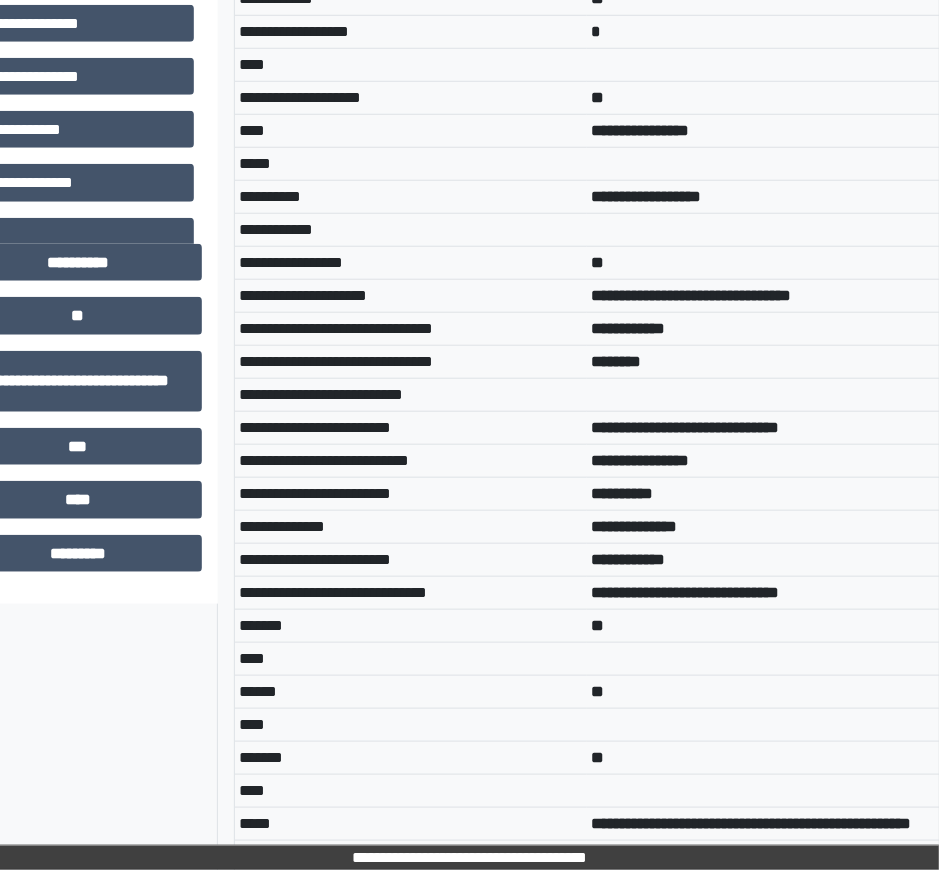 scroll, scrollTop: 946, scrollLeft: 210, axis: both 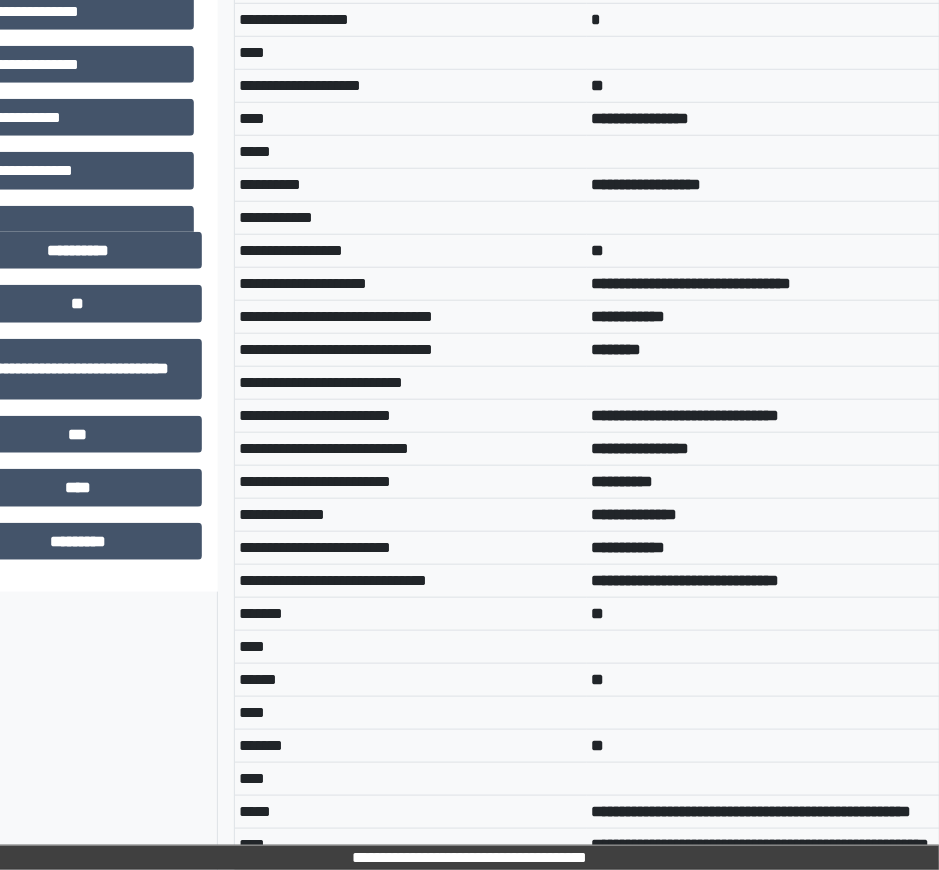 click on "**********" at bounding box center (763, 481) 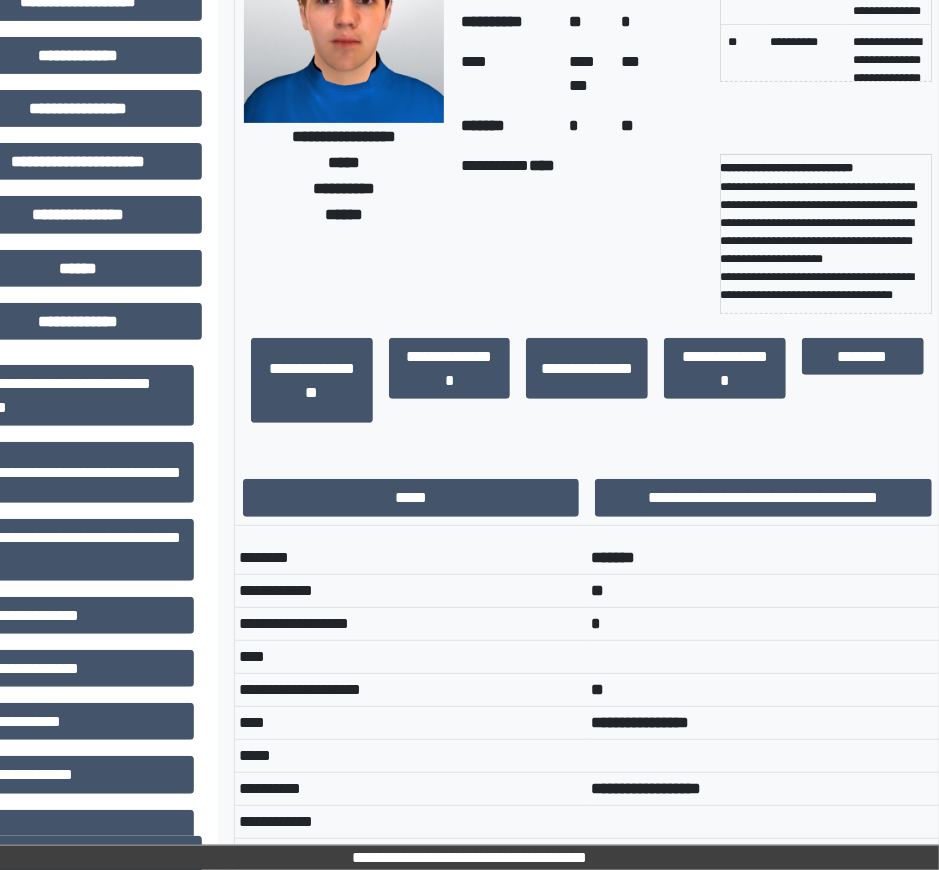 scroll, scrollTop: 150, scrollLeft: 210, axis: both 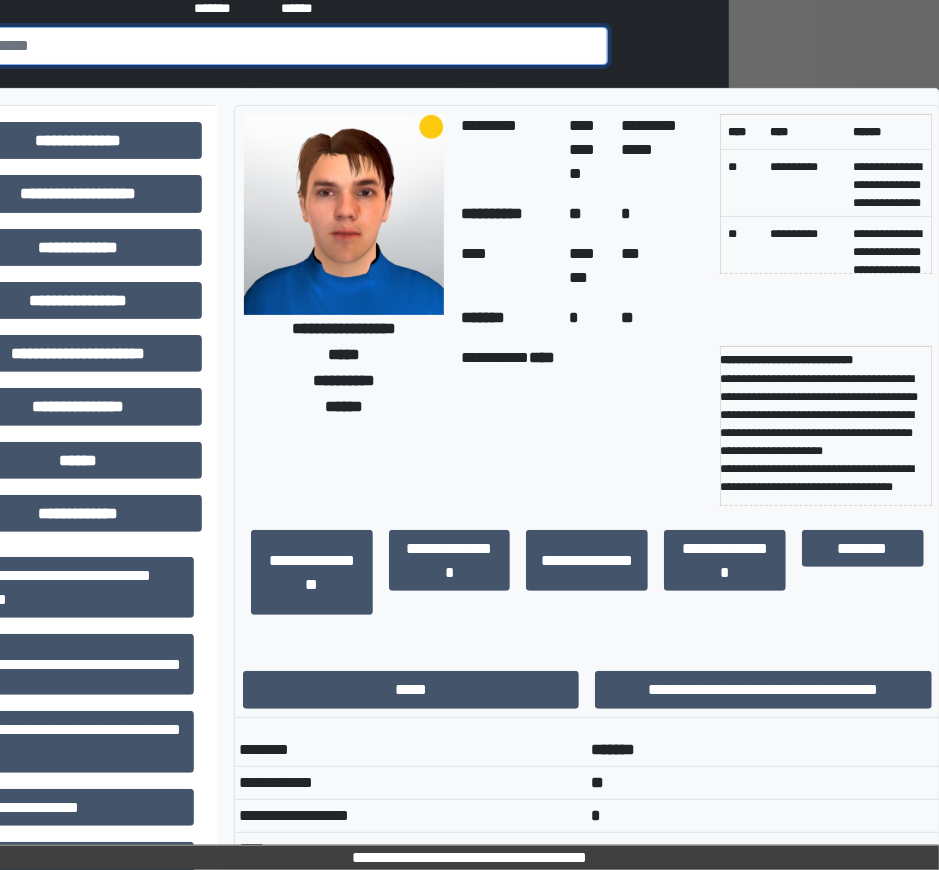 click at bounding box center (260, 46) 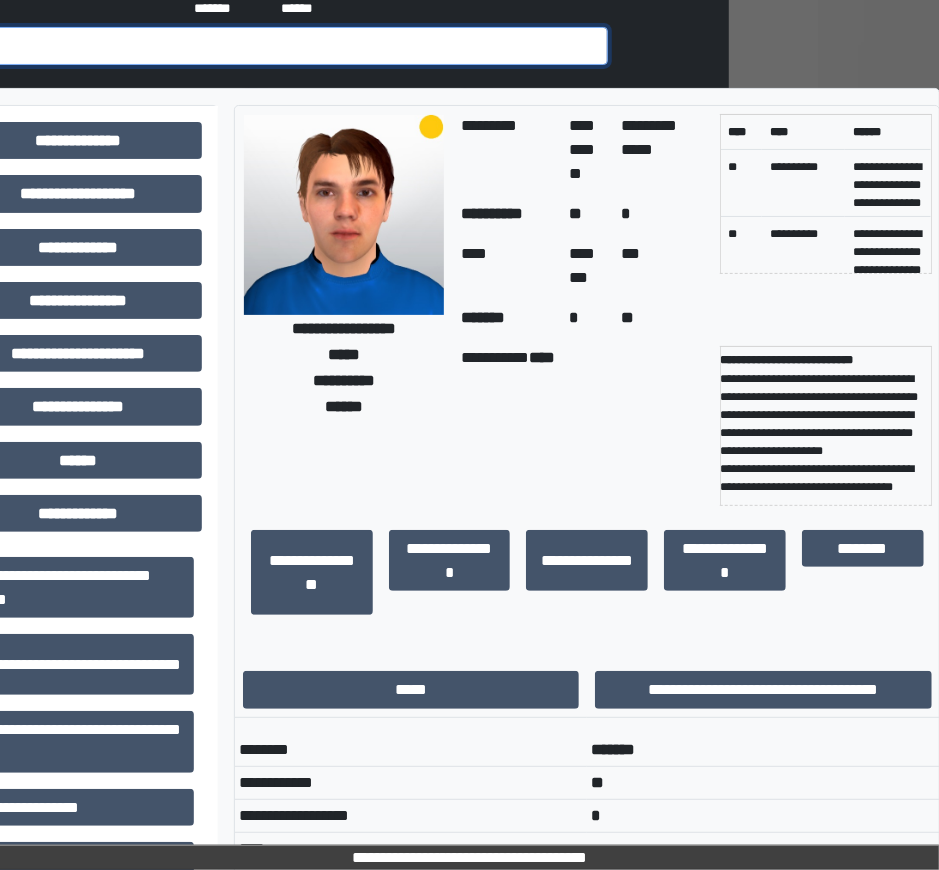 scroll, scrollTop: 150, scrollLeft: 143, axis: both 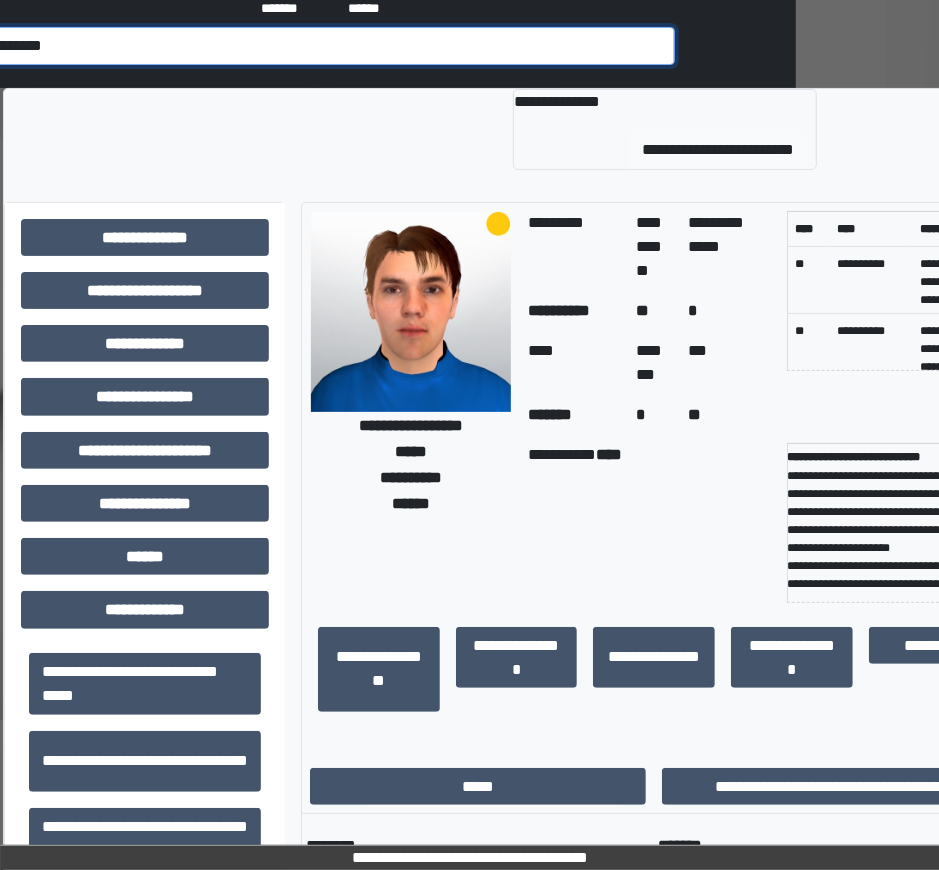 type on "********" 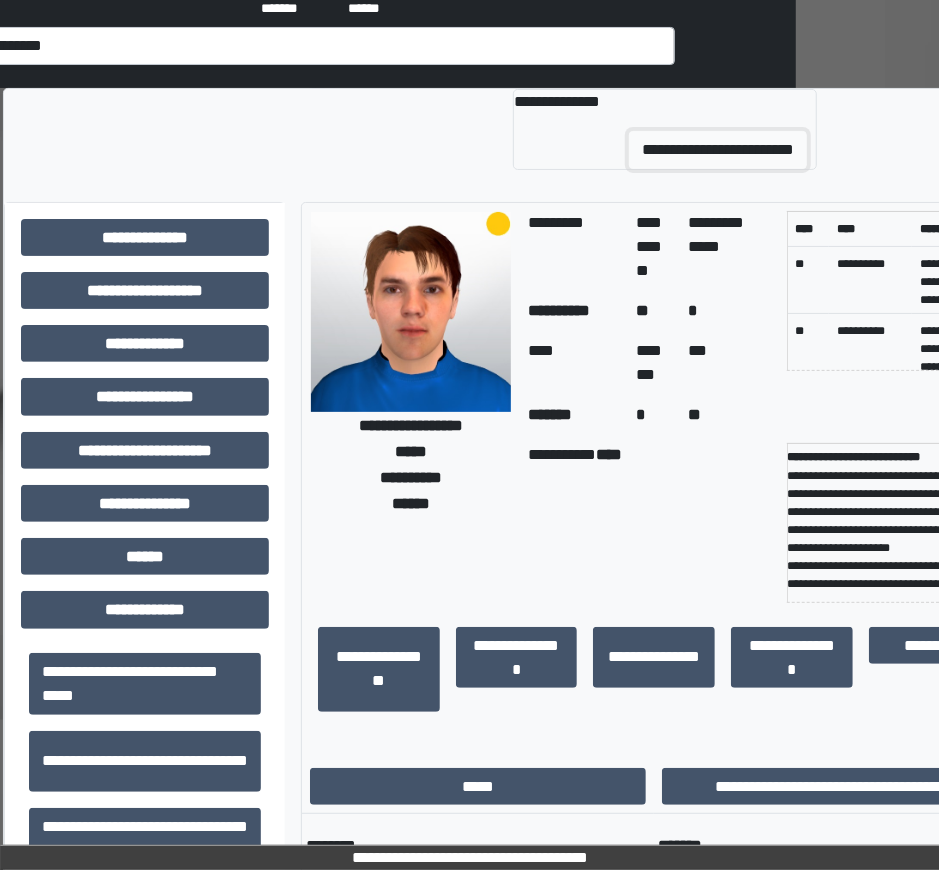 scroll, scrollTop: 217, scrollLeft: 0, axis: vertical 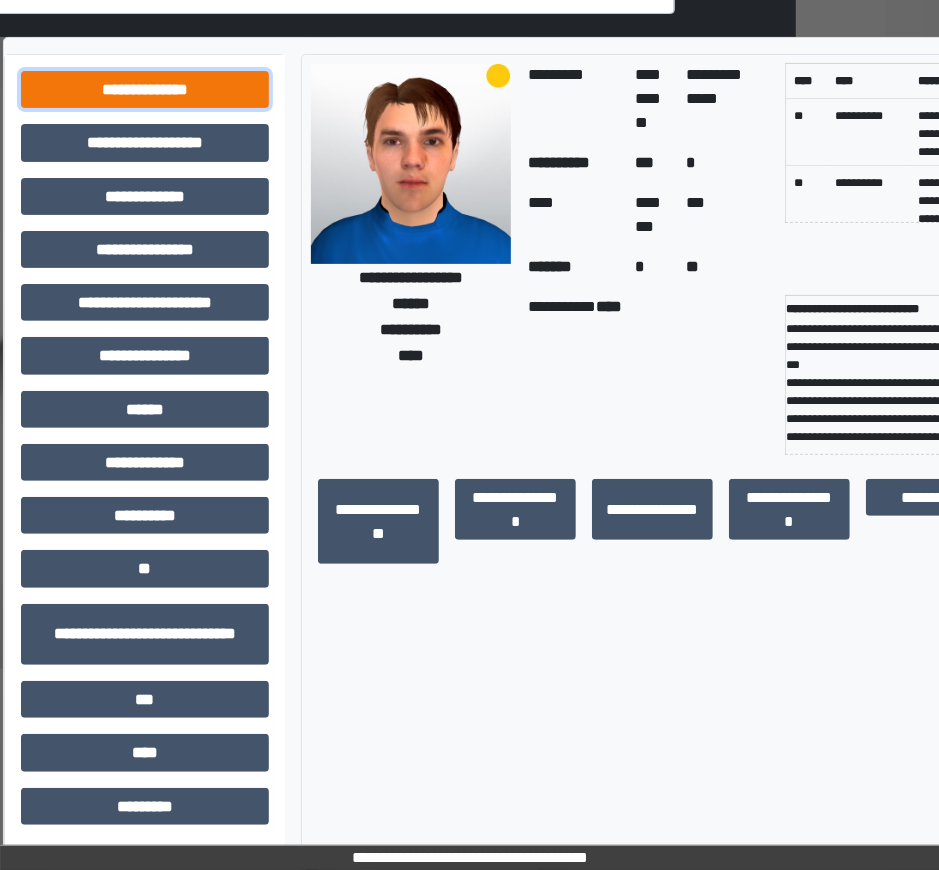 click on "**********" at bounding box center [145, 89] 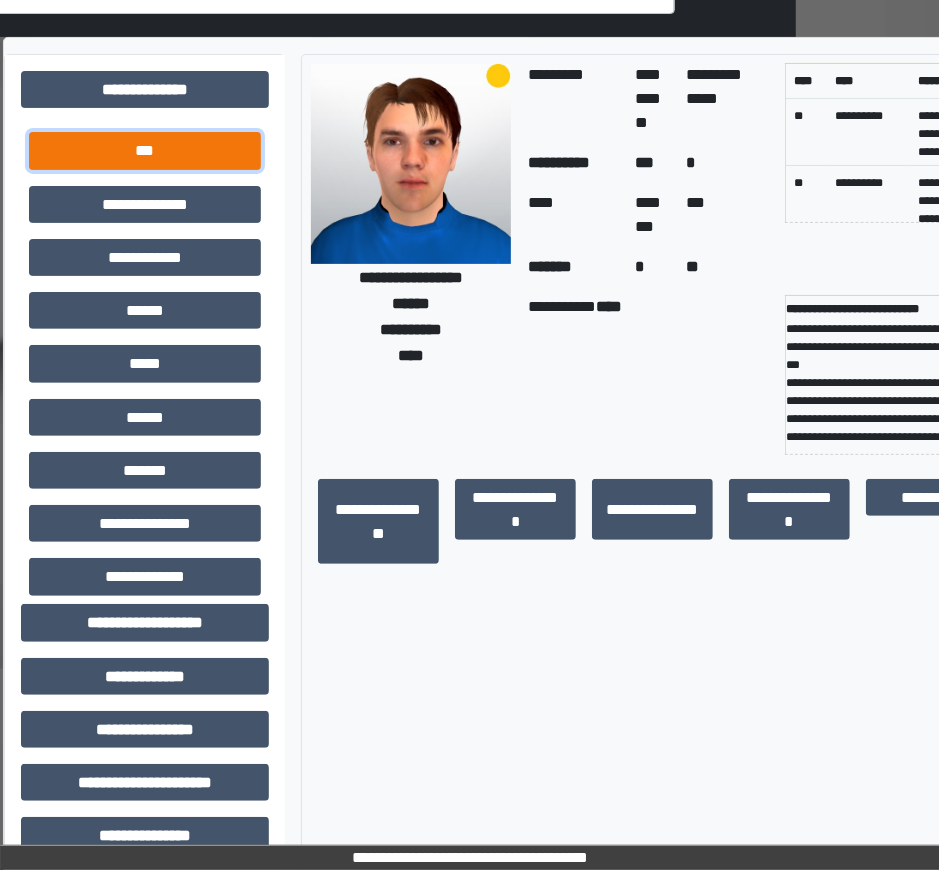 click on "***" at bounding box center [145, 150] 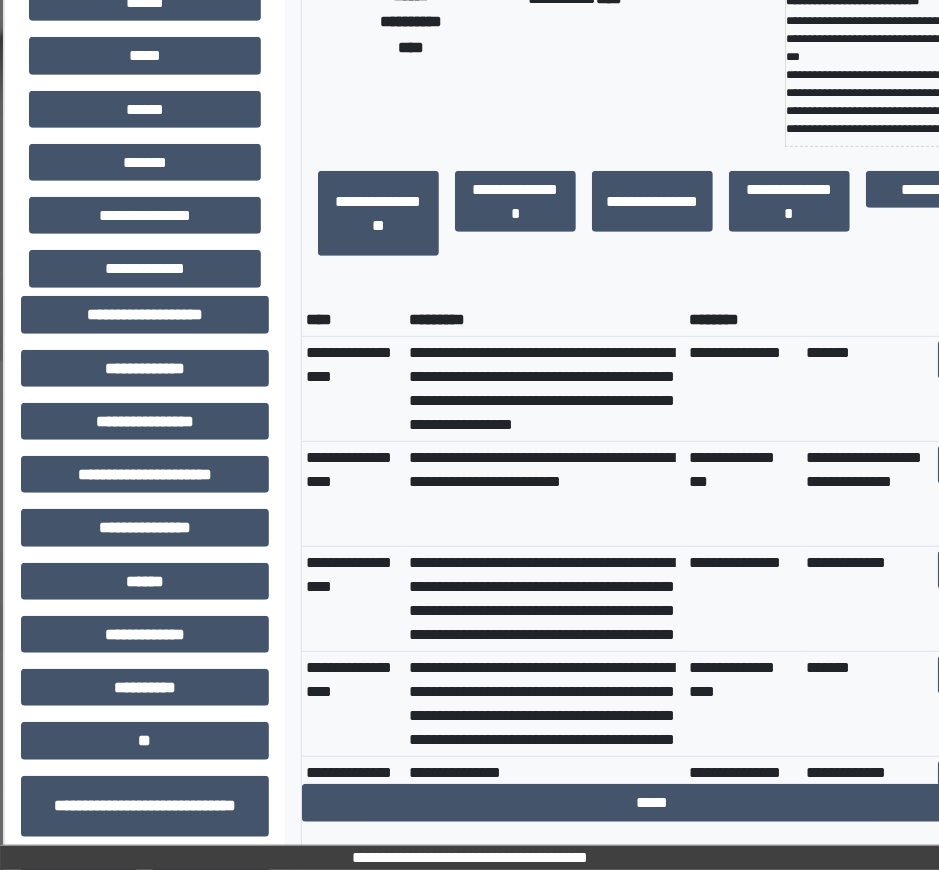 scroll, scrollTop: 509, scrollLeft: 207, axis: both 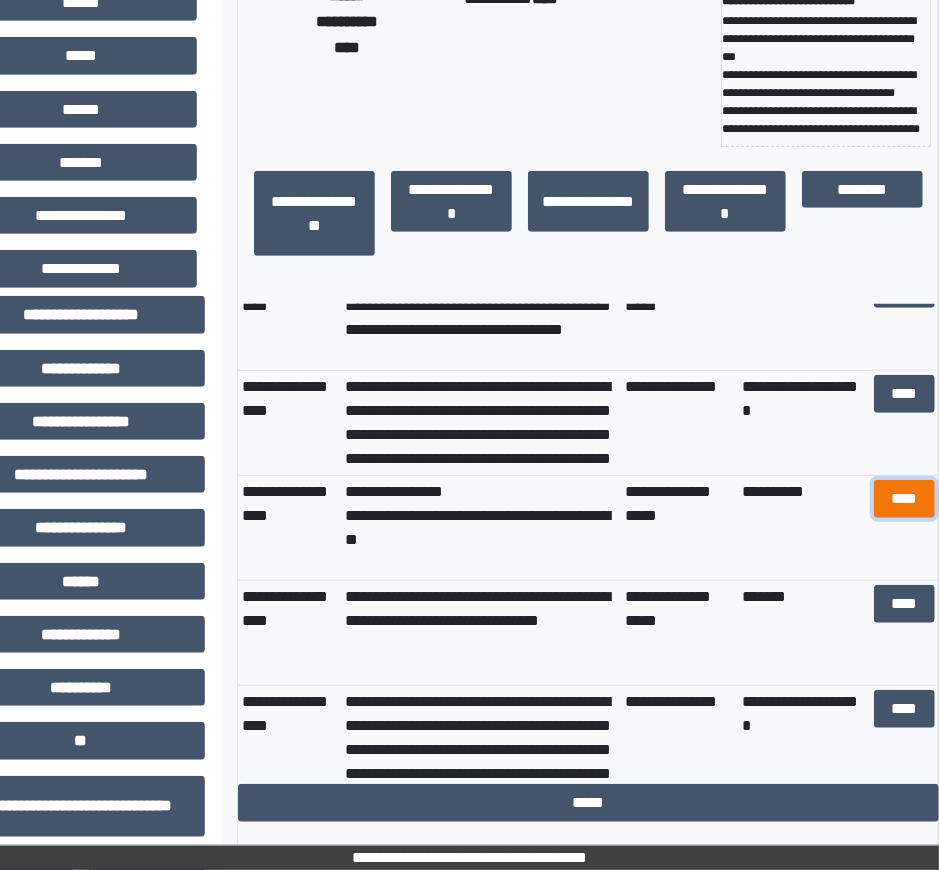 click on "****" at bounding box center [904, 498] 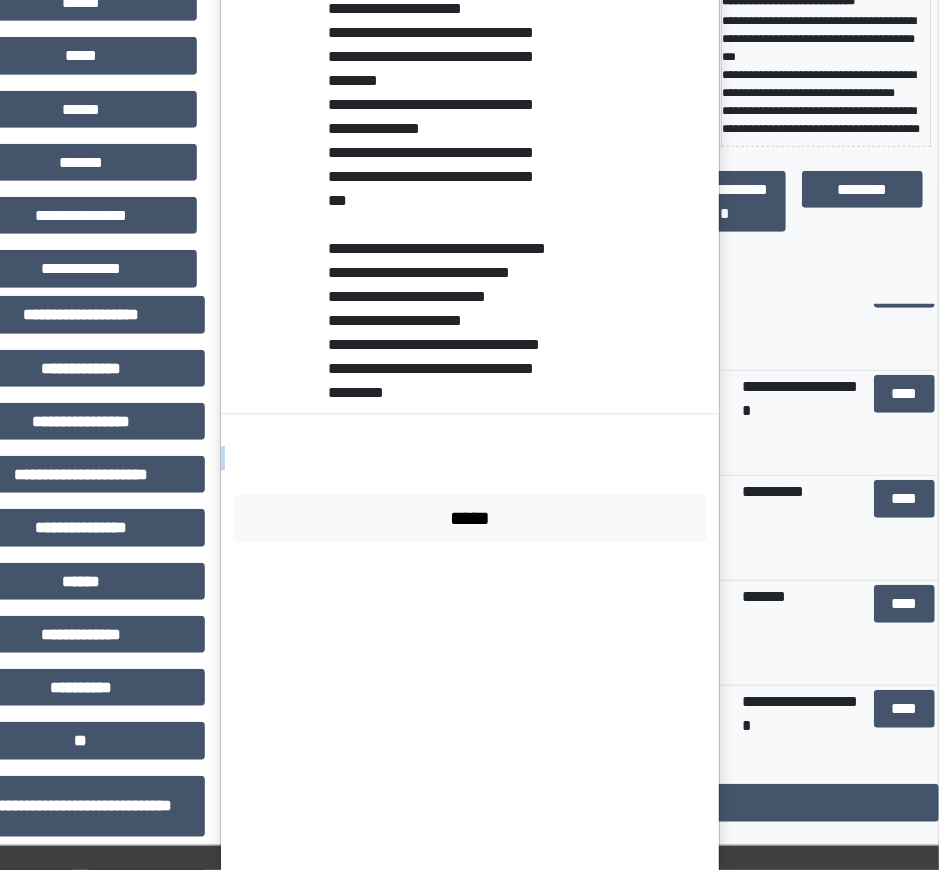 scroll, scrollTop: 2406, scrollLeft: 0, axis: vertical 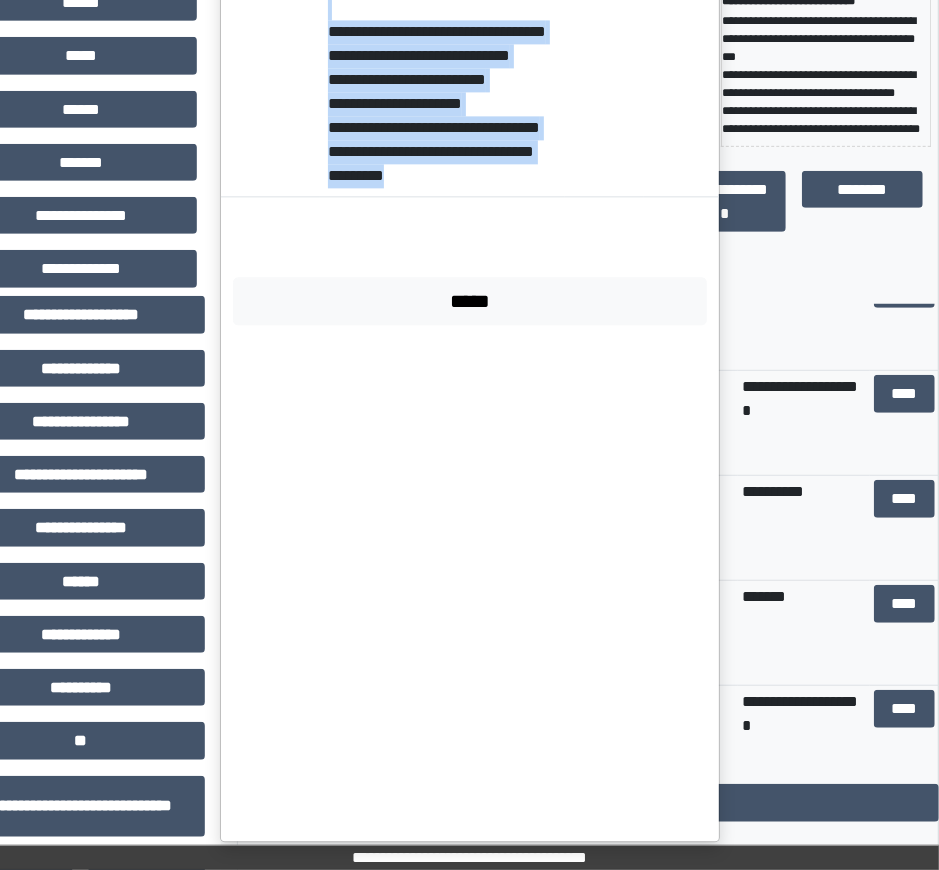 drag, startPoint x: 322, startPoint y: 481, endPoint x: 475, endPoint y: 699, distance: 266.3325 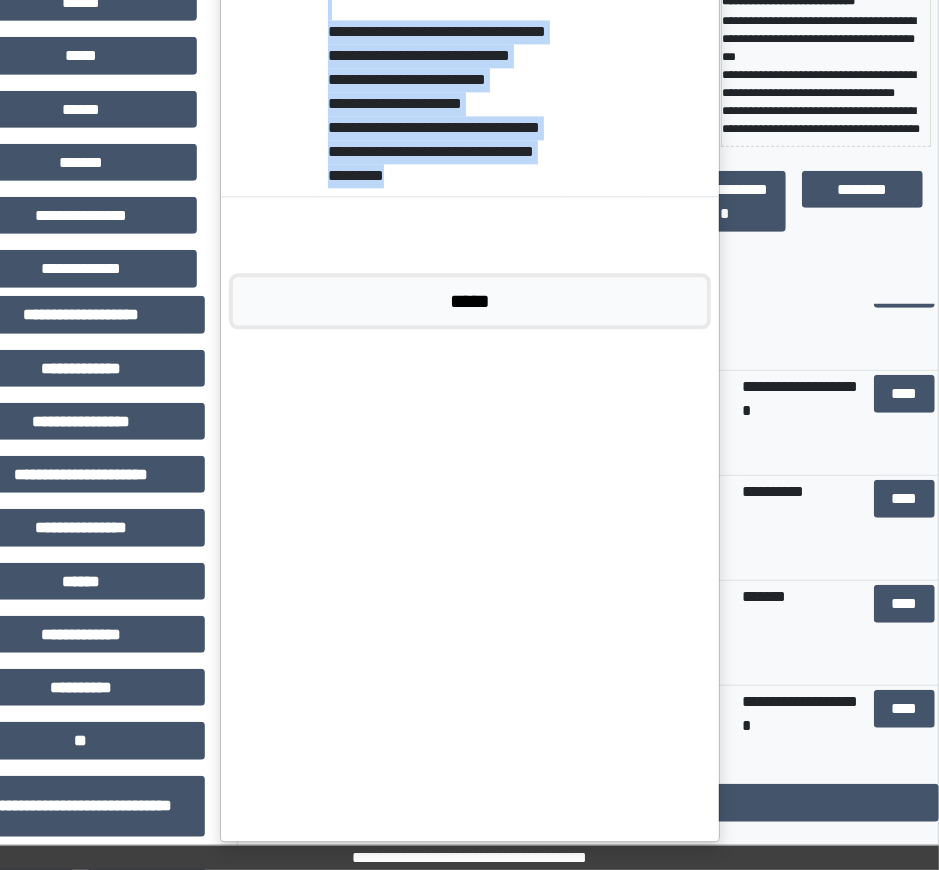 click on "*****" at bounding box center (470, 300) 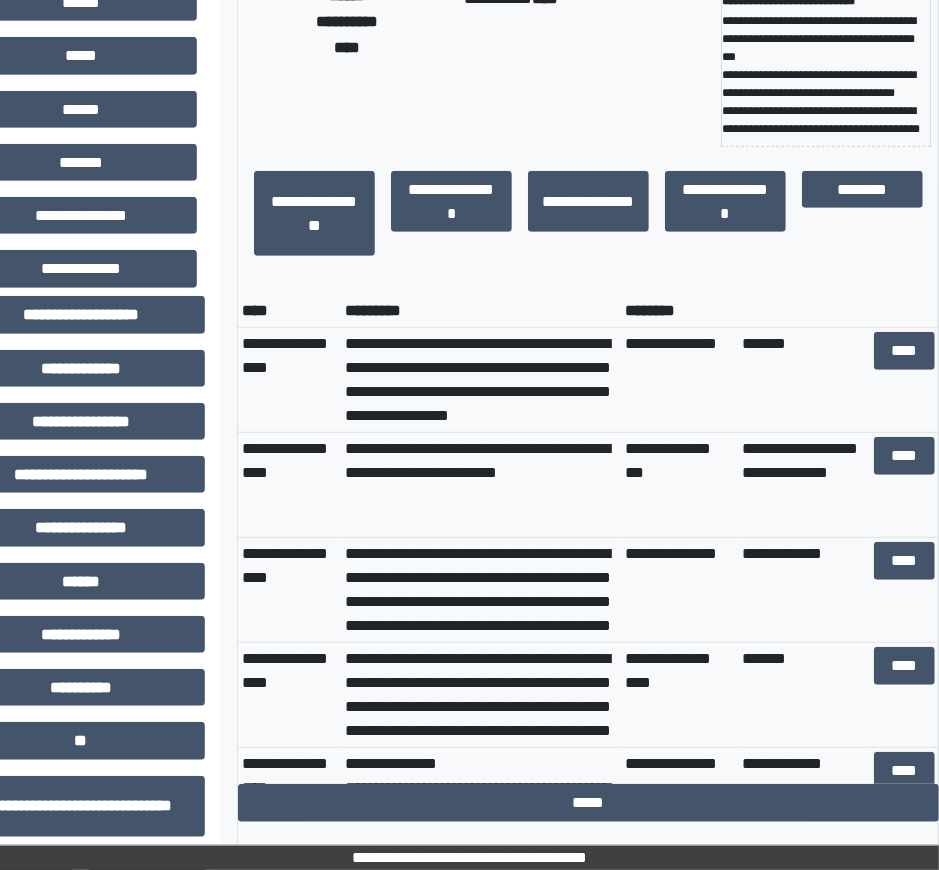 scroll, scrollTop: 0, scrollLeft: 0, axis: both 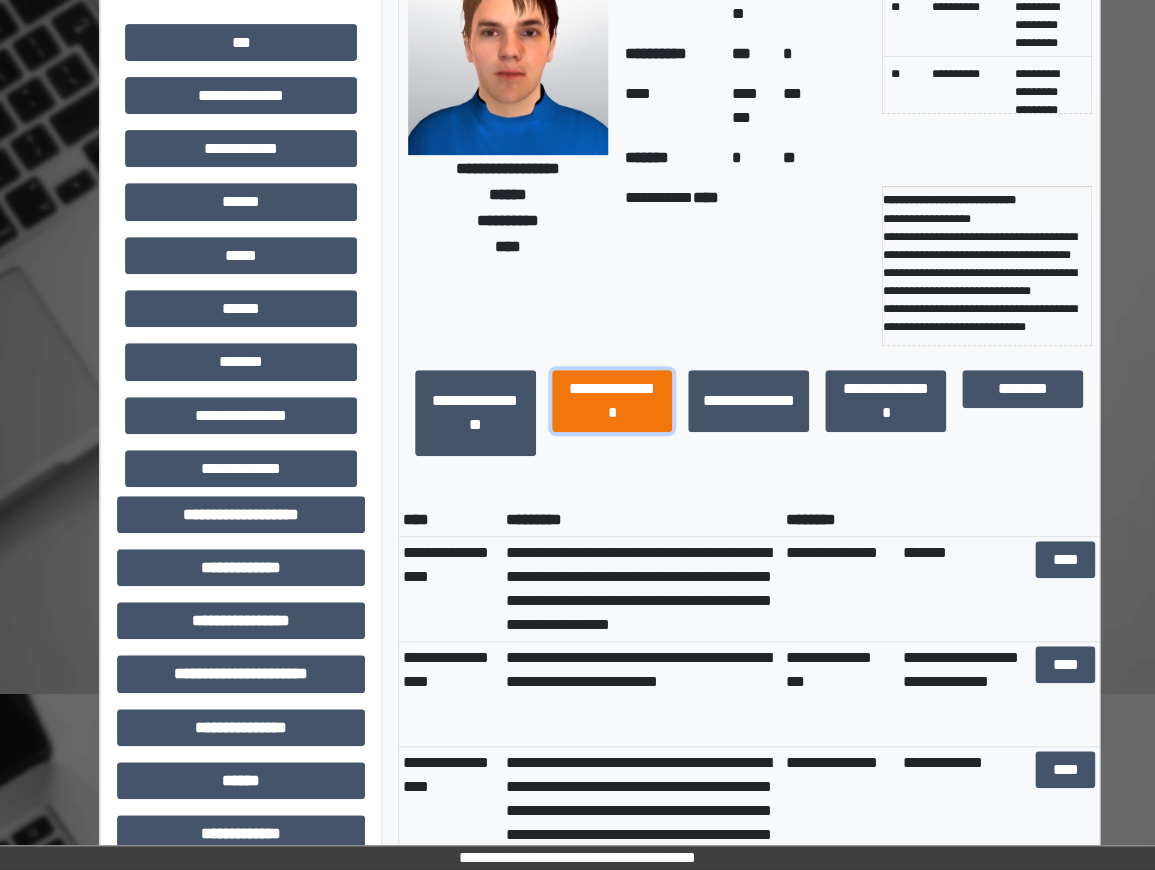 click on "**********" at bounding box center [612, 400] 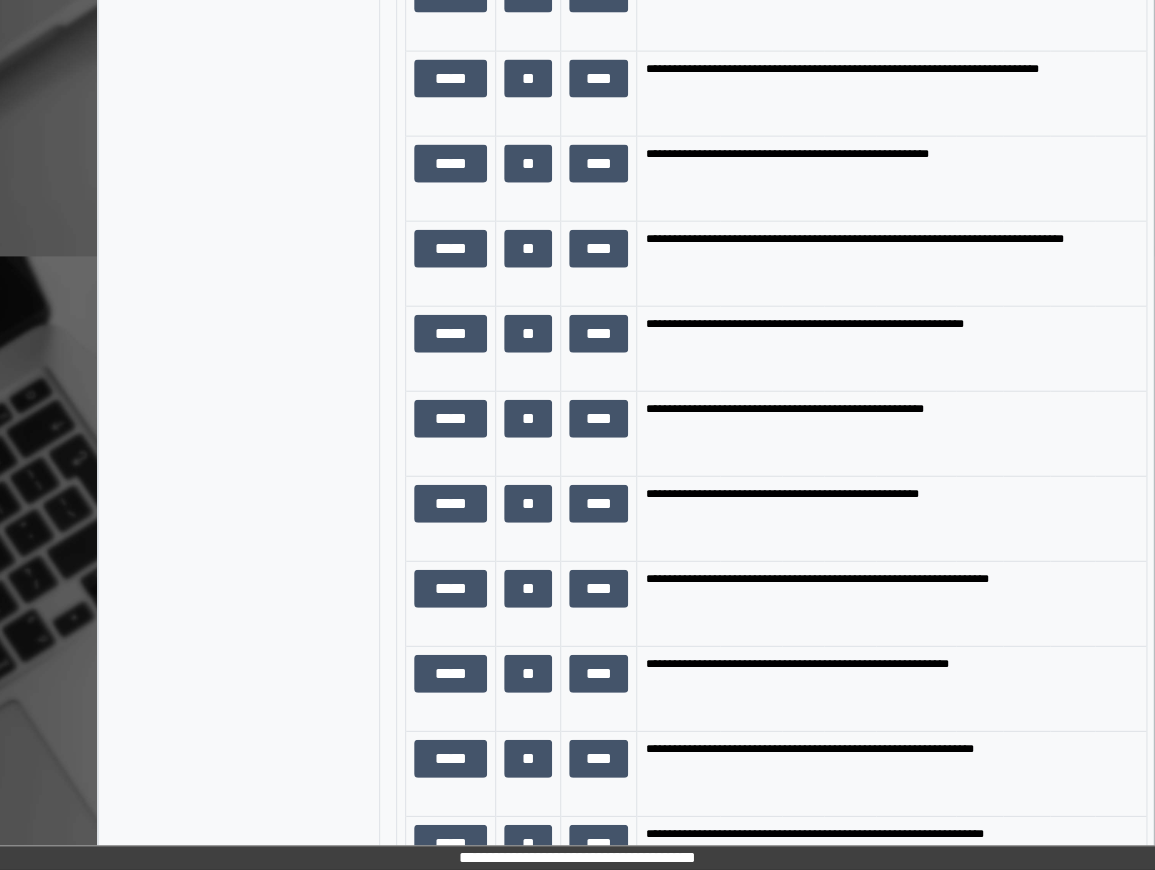 scroll, scrollTop: 1521, scrollLeft: 36, axis: both 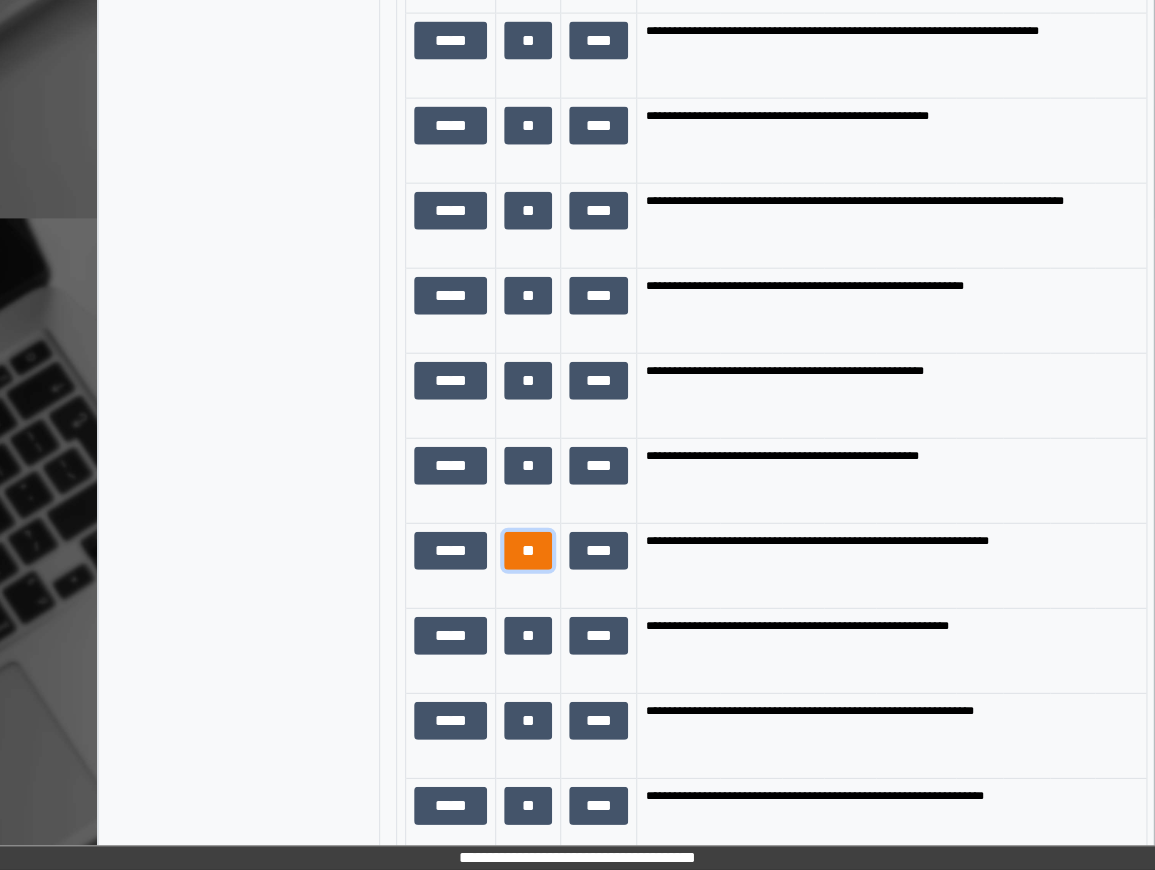 click on "**" at bounding box center [528, 550] 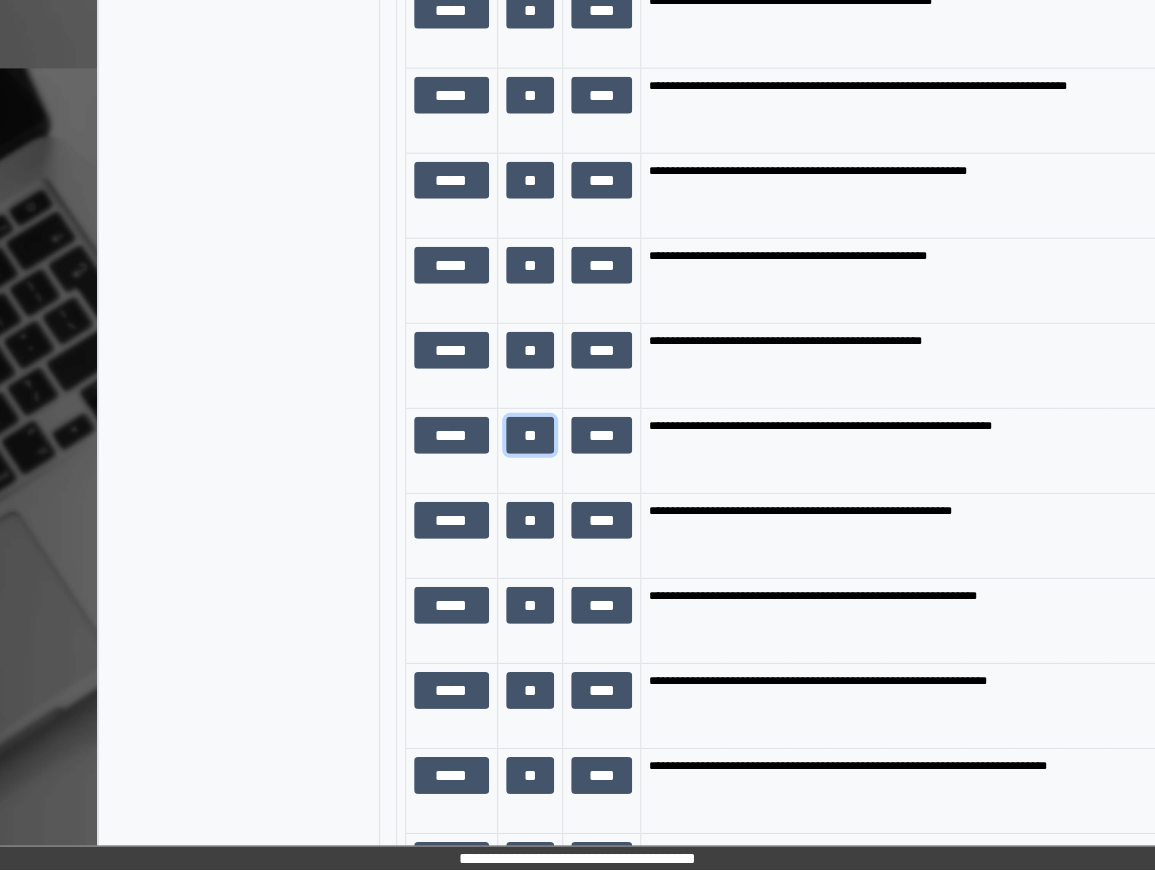 scroll, scrollTop: 602, scrollLeft: 36, axis: both 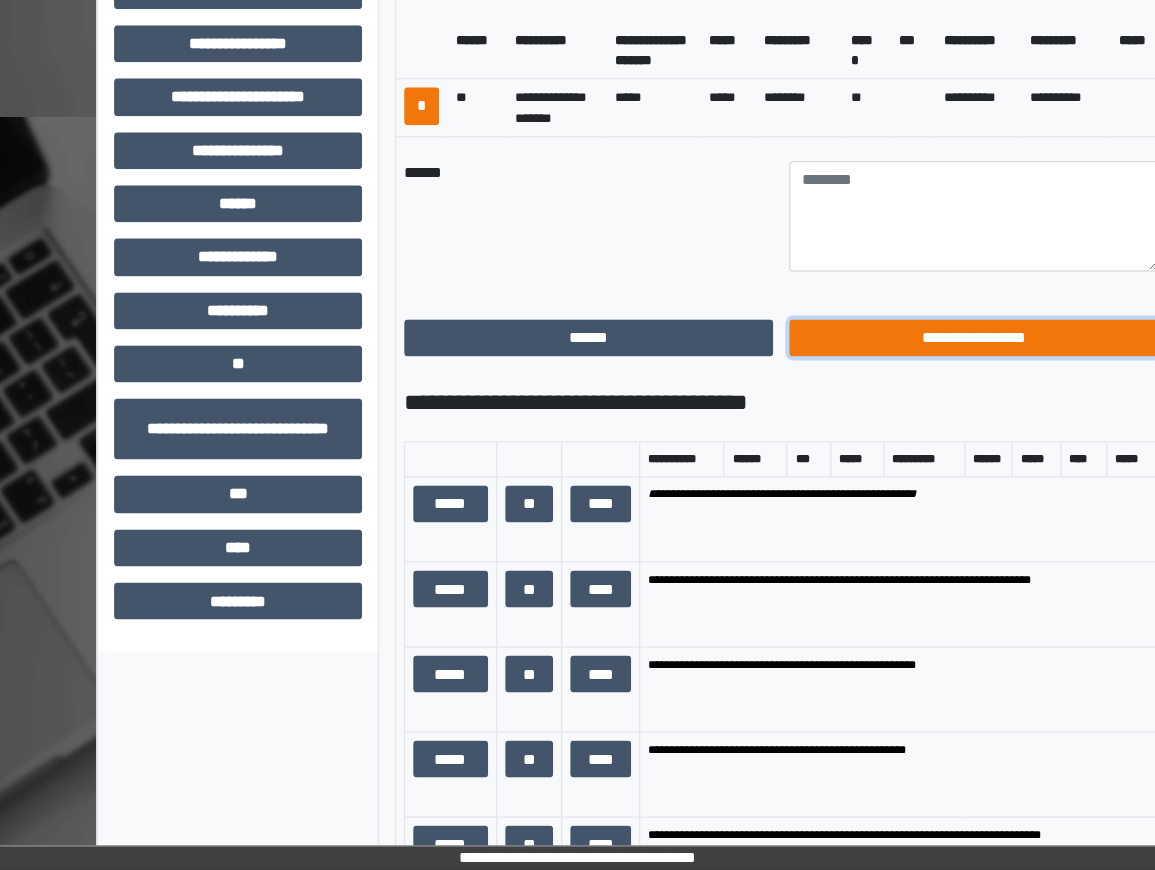 click on "**********" at bounding box center (973, 337) 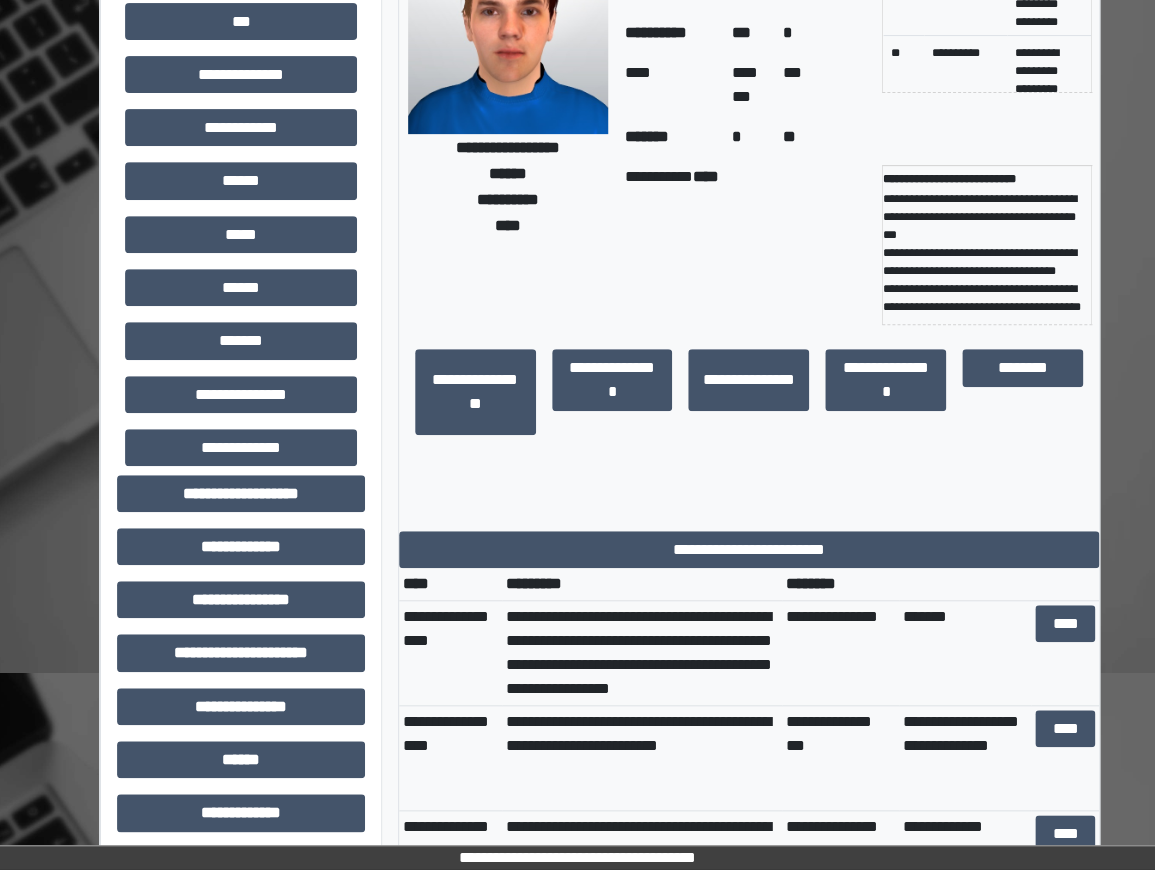 scroll, scrollTop: 0, scrollLeft: 34, axis: horizontal 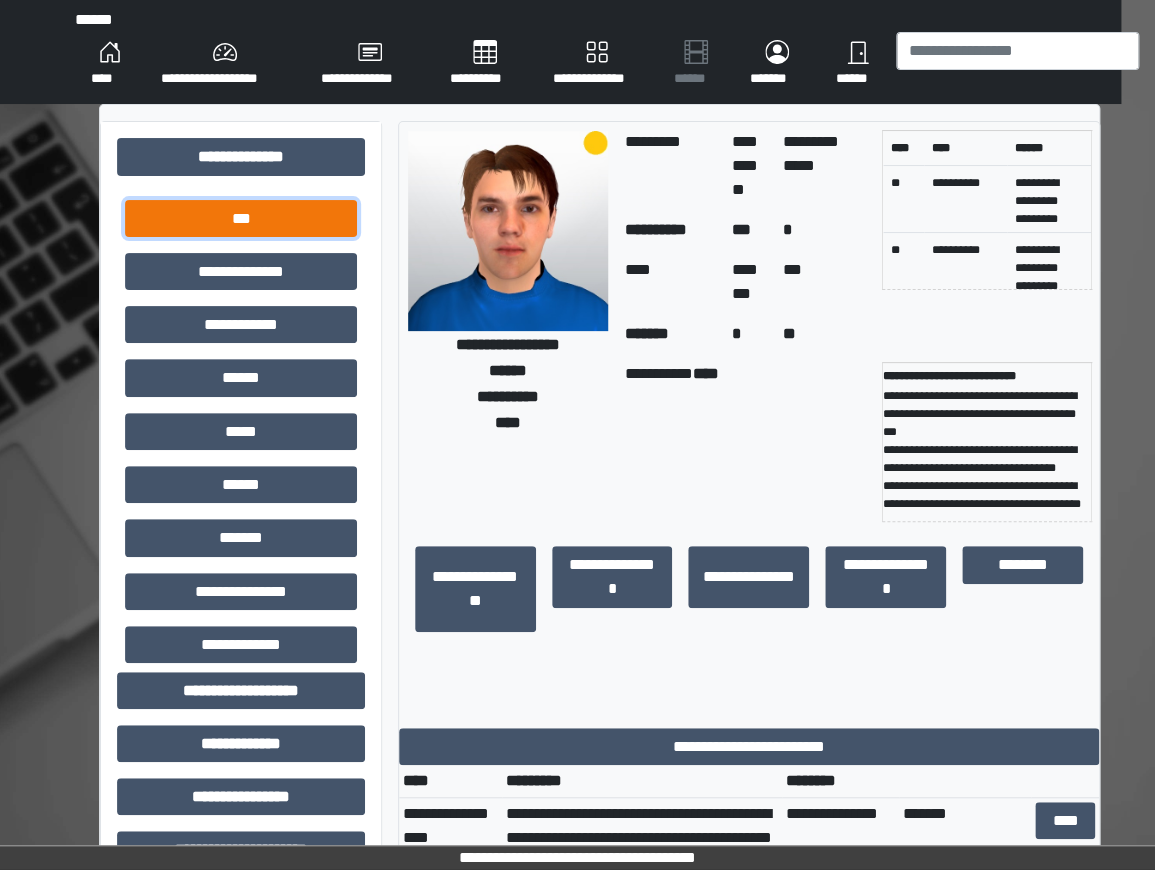 click on "***" at bounding box center [241, 218] 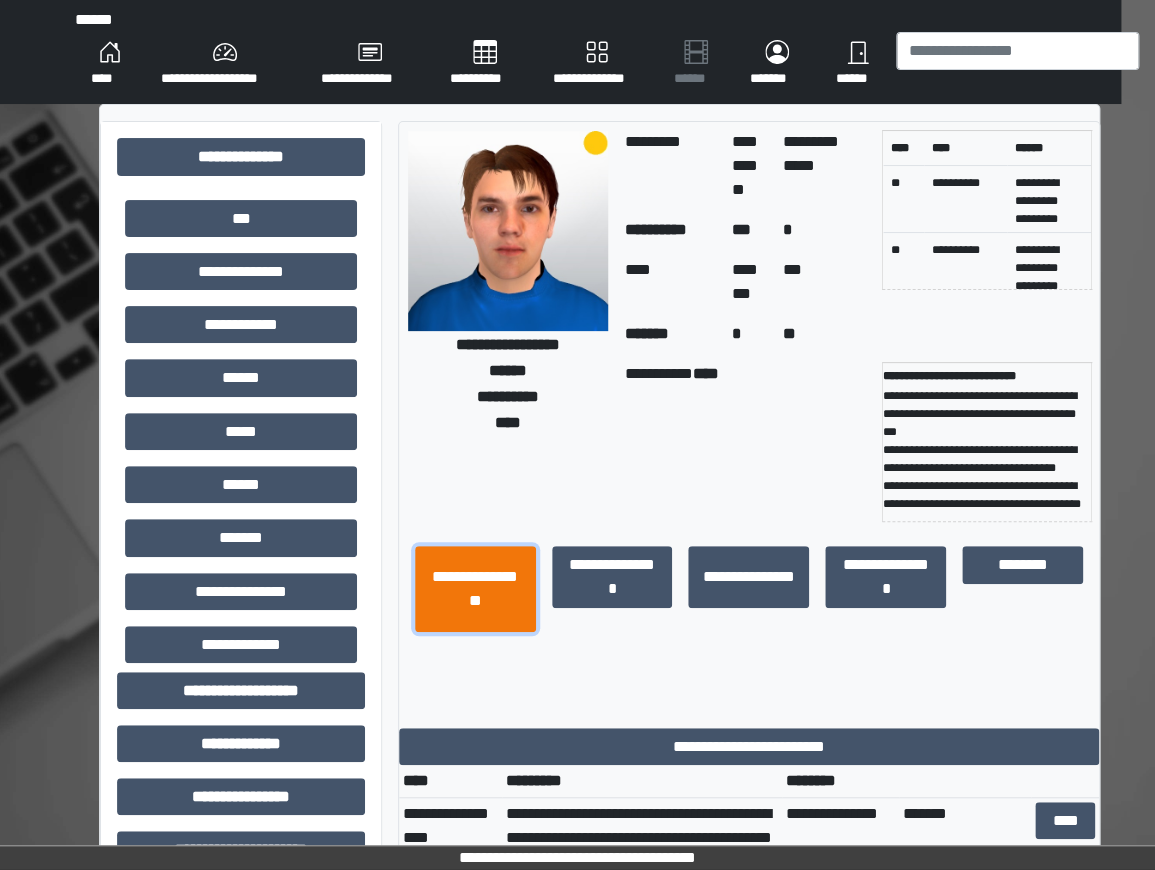 click on "**********" at bounding box center [475, 588] 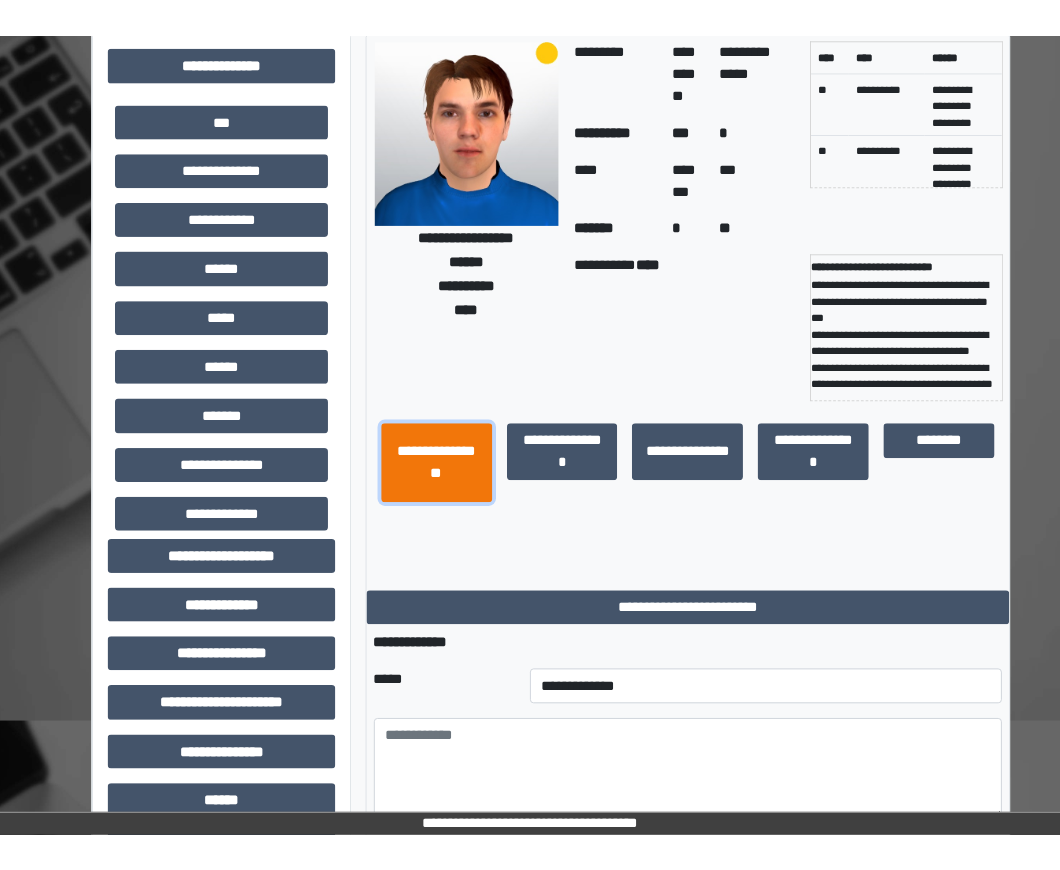 scroll, scrollTop: 163, scrollLeft: 34, axis: both 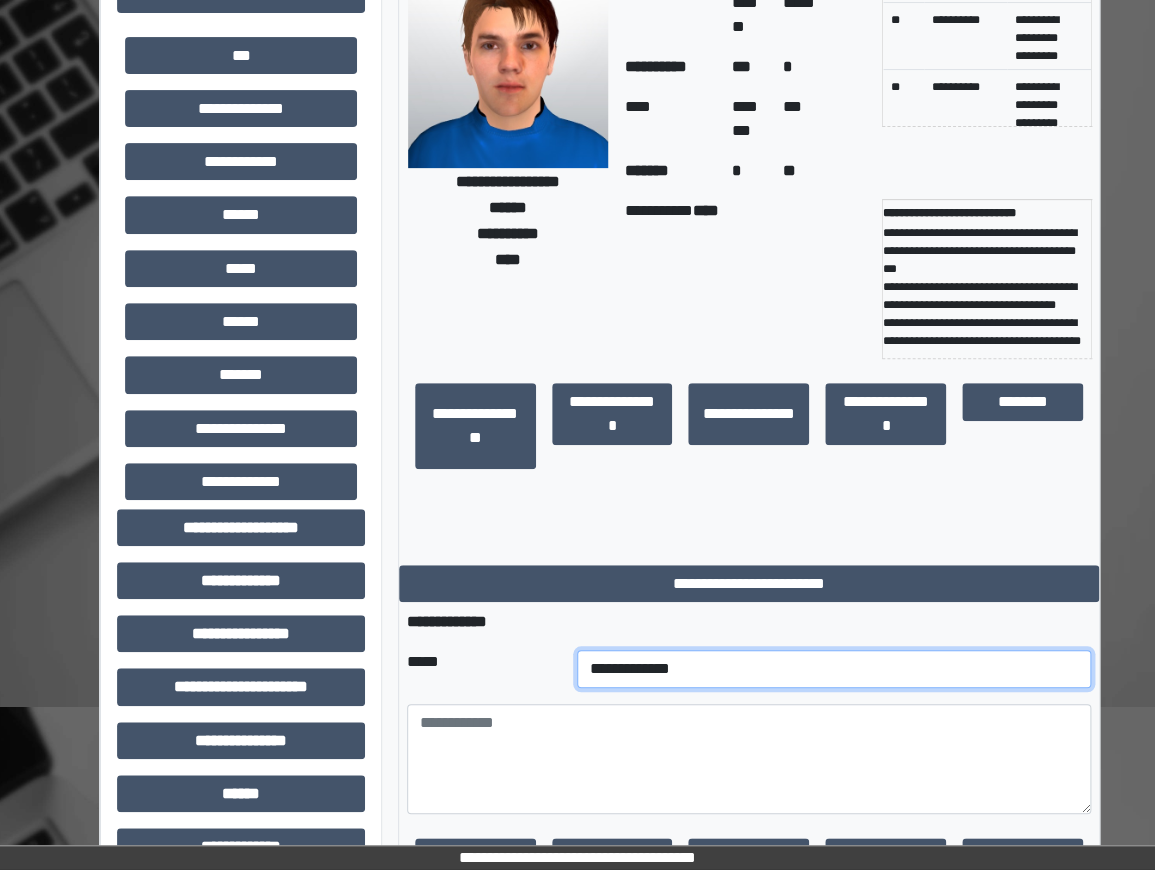 click on "**********" at bounding box center (834, 669) 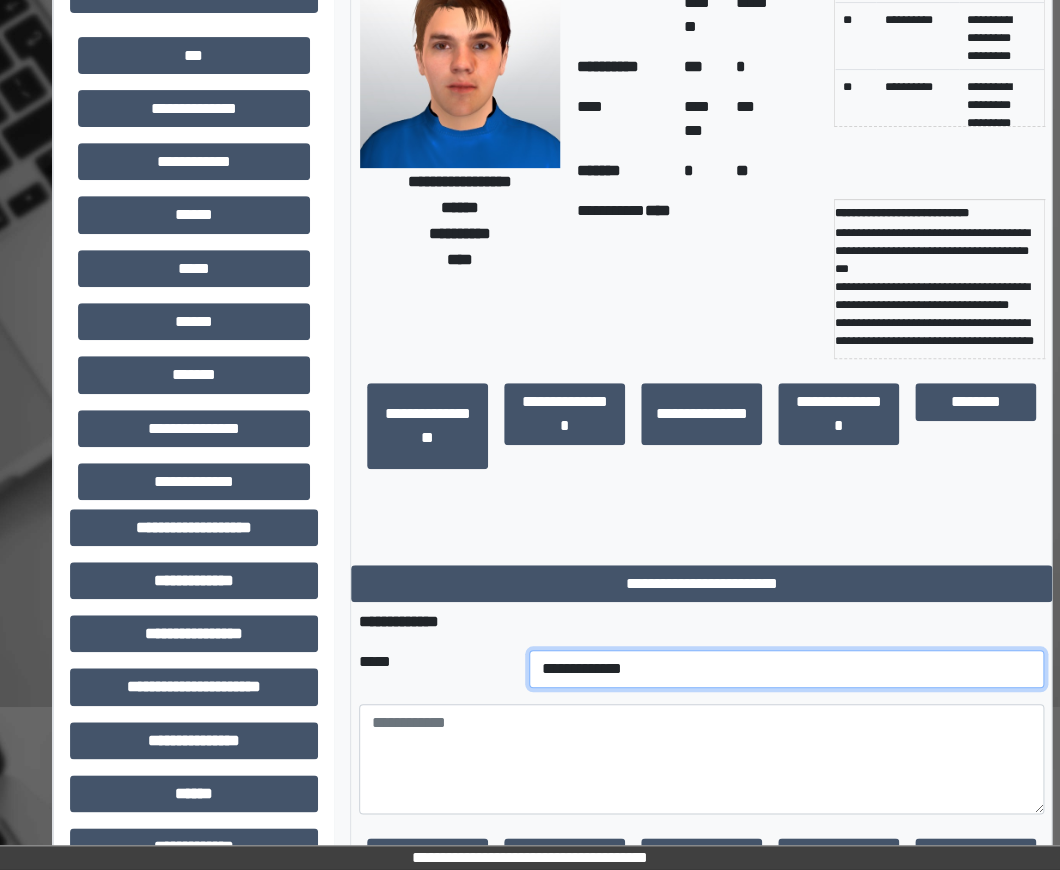 click on "**********" at bounding box center (786, 669) 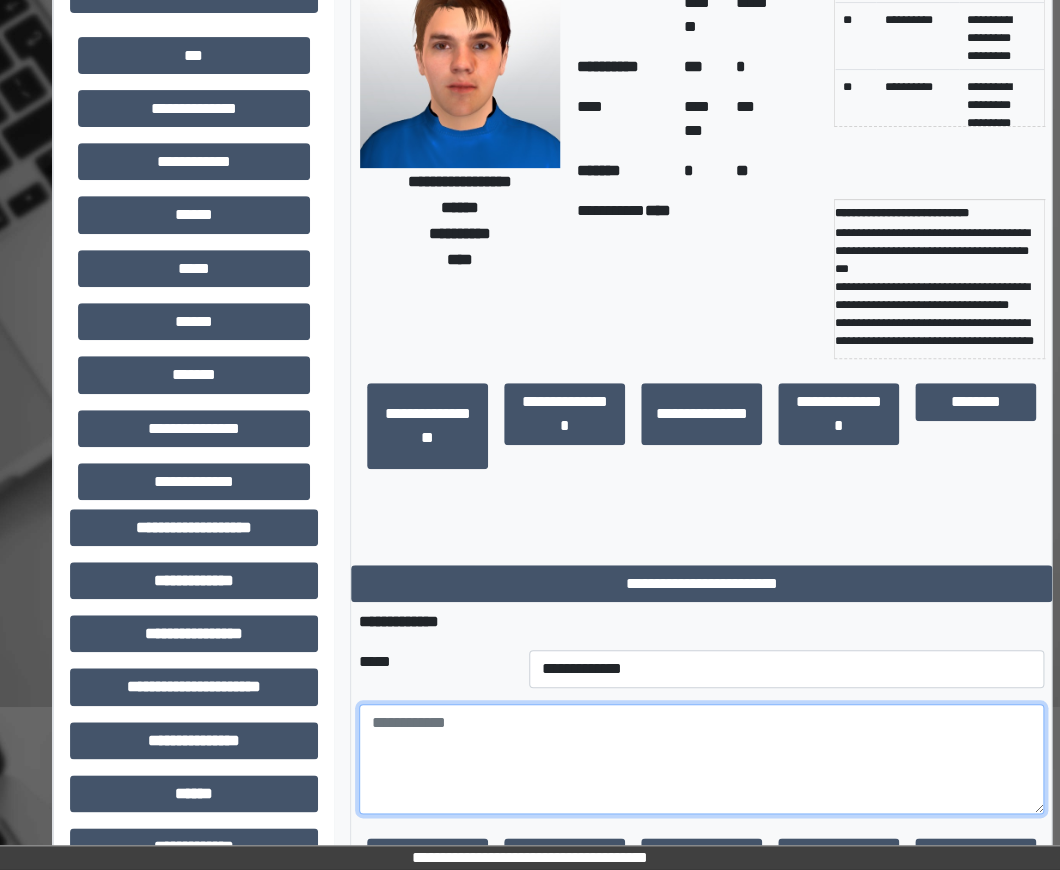 click at bounding box center (701, 759) 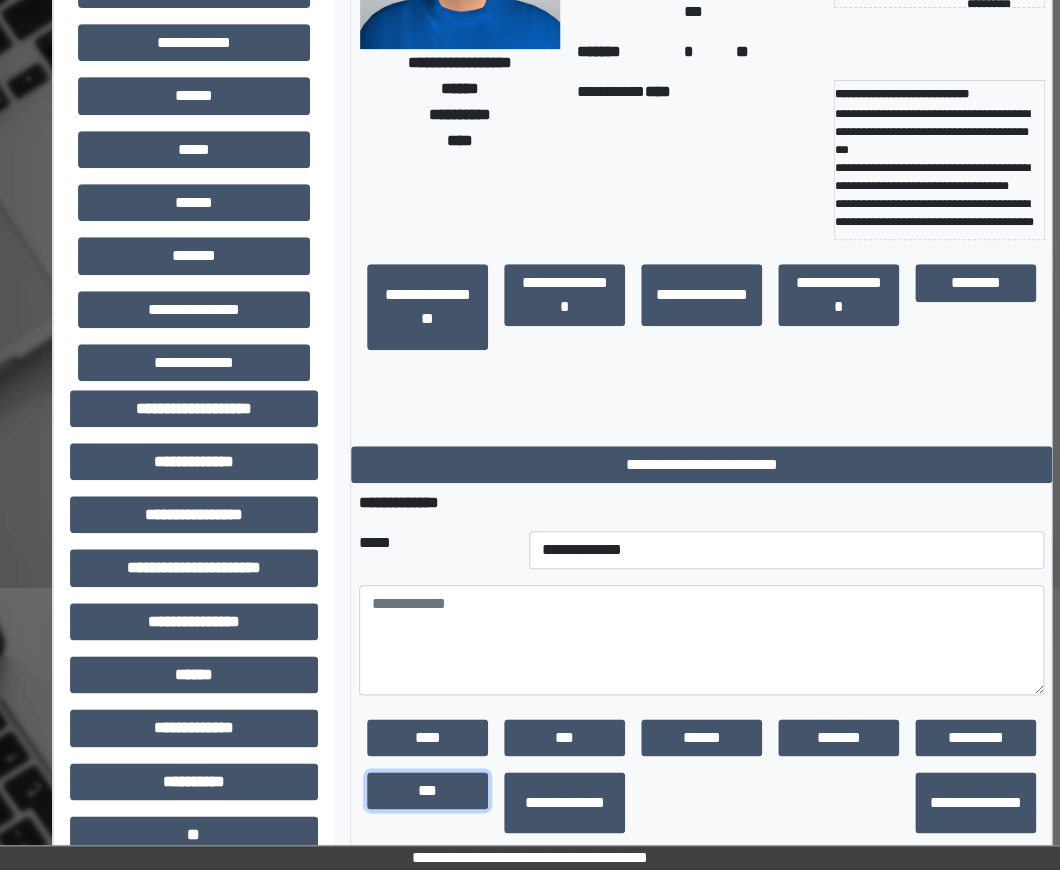 drag, startPoint x: 430, startPoint y: 785, endPoint x: 387, endPoint y: 623, distance: 167.60966 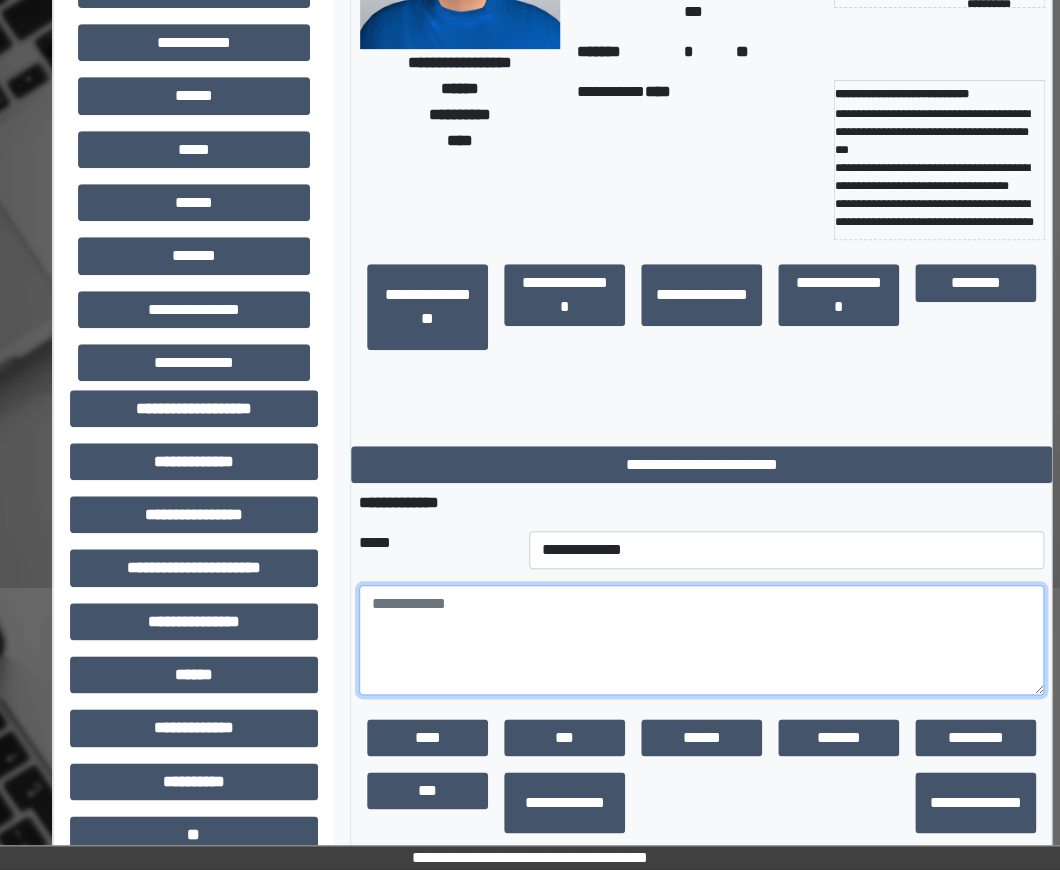 click at bounding box center [701, 640] 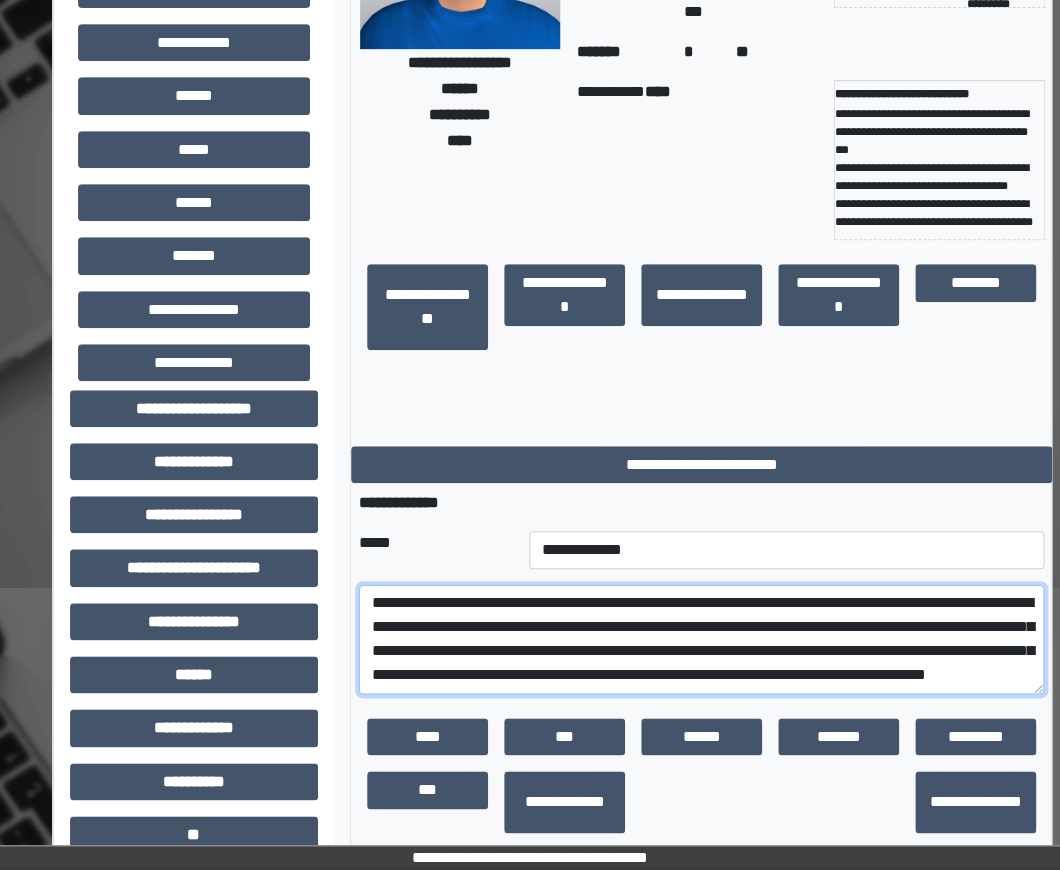scroll, scrollTop: 0, scrollLeft: 0, axis: both 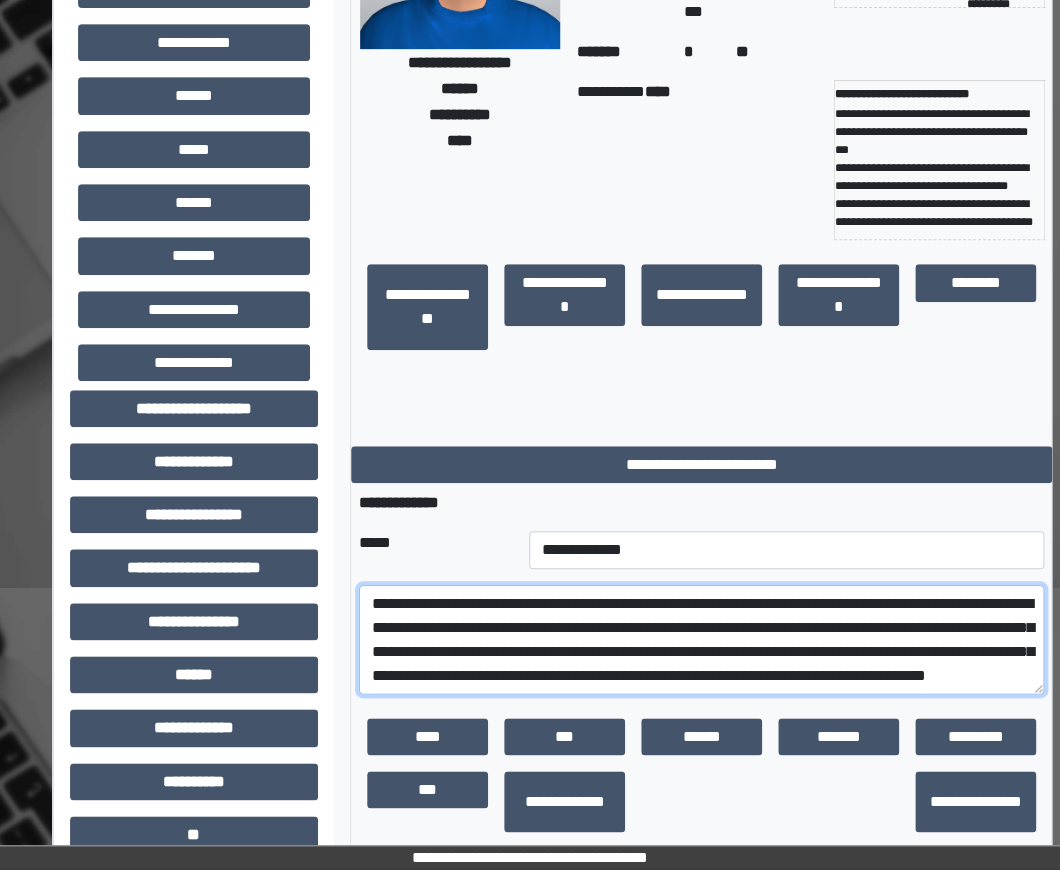 drag, startPoint x: 1034, startPoint y: 682, endPoint x: 1032, endPoint y: 825, distance: 143.01399 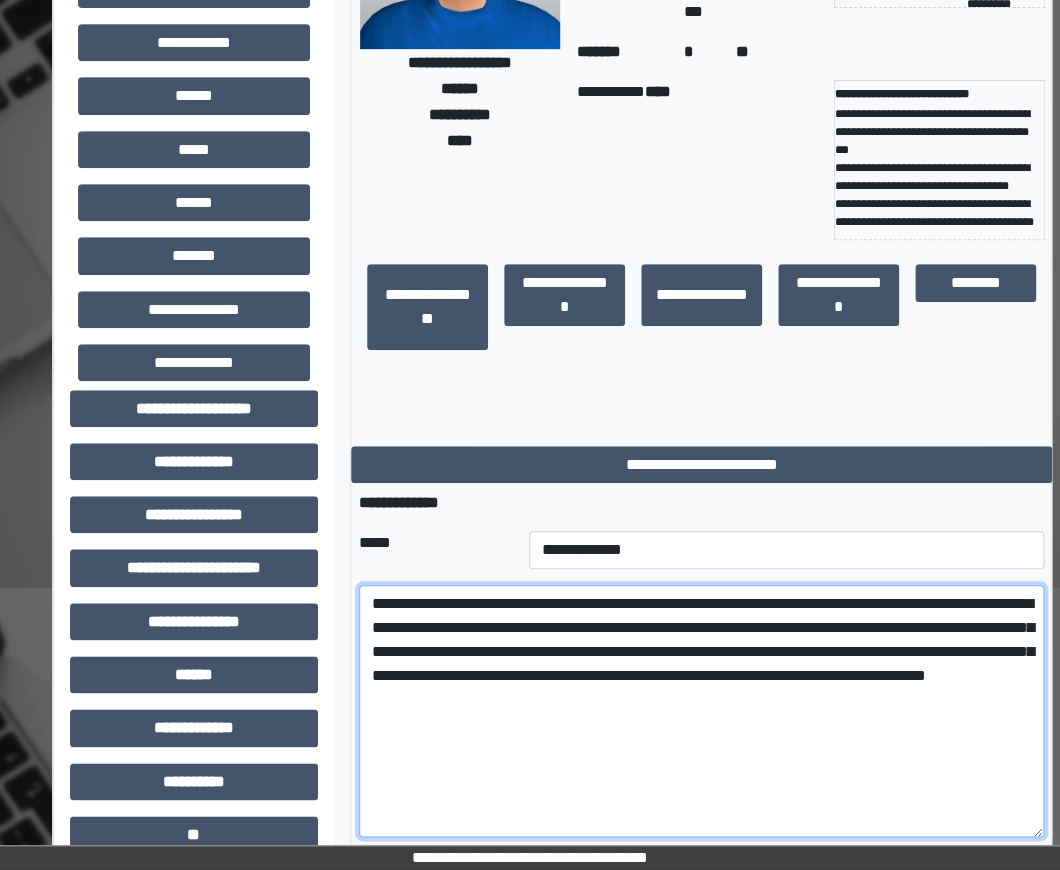 click on "**********" at bounding box center [701, 711] 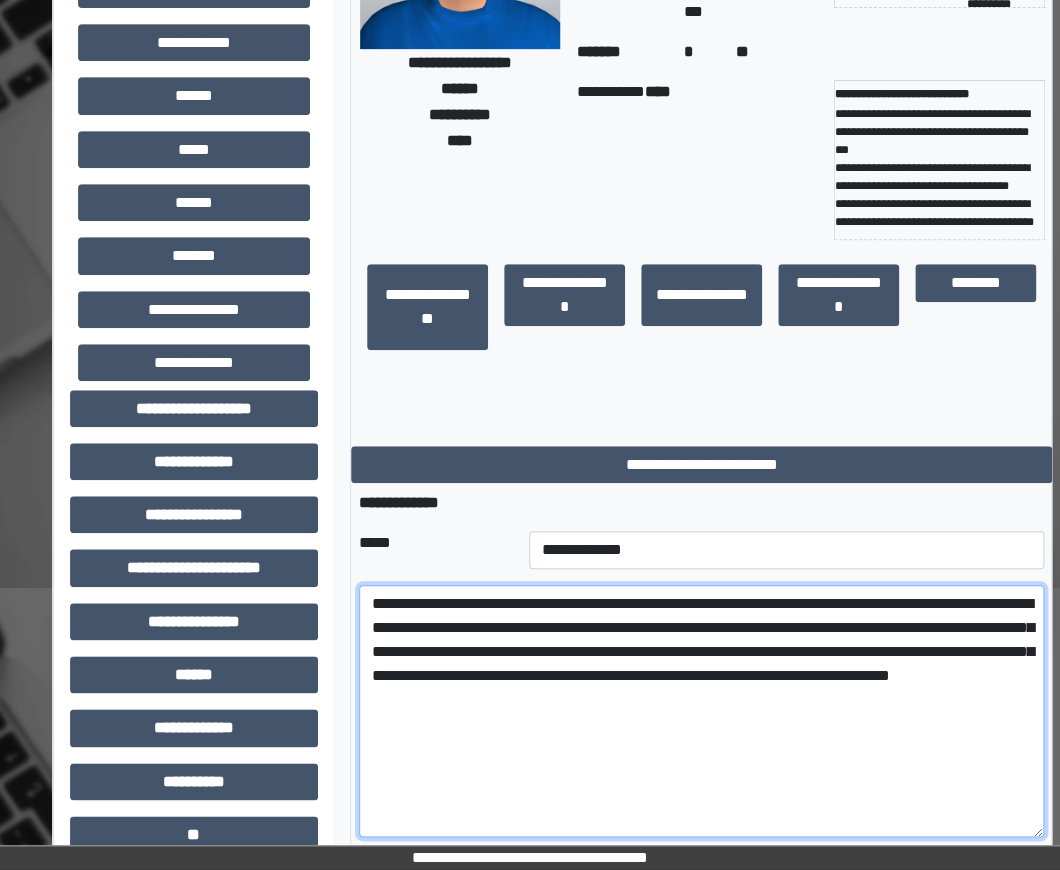 click on "**********" at bounding box center [701, 711] 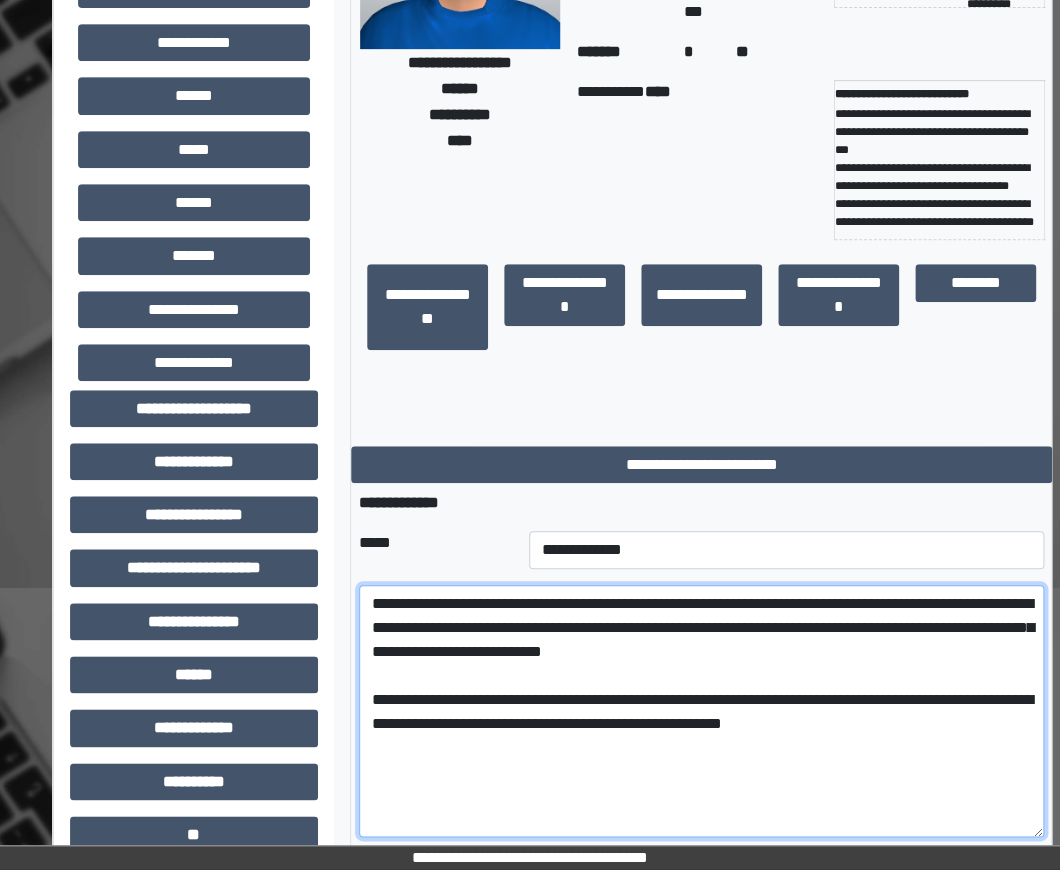 click on "**********" at bounding box center [701, 711] 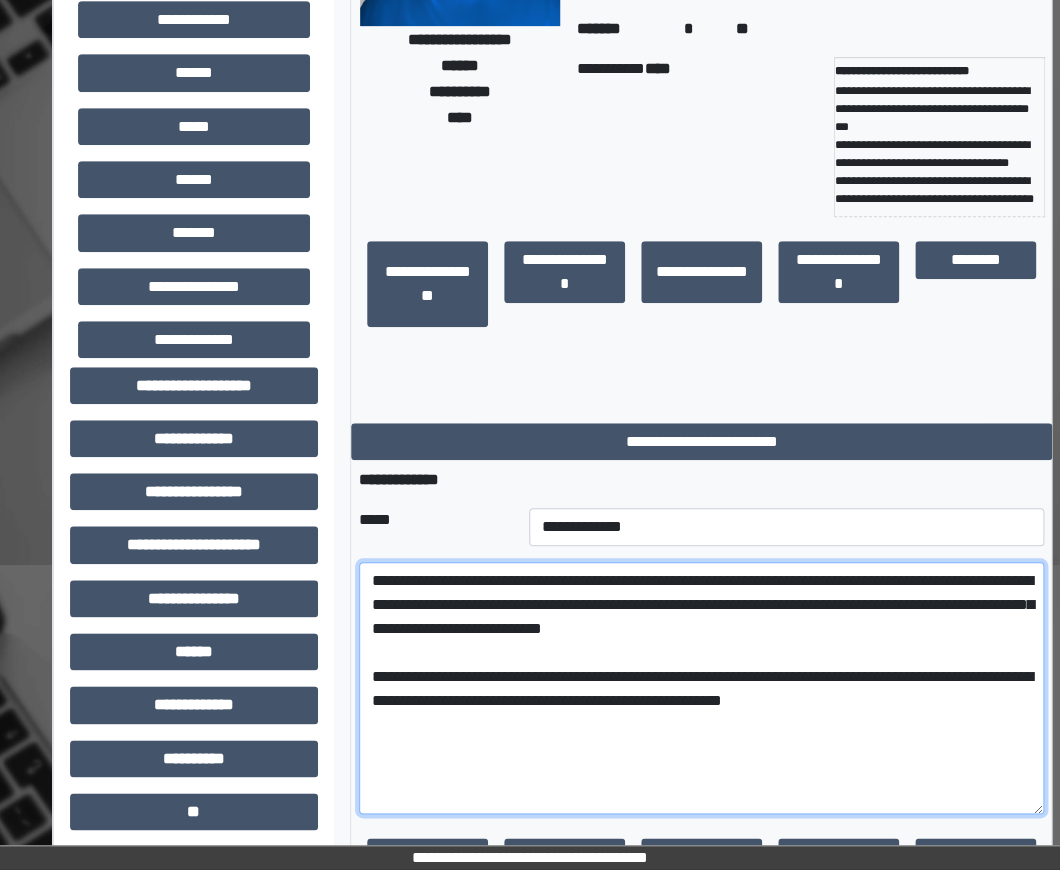 click on "**********" at bounding box center [701, 688] 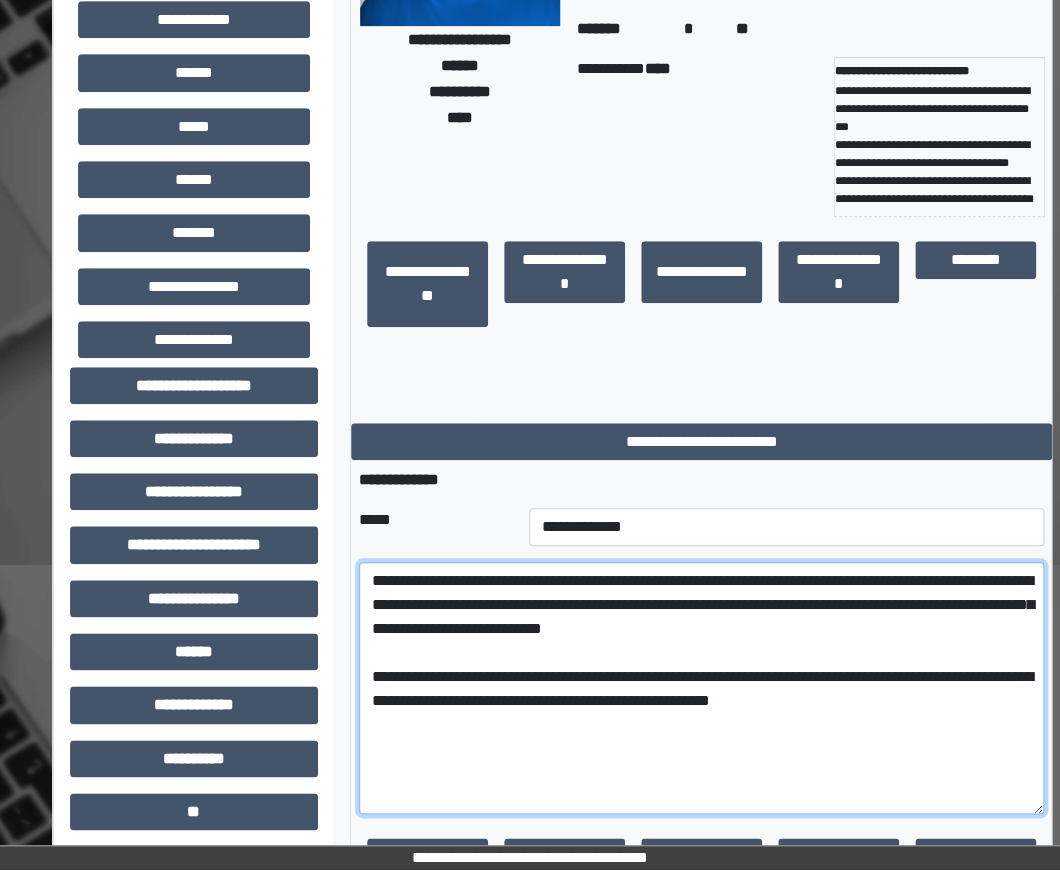 click on "**********" at bounding box center [701, 688] 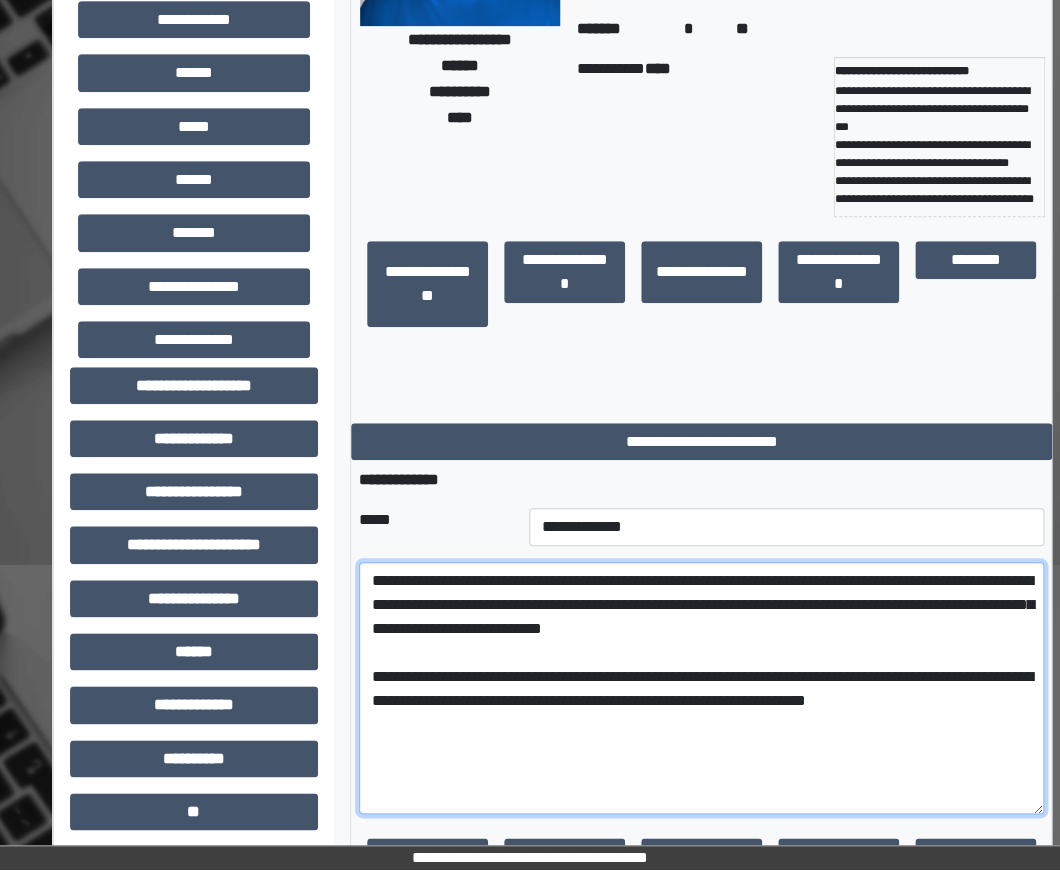 click on "**********" at bounding box center (701, 688) 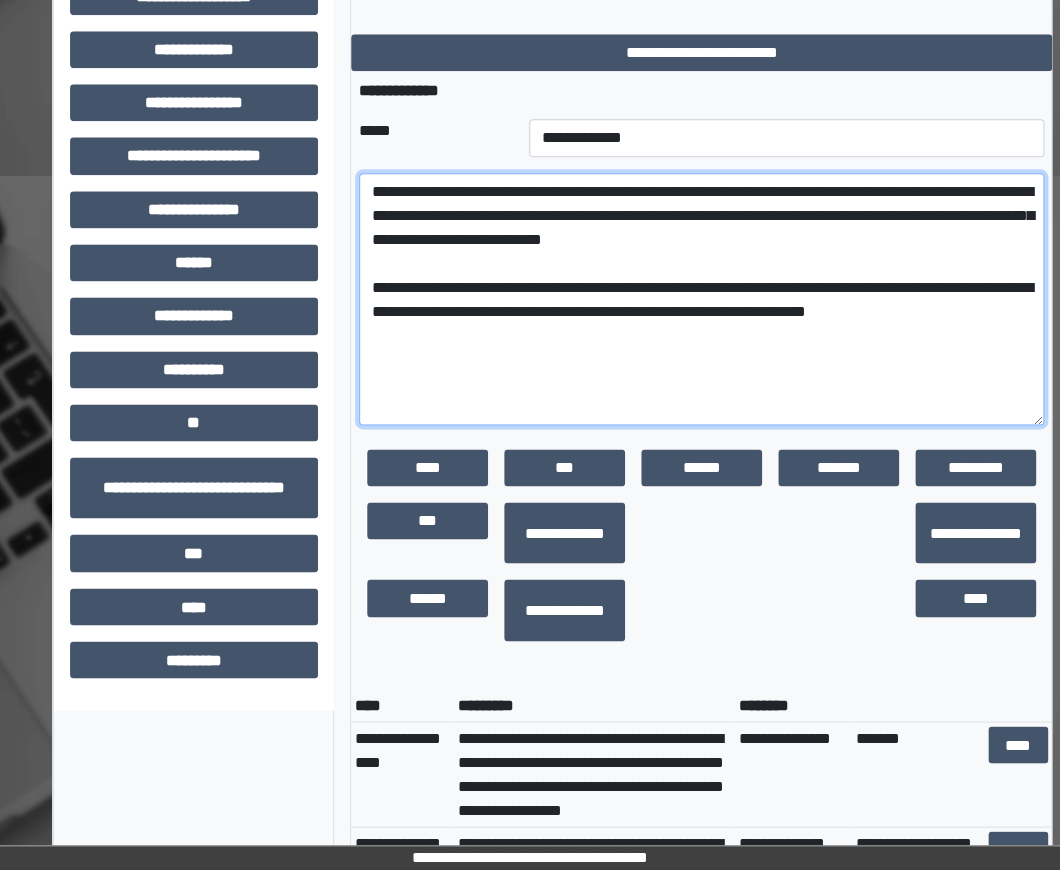 scroll, scrollTop: 706, scrollLeft: 34, axis: both 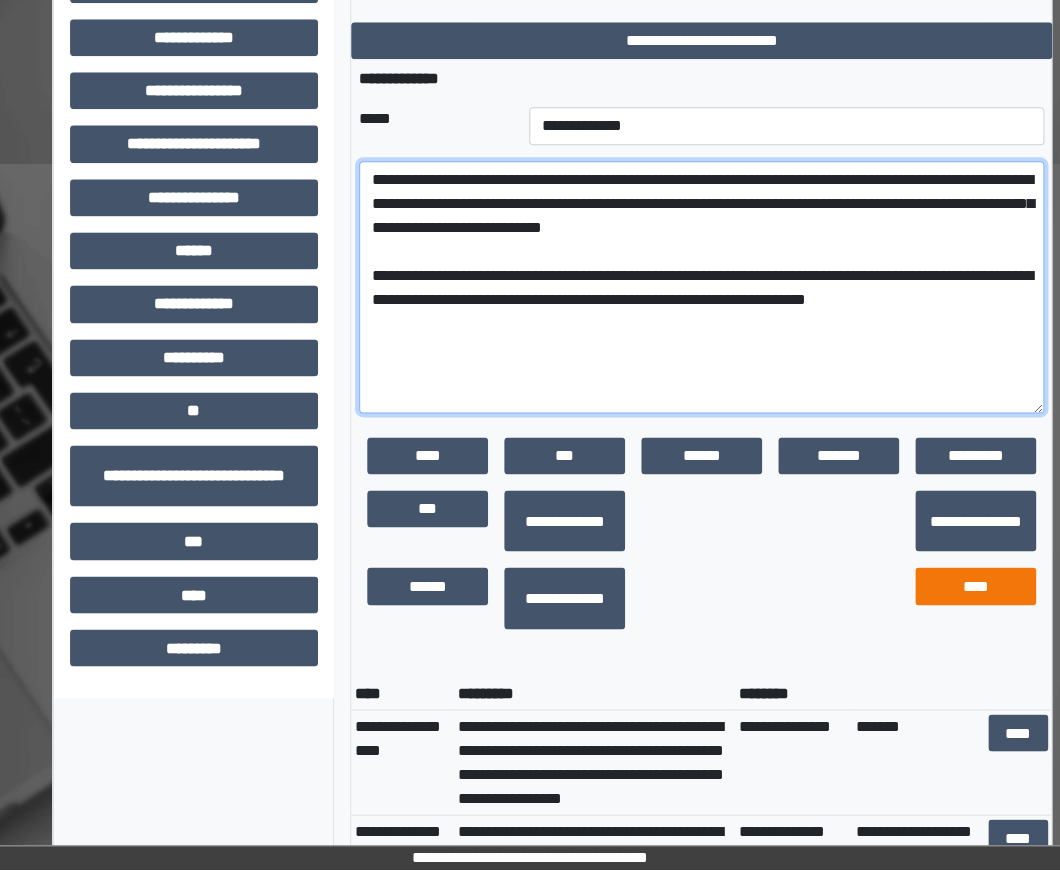 type on "**********" 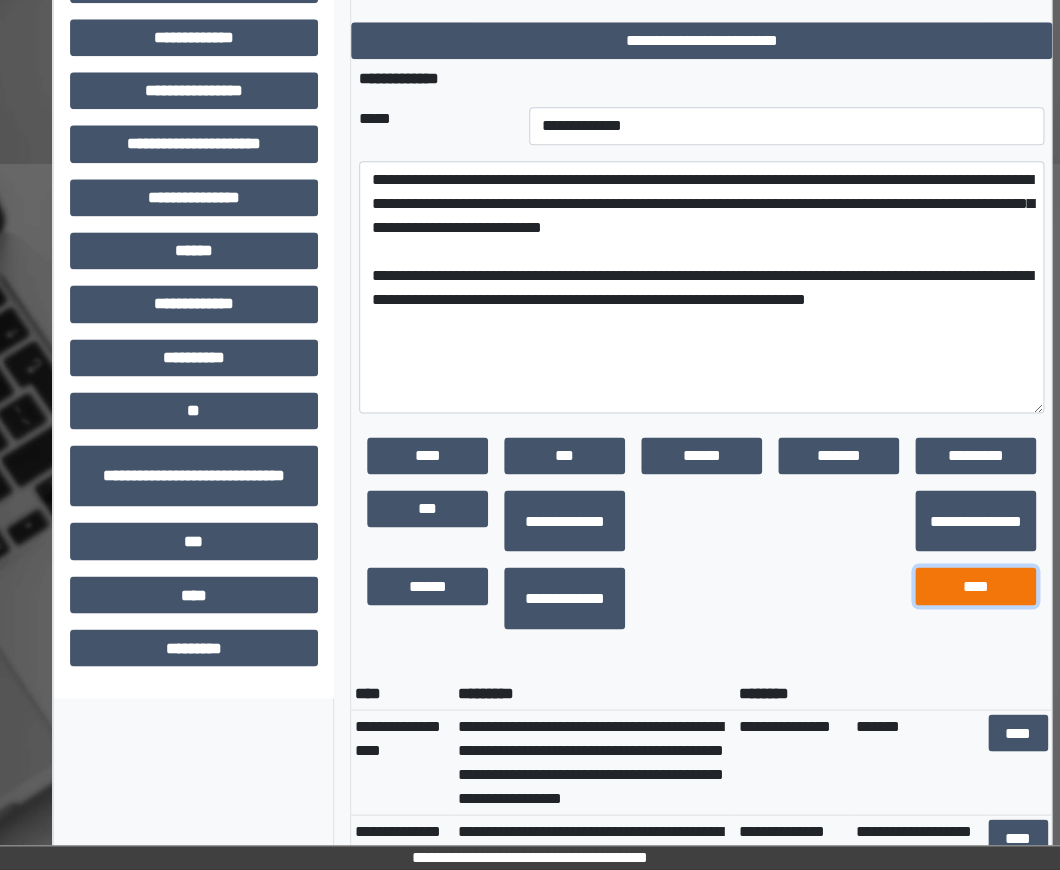 click on "****" at bounding box center [975, 585] 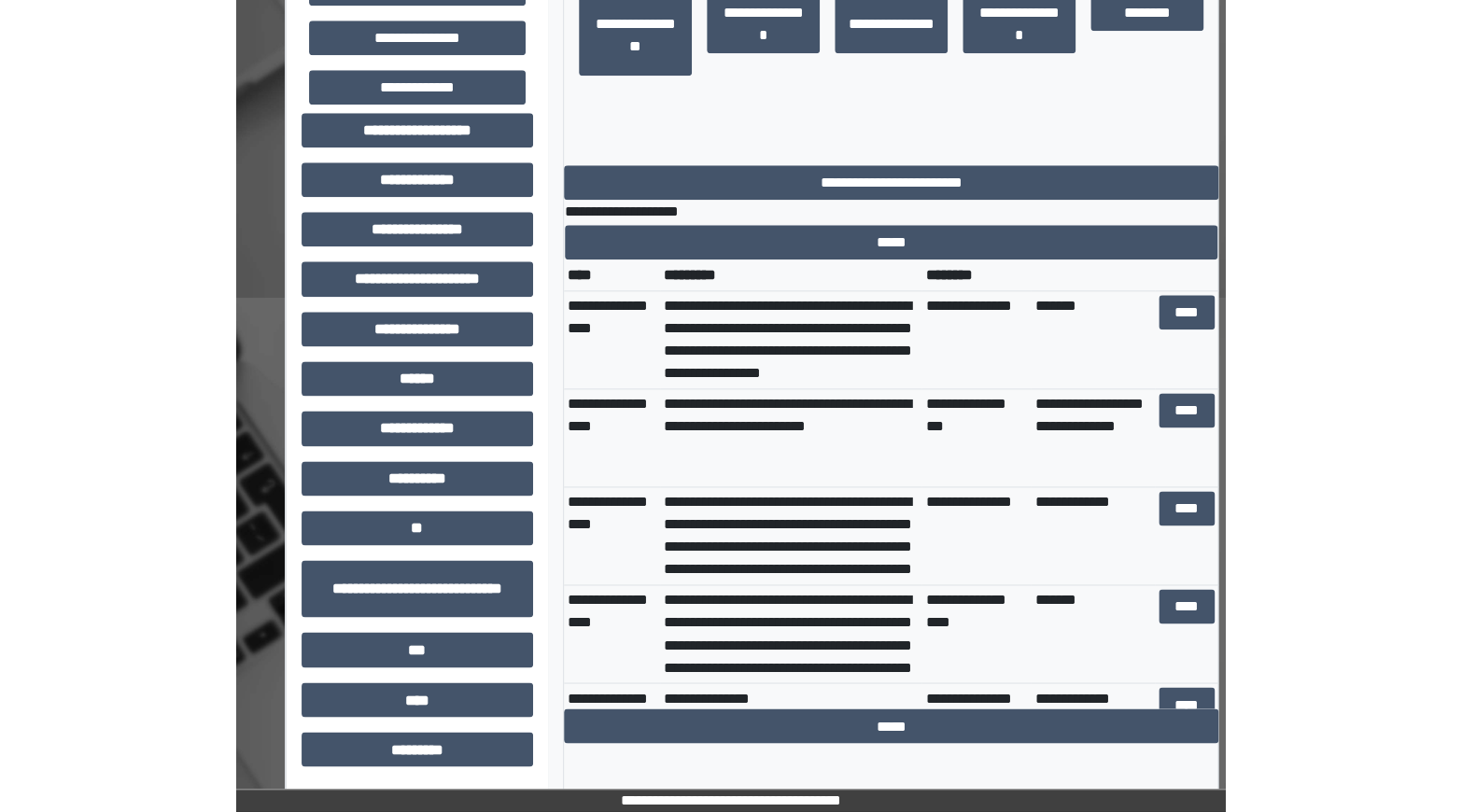 scroll, scrollTop: 491, scrollLeft: 0, axis: vertical 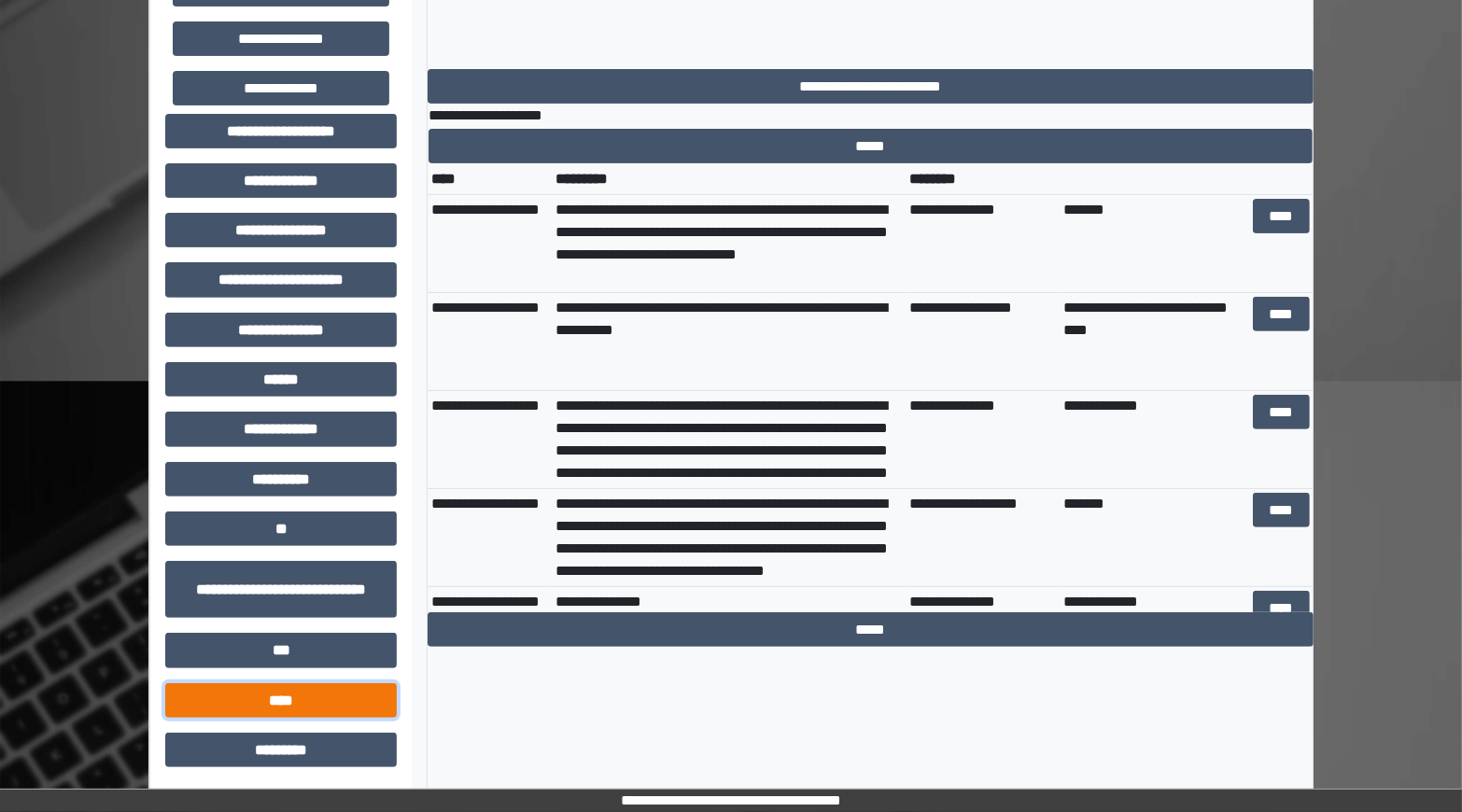 click on "****" at bounding box center (281, 700) 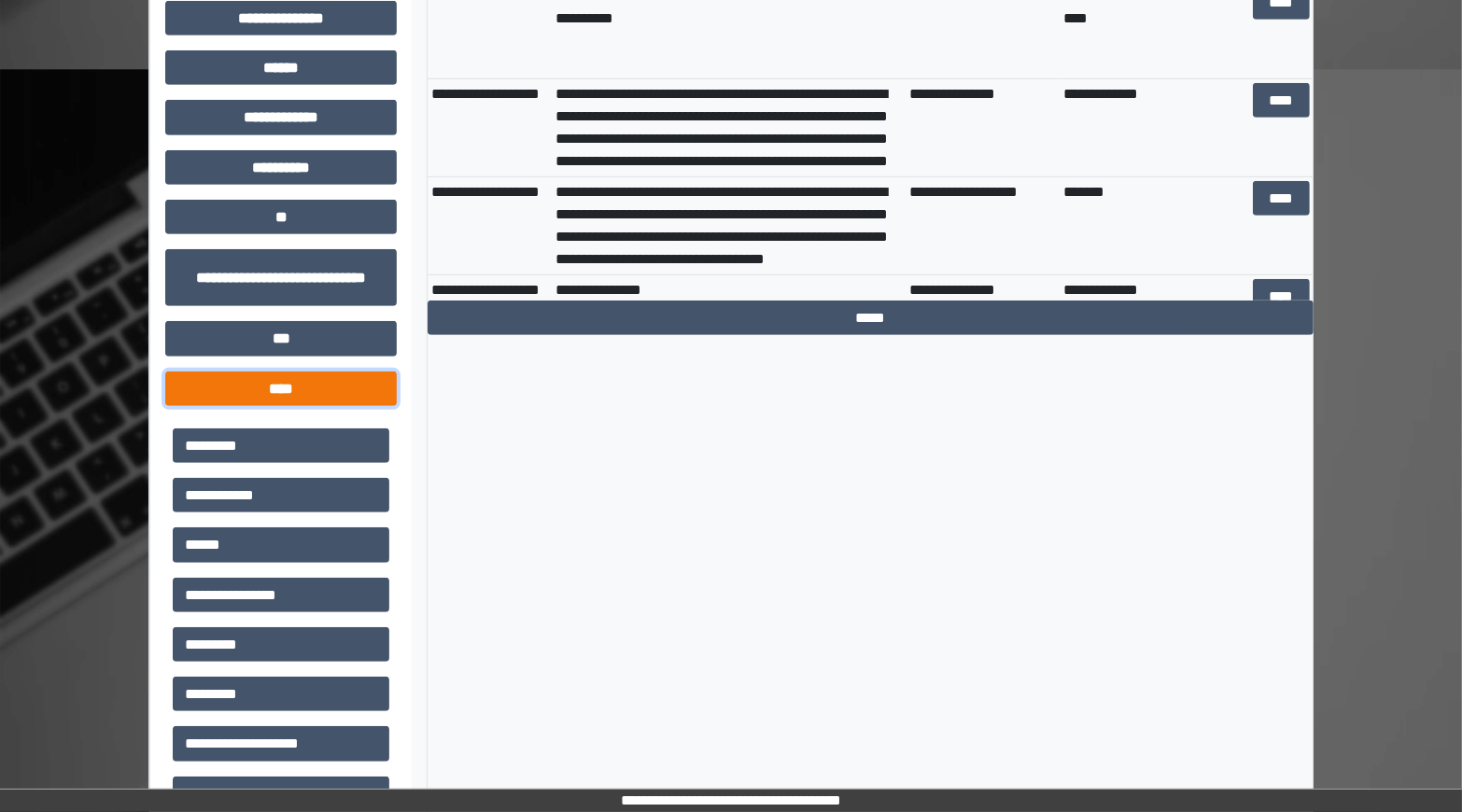 scroll, scrollTop: 940, scrollLeft: 0, axis: vertical 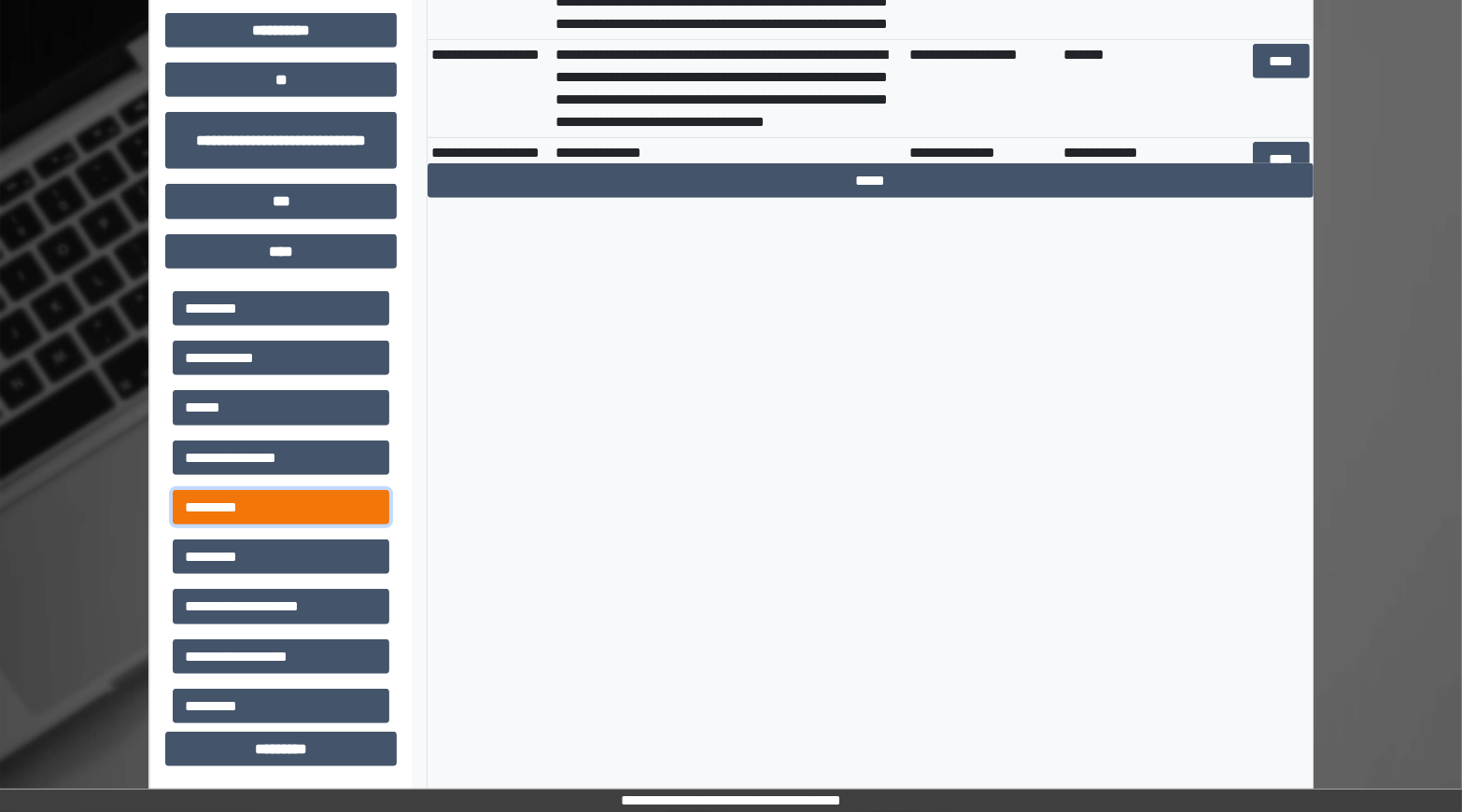 click on "*********" at bounding box center [281, 507] 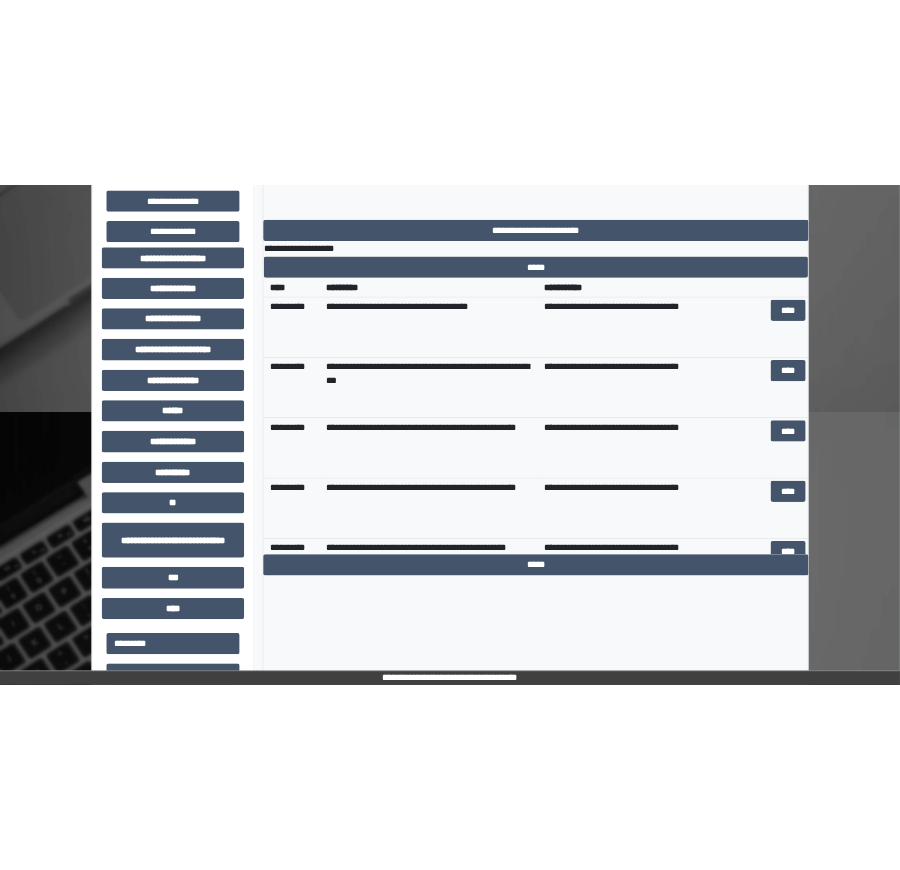 scroll, scrollTop: 538, scrollLeft: 0, axis: vertical 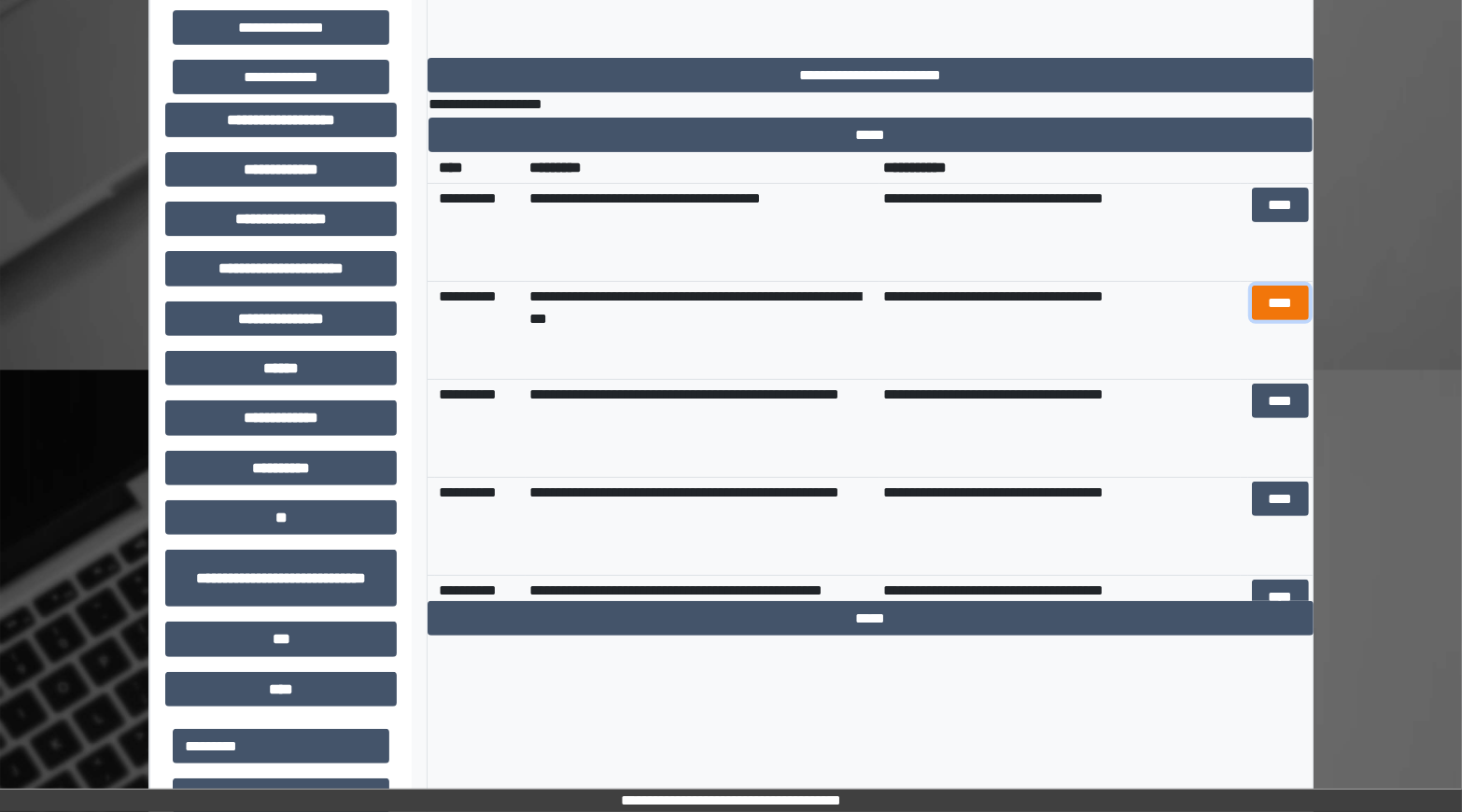 click on "****" at bounding box center [1281, 302] 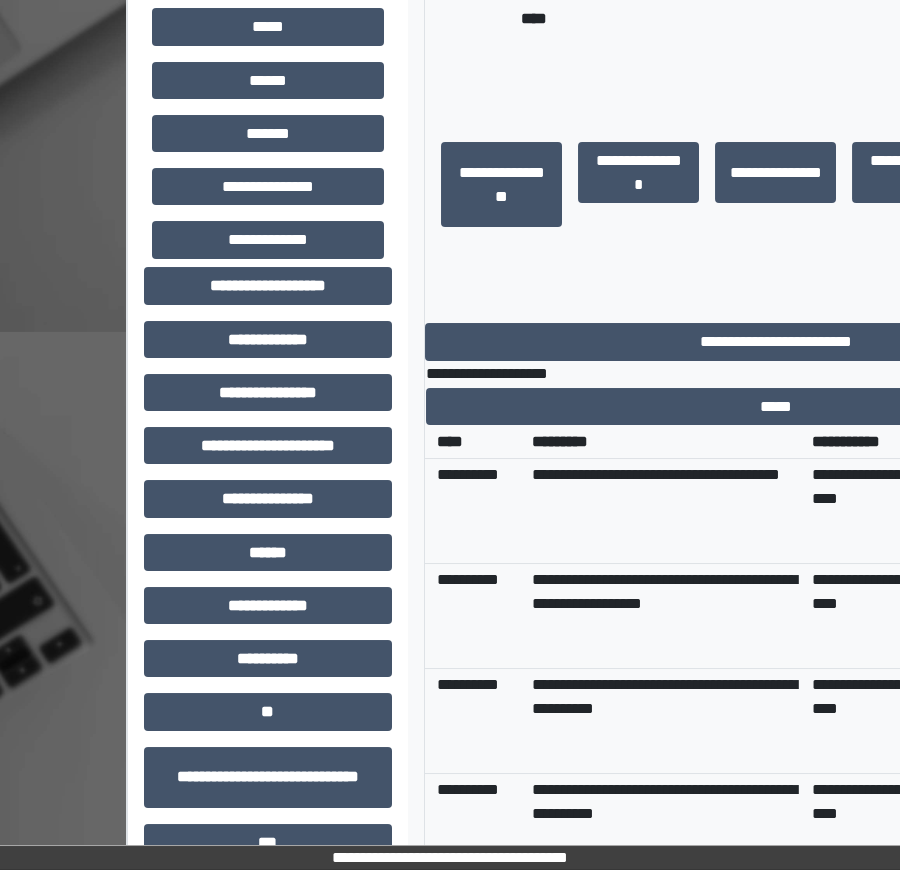scroll, scrollTop: 90, scrollLeft: 0, axis: vertical 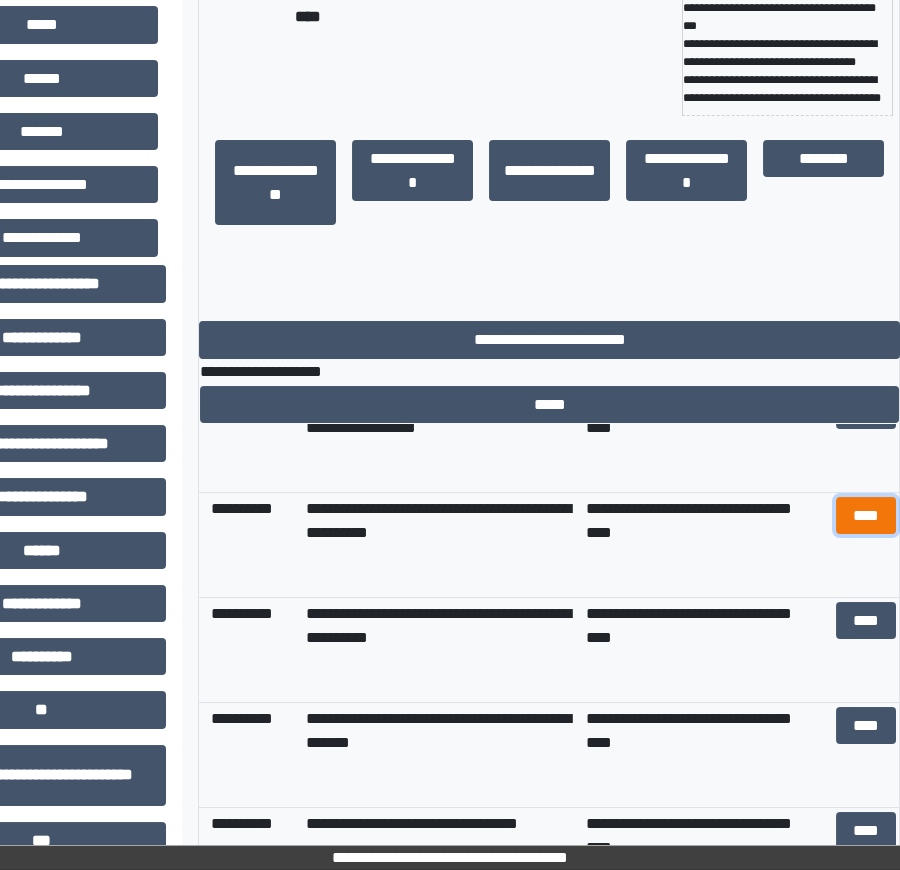 click on "****" at bounding box center (866, 515) 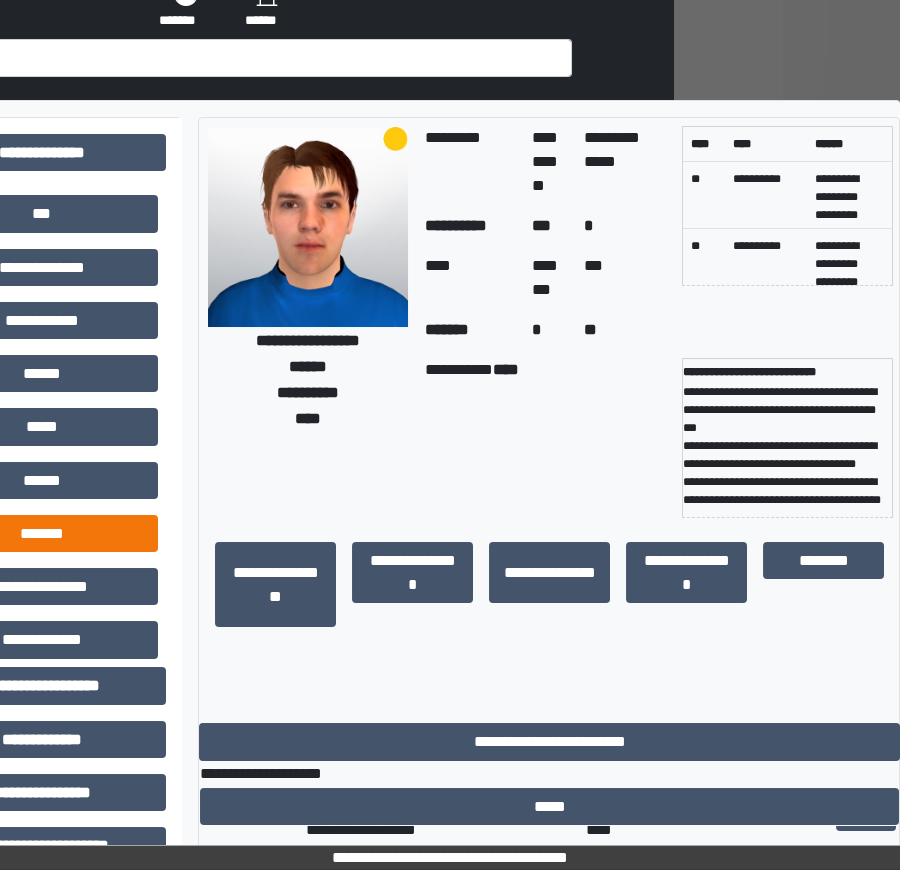 scroll, scrollTop: 45, scrollLeft: 226, axis: both 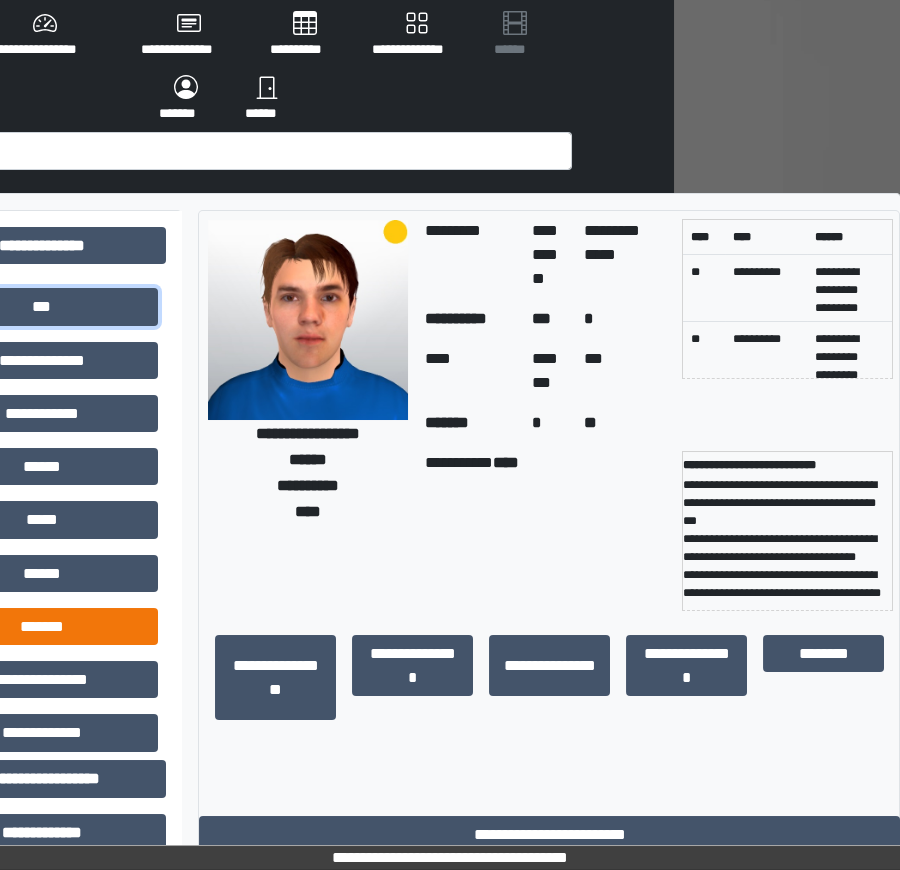 click on "***" at bounding box center [42, 306] 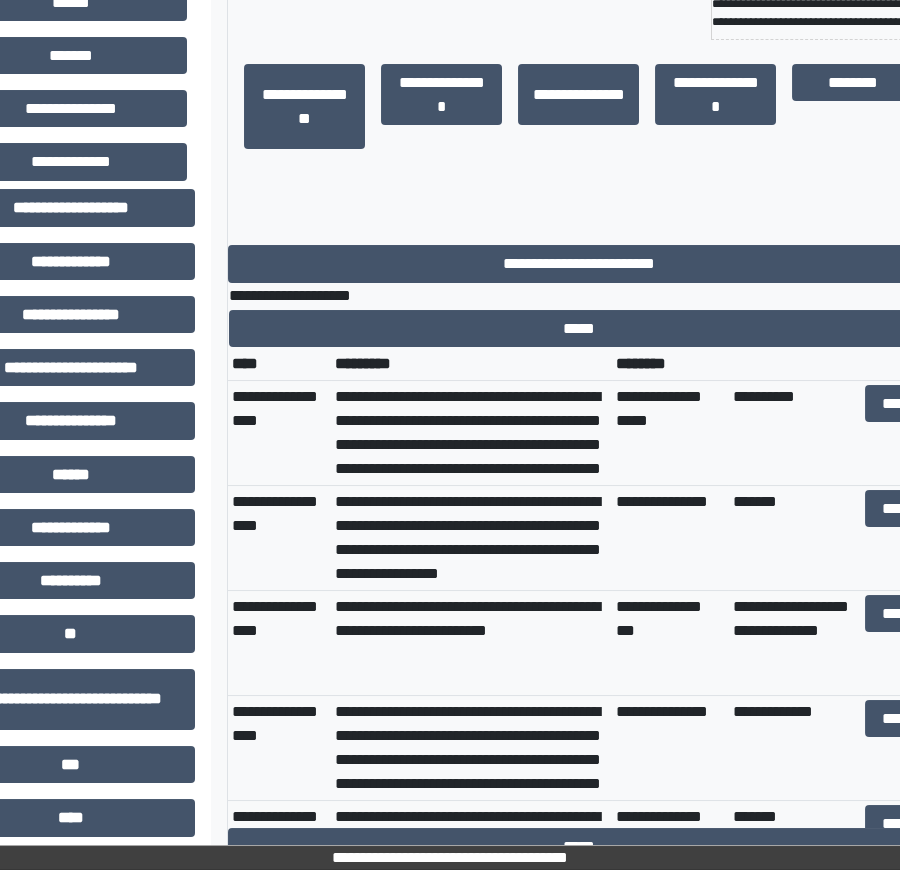 scroll, scrollTop: 616, scrollLeft: 224, axis: both 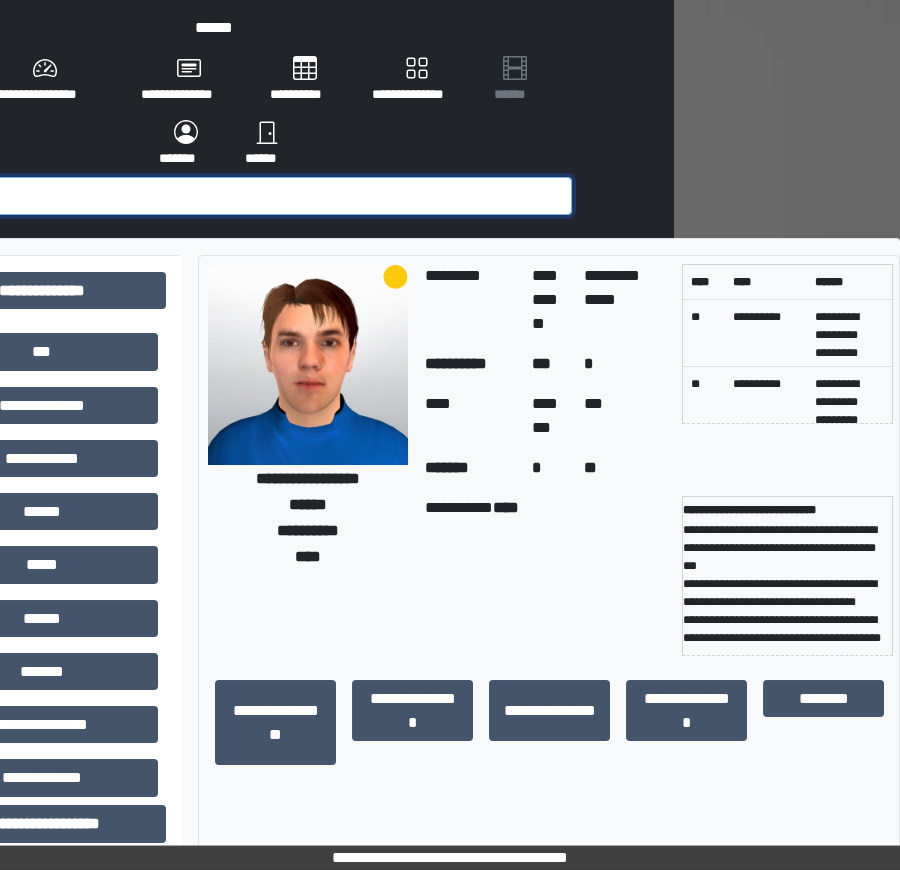 click at bounding box center [224, 196] 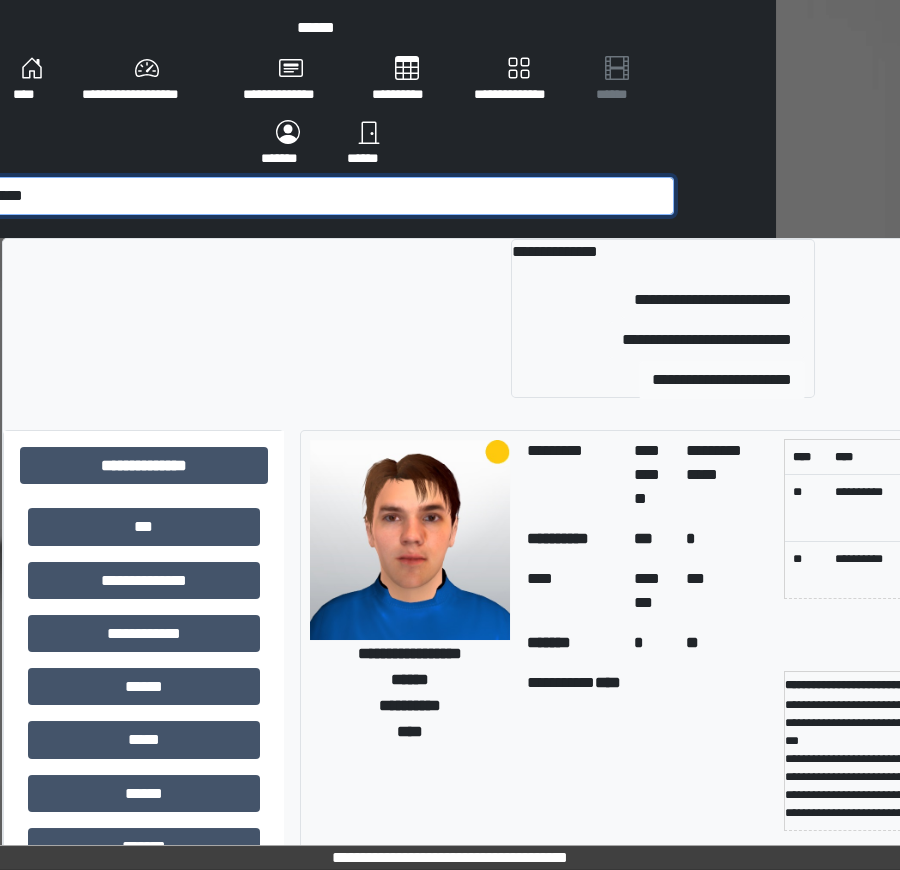 type on "*****" 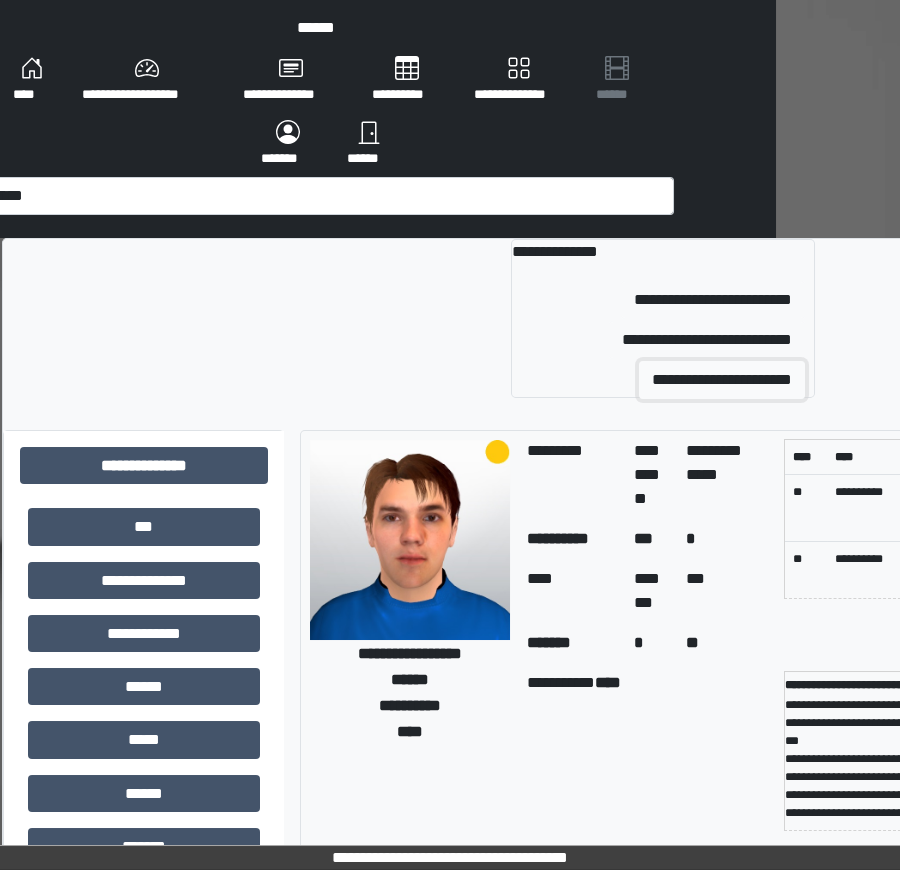 click on "**********" at bounding box center (722, 380) 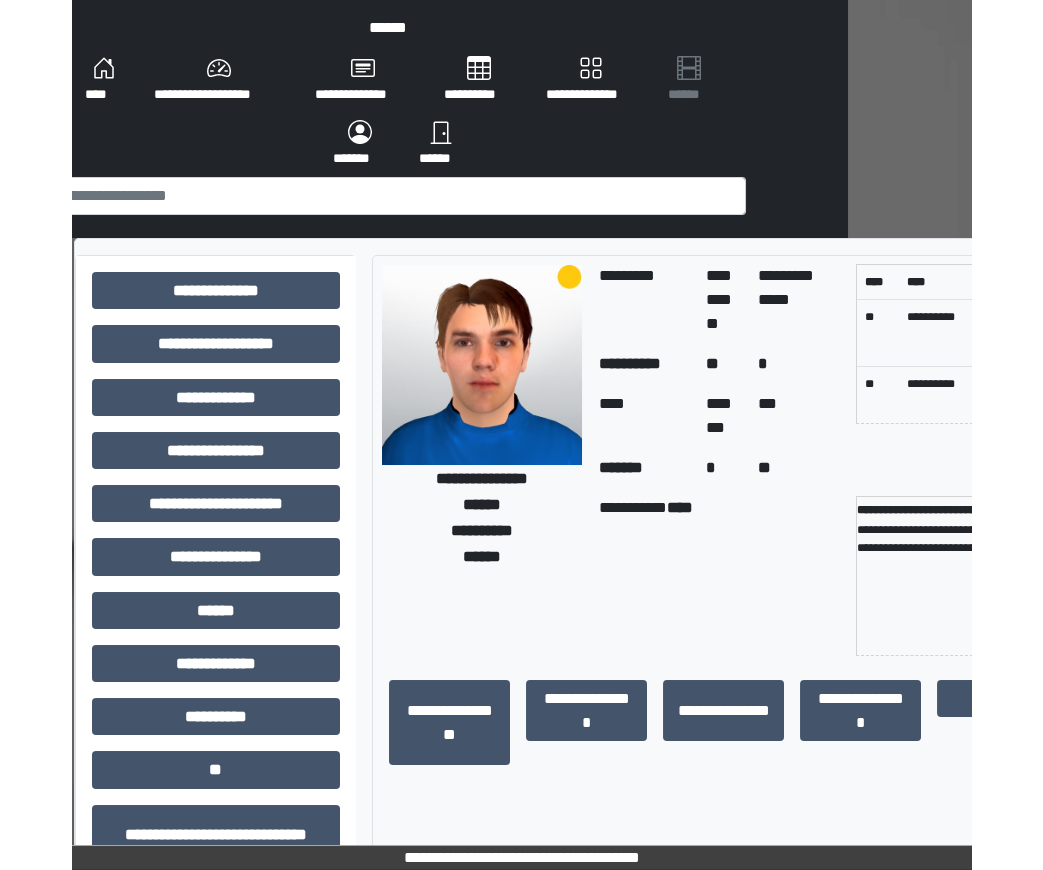 scroll, scrollTop: 0, scrollLeft: 89, axis: horizontal 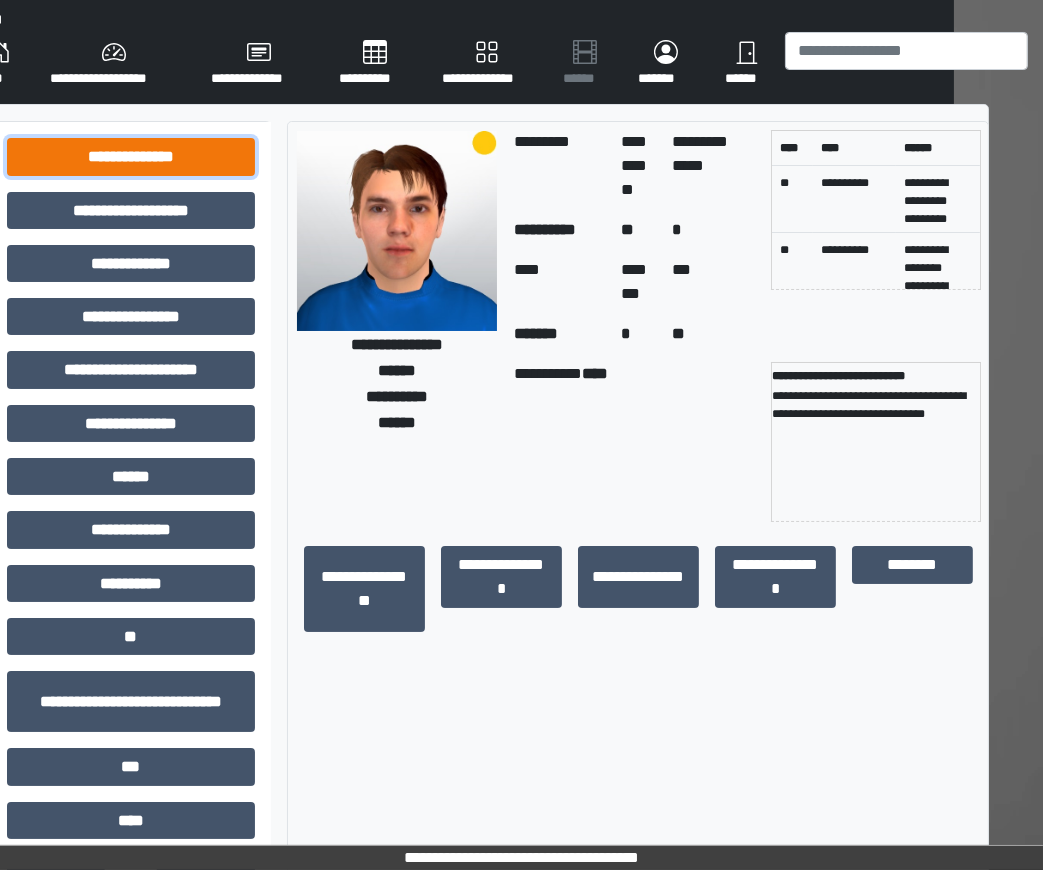 click on "**********" at bounding box center (131, 156) 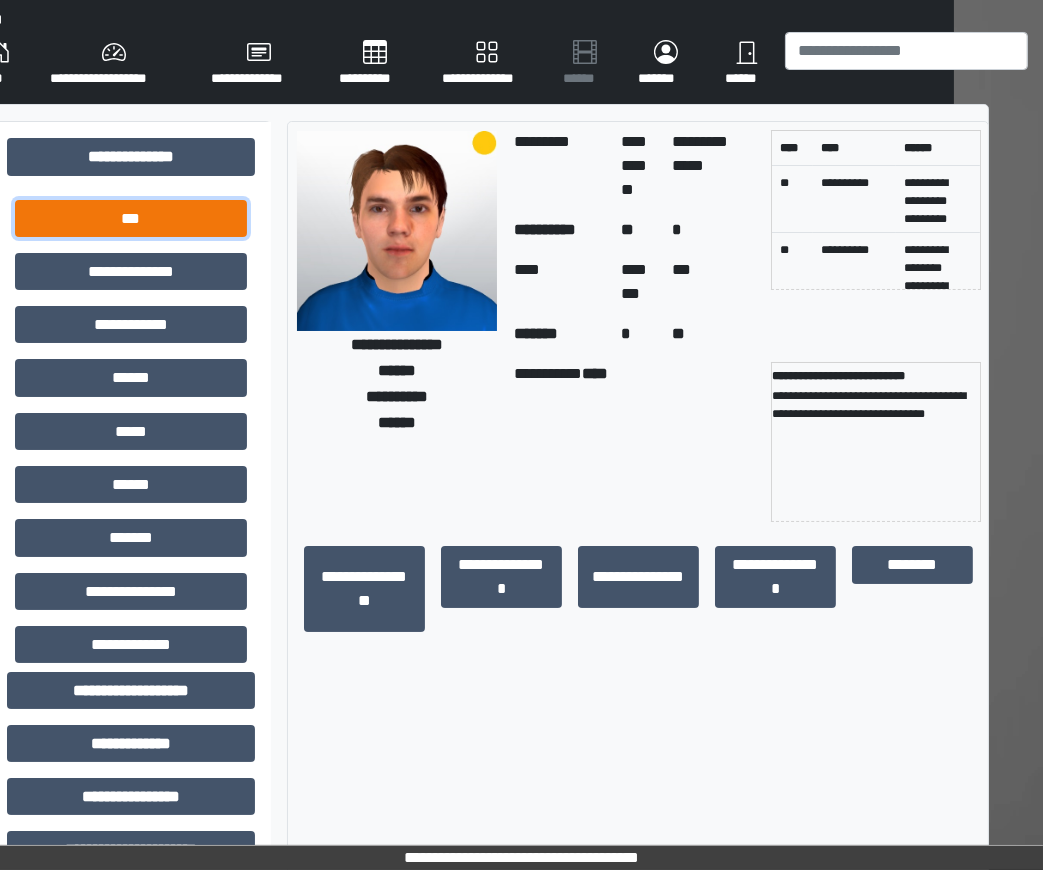 click on "***" at bounding box center (131, 218) 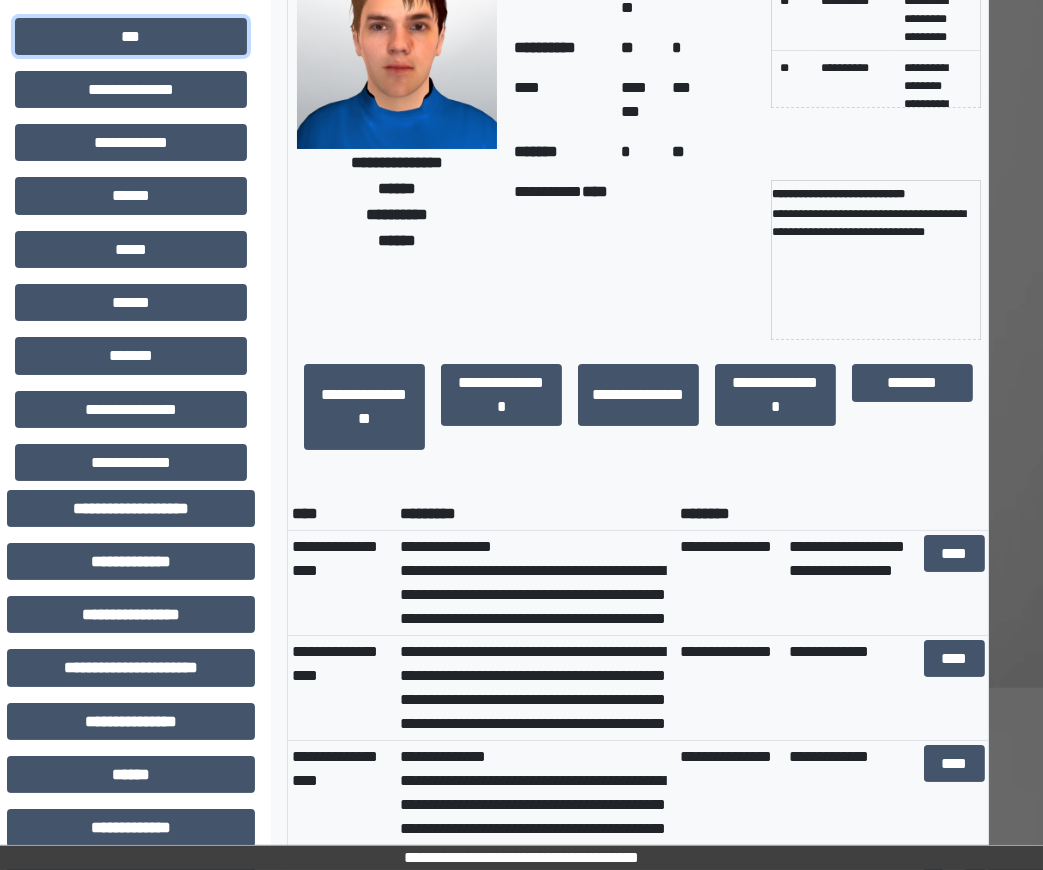 scroll, scrollTop: 290, scrollLeft: 89, axis: both 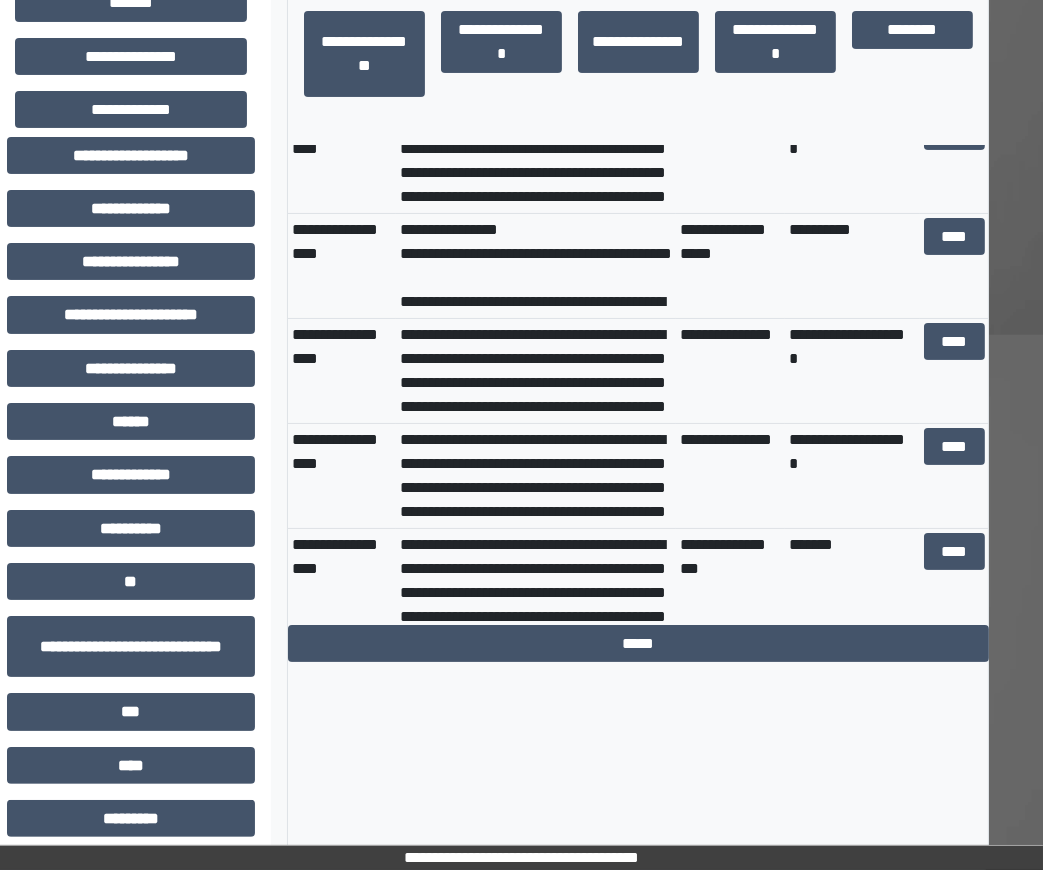 click on "****" at bounding box center (954, 265) 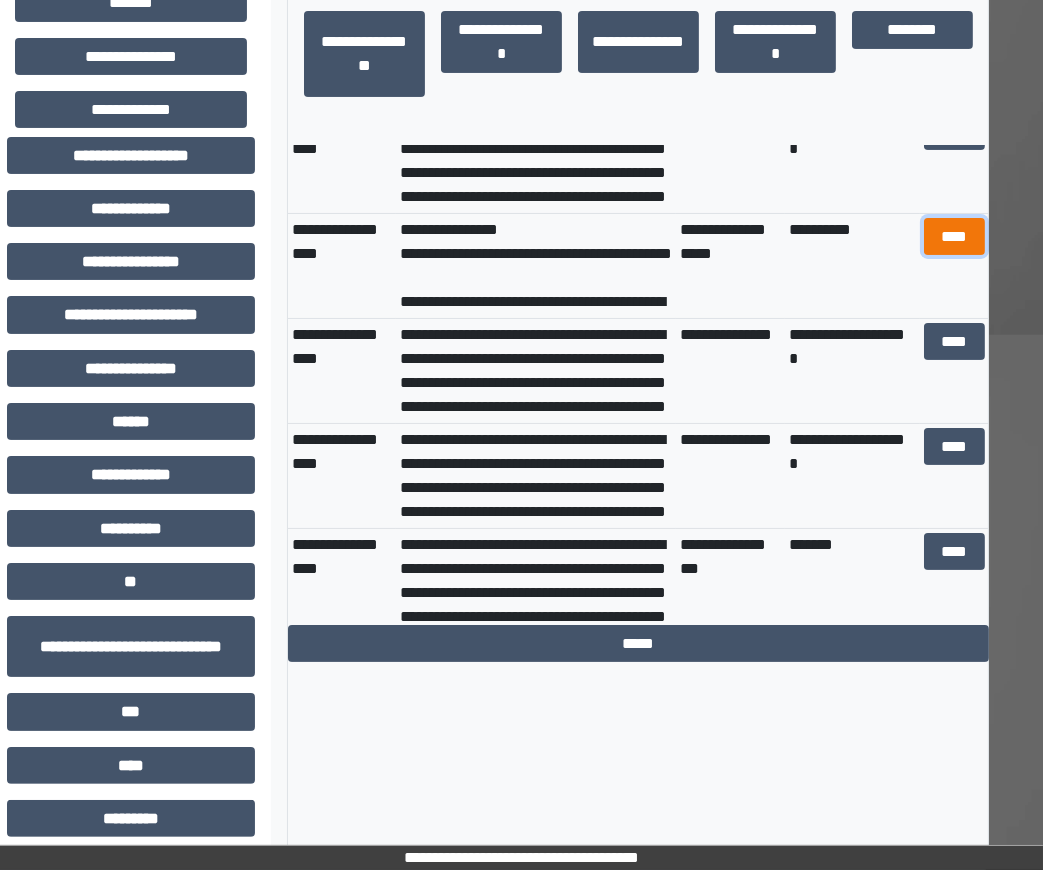click on "****" at bounding box center (954, 236) 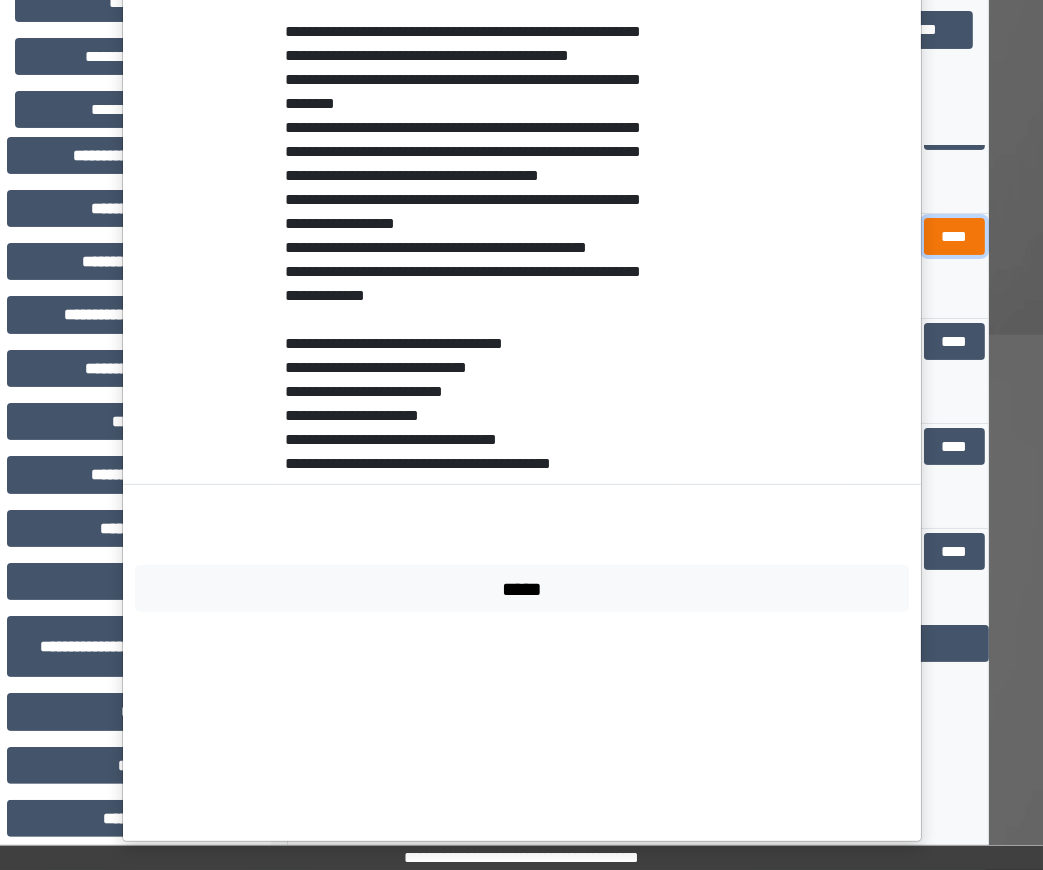 scroll, scrollTop: 1376, scrollLeft: 0, axis: vertical 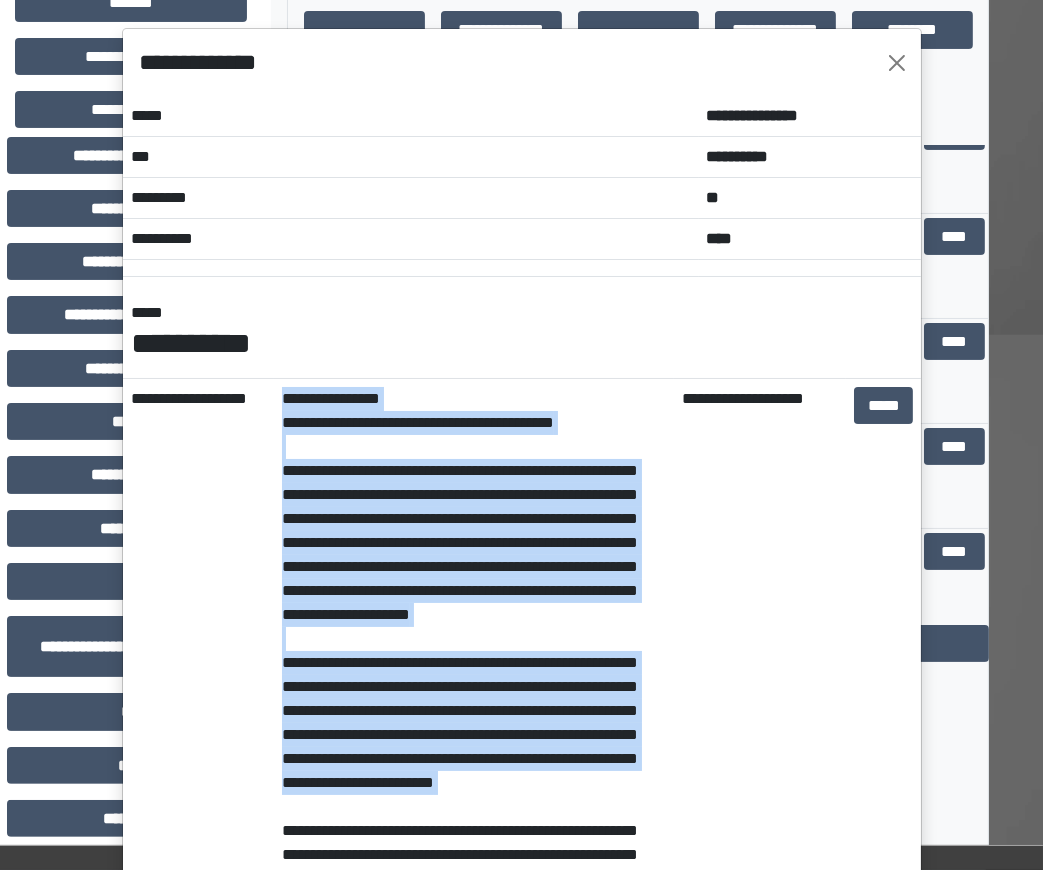 drag, startPoint x: 270, startPoint y: 462, endPoint x: 455, endPoint y: 843, distance: 423.53986 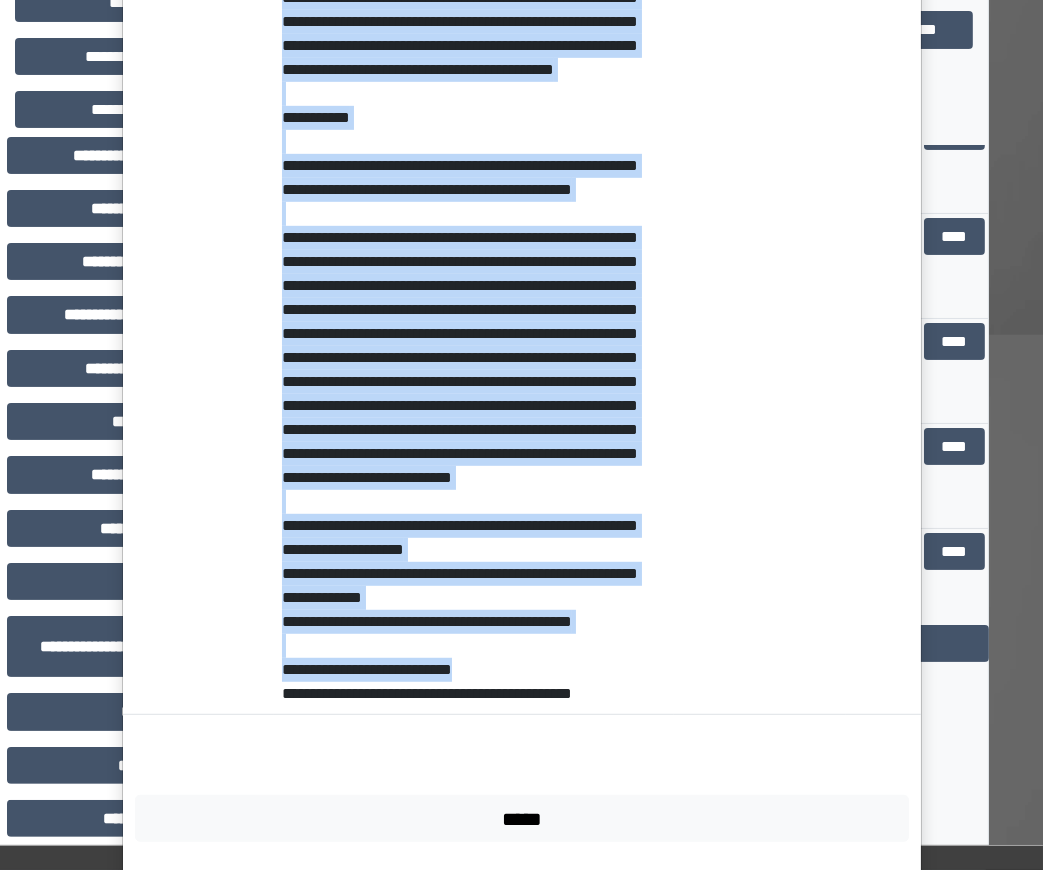 scroll, scrollTop: 1903, scrollLeft: 0, axis: vertical 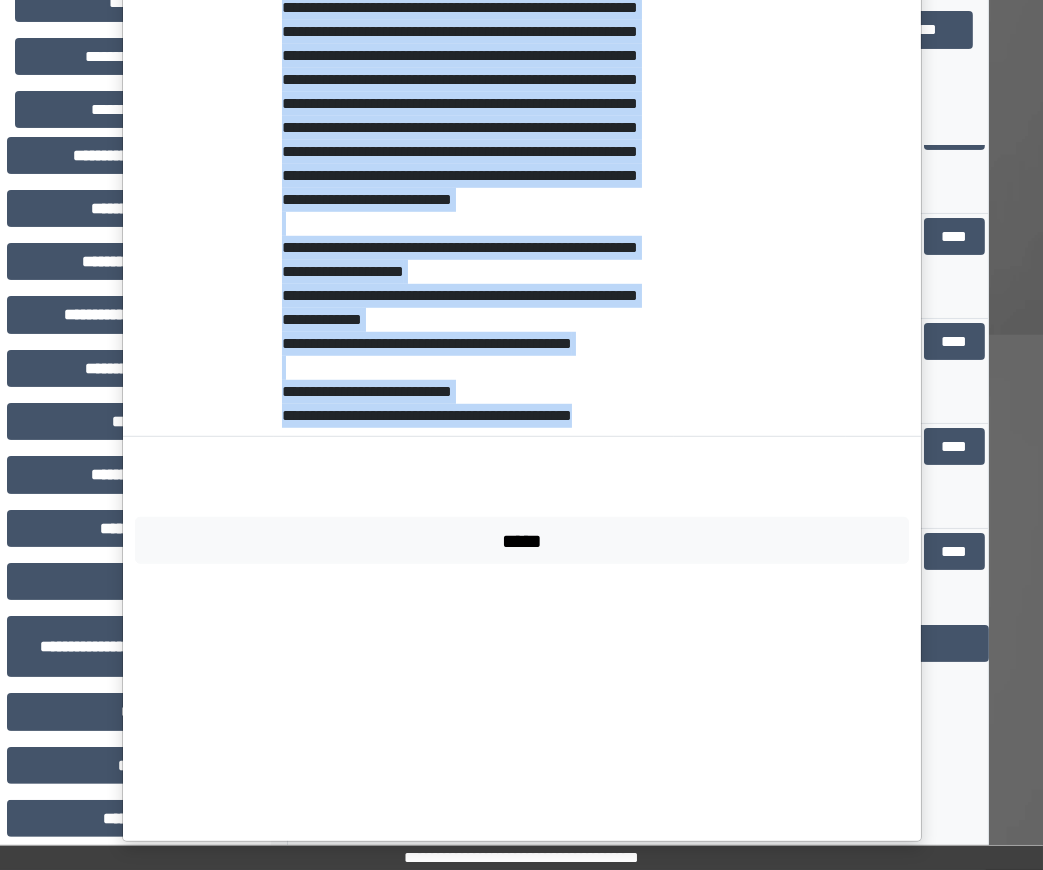 drag, startPoint x: 282, startPoint y: 469, endPoint x: 669, endPoint y: 701, distance: 451.2128 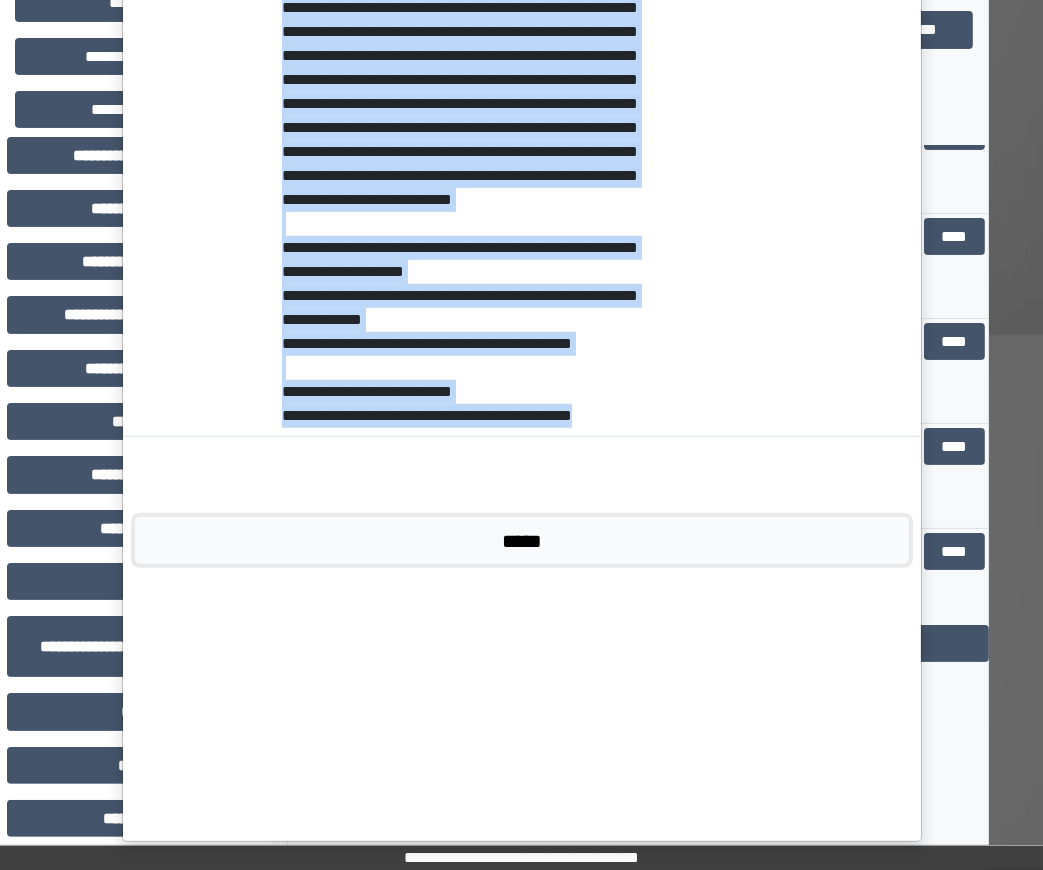 click on "*****" at bounding box center (522, 540) 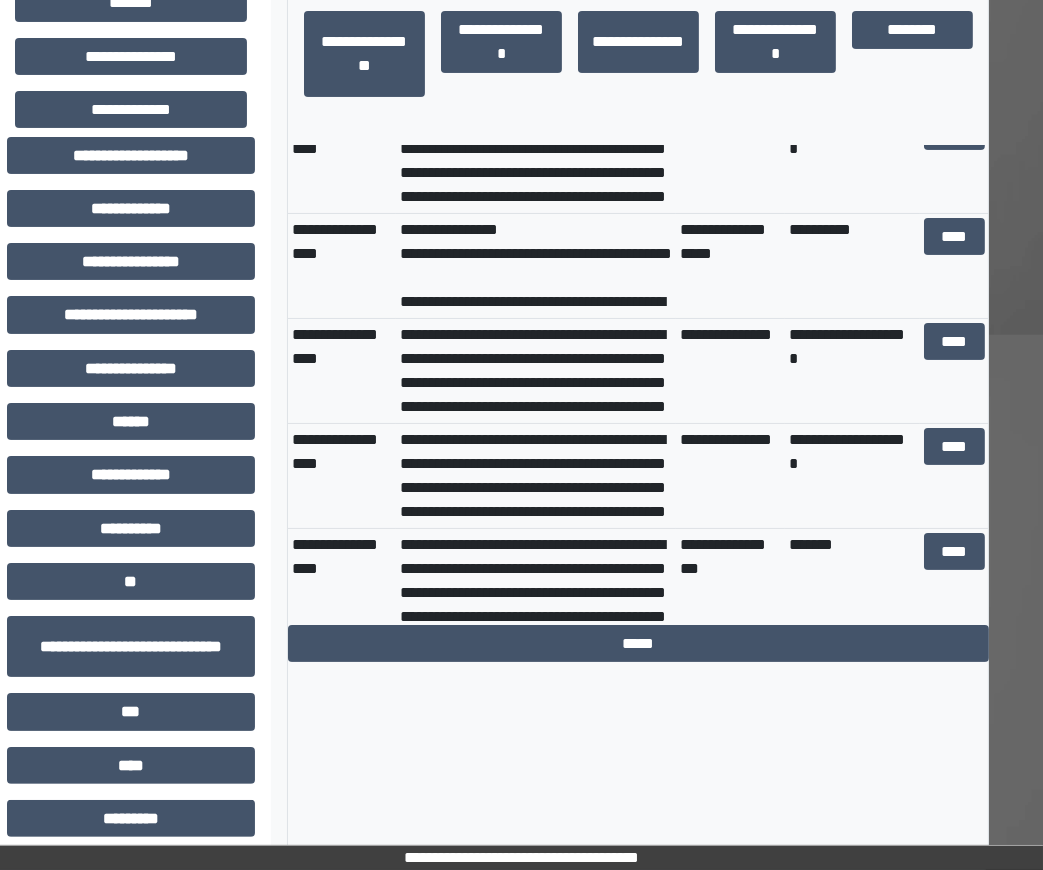 scroll, scrollTop: 0, scrollLeft: 0, axis: both 